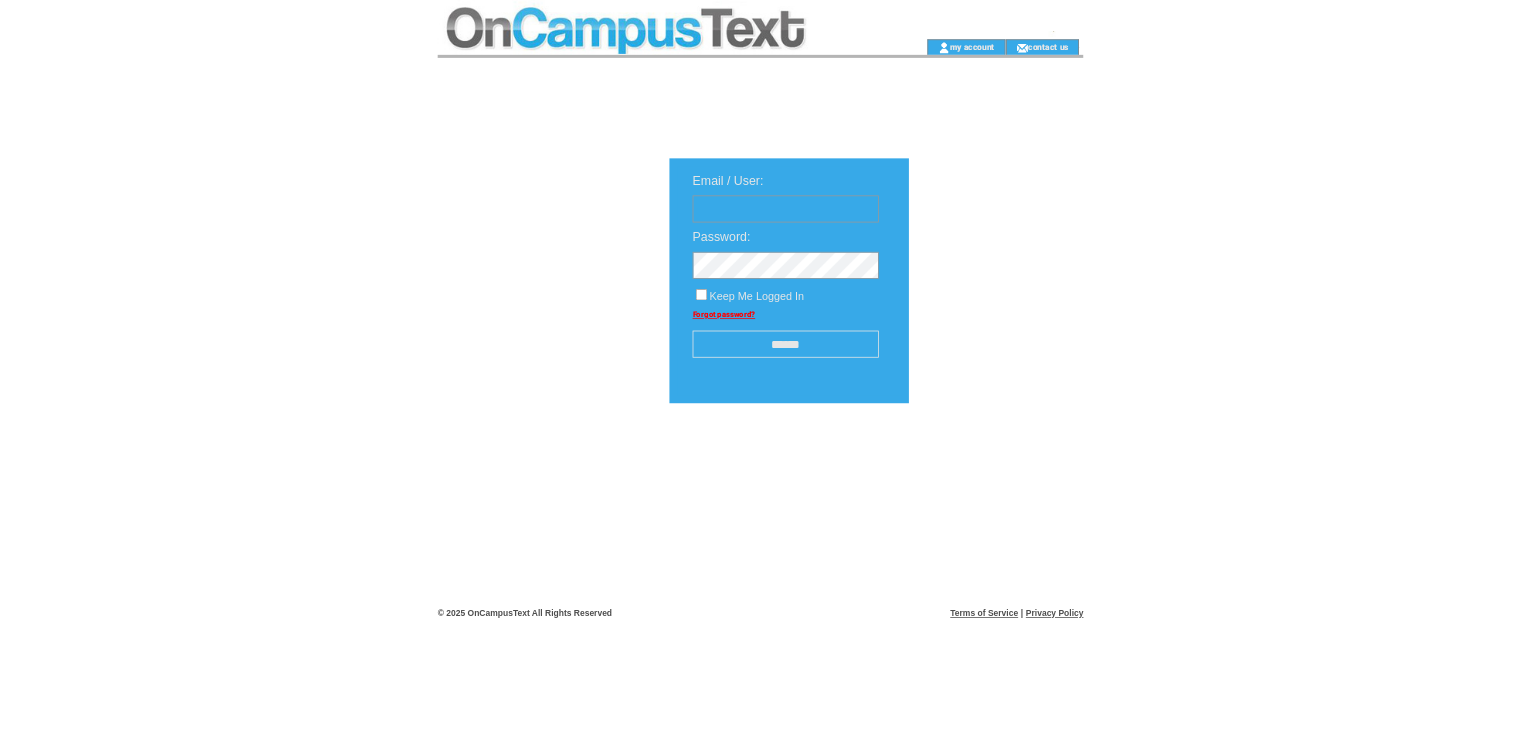scroll, scrollTop: 0, scrollLeft: 0, axis: both 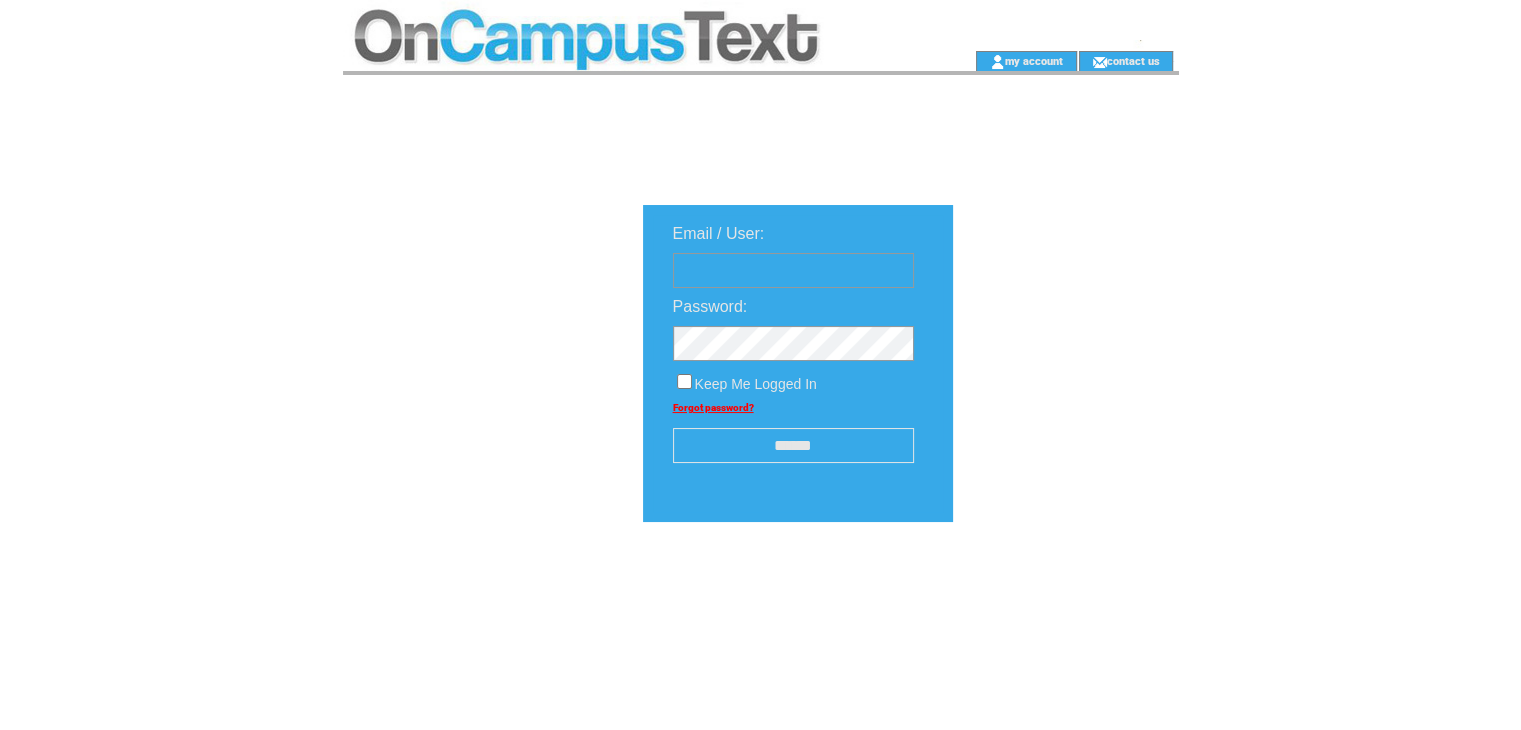 type on "**********" 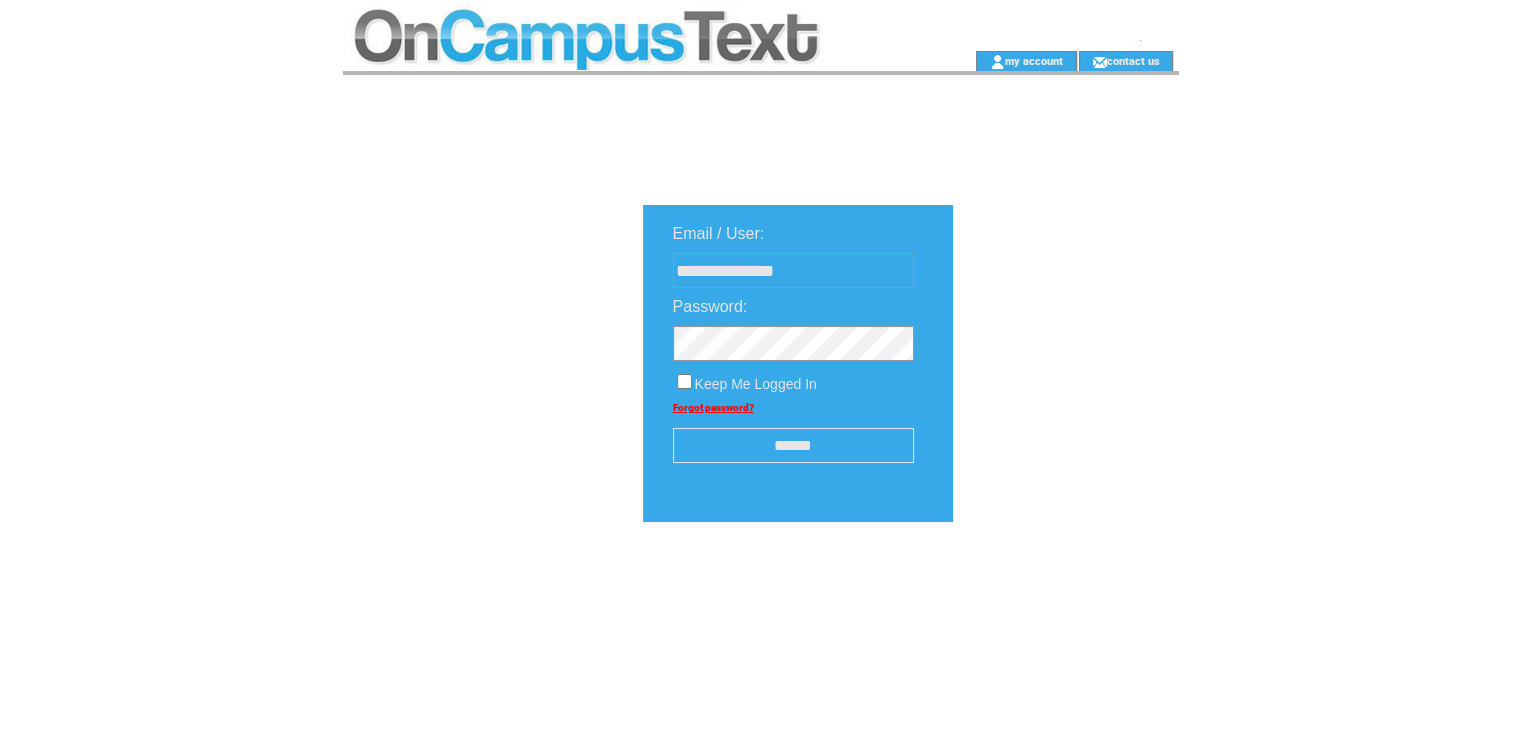 click on "**********" at bounding box center [1061, 401] 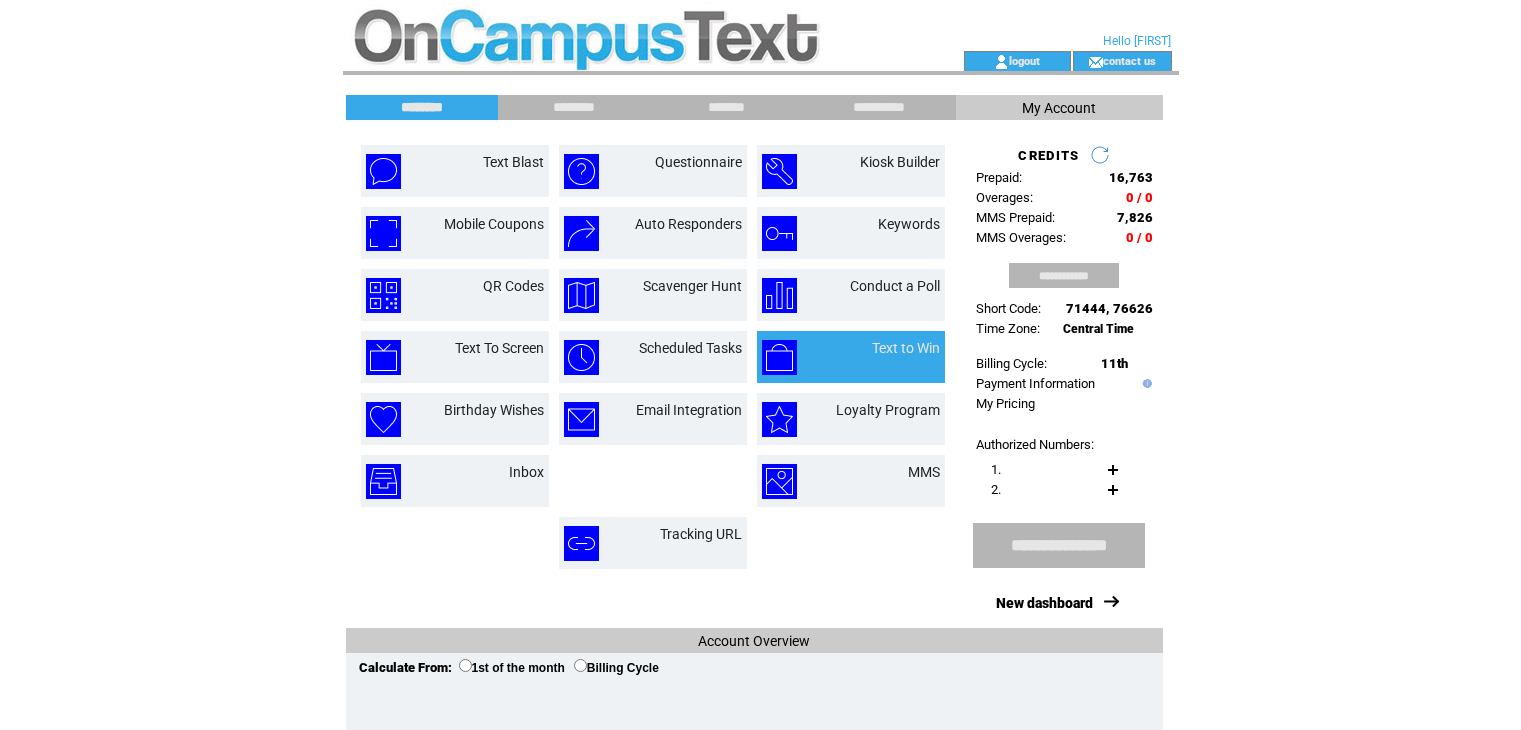 scroll, scrollTop: 0, scrollLeft: 0, axis: both 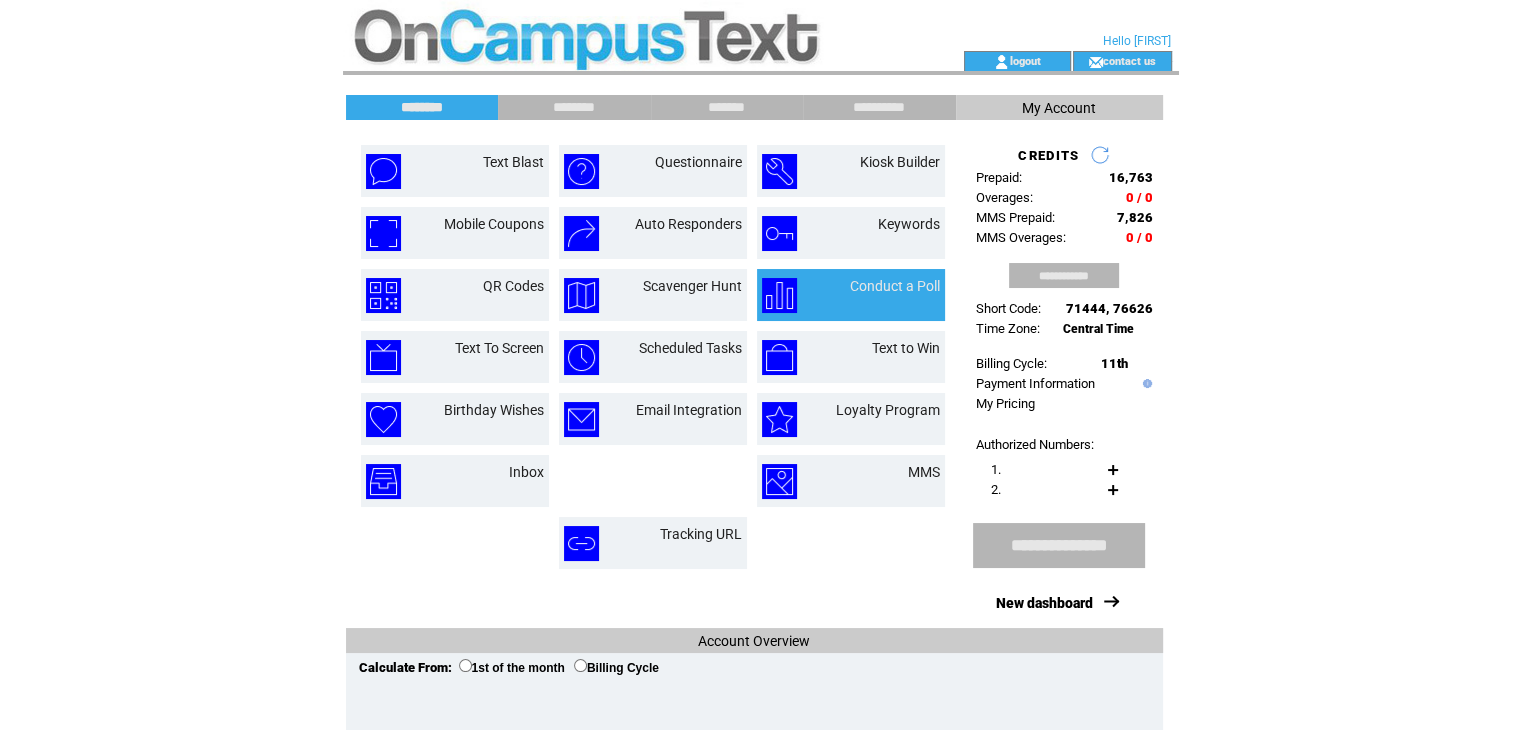 click at bounding box center [789, 295] 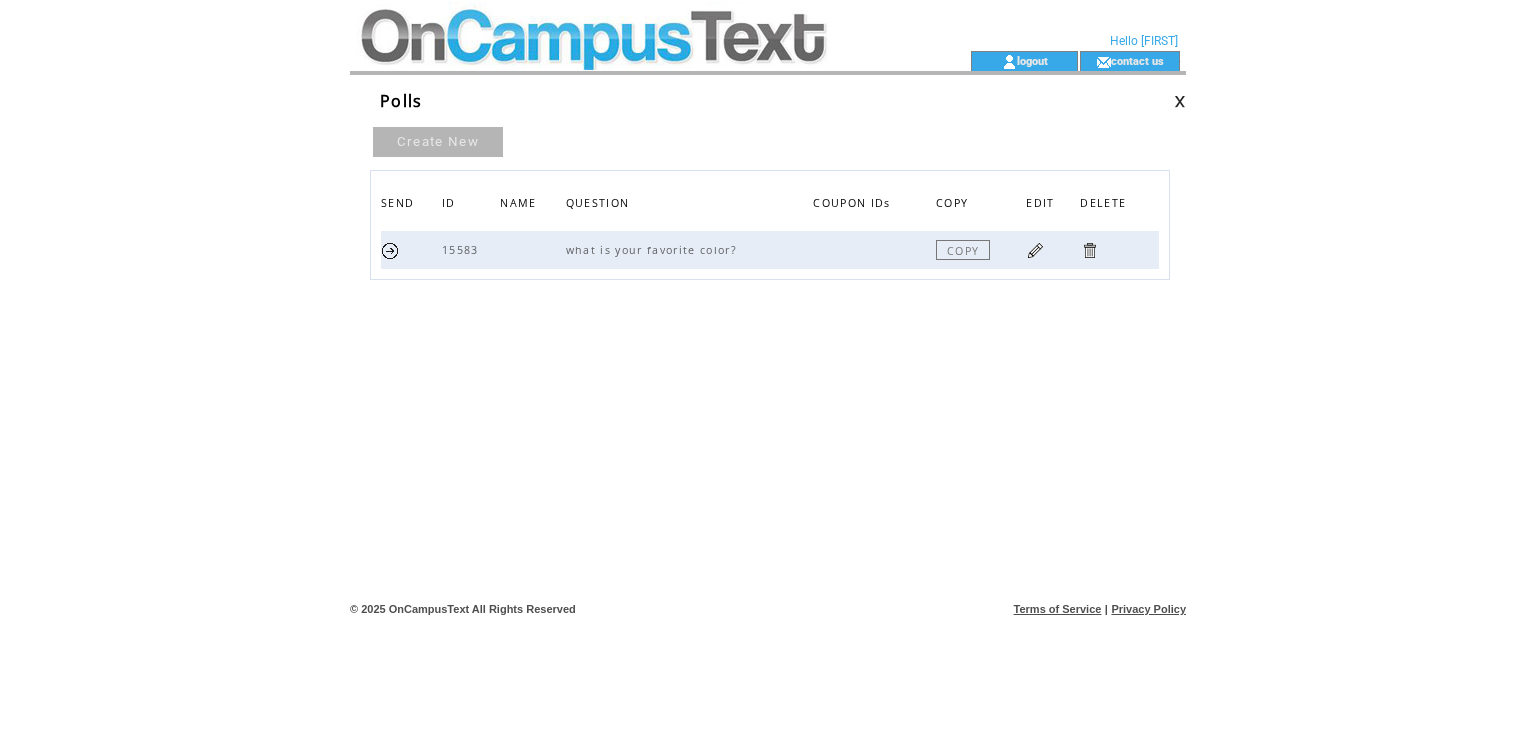 scroll, scrollTop: 0, scrollLeft: 0, axis: both 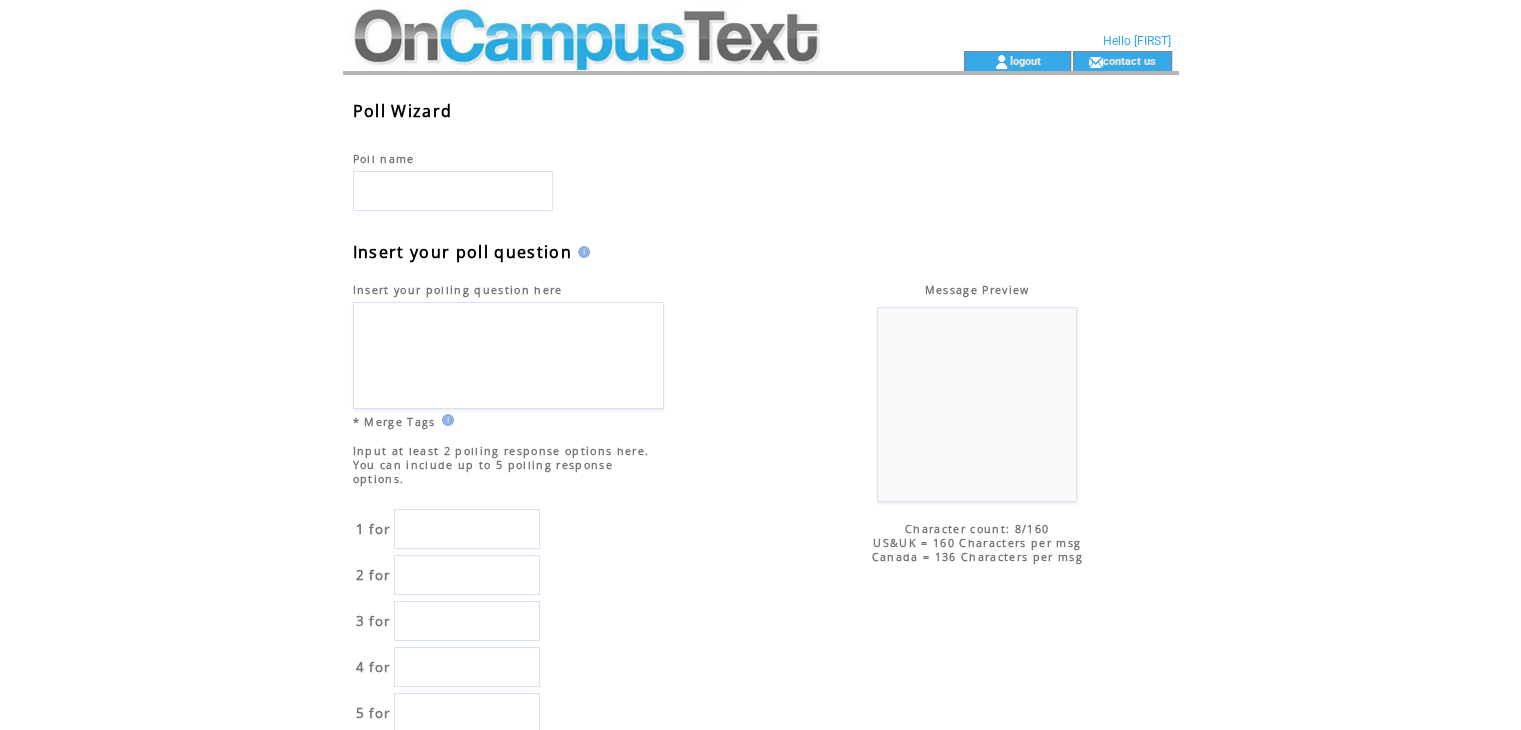 click at bounding box center (453, 191) 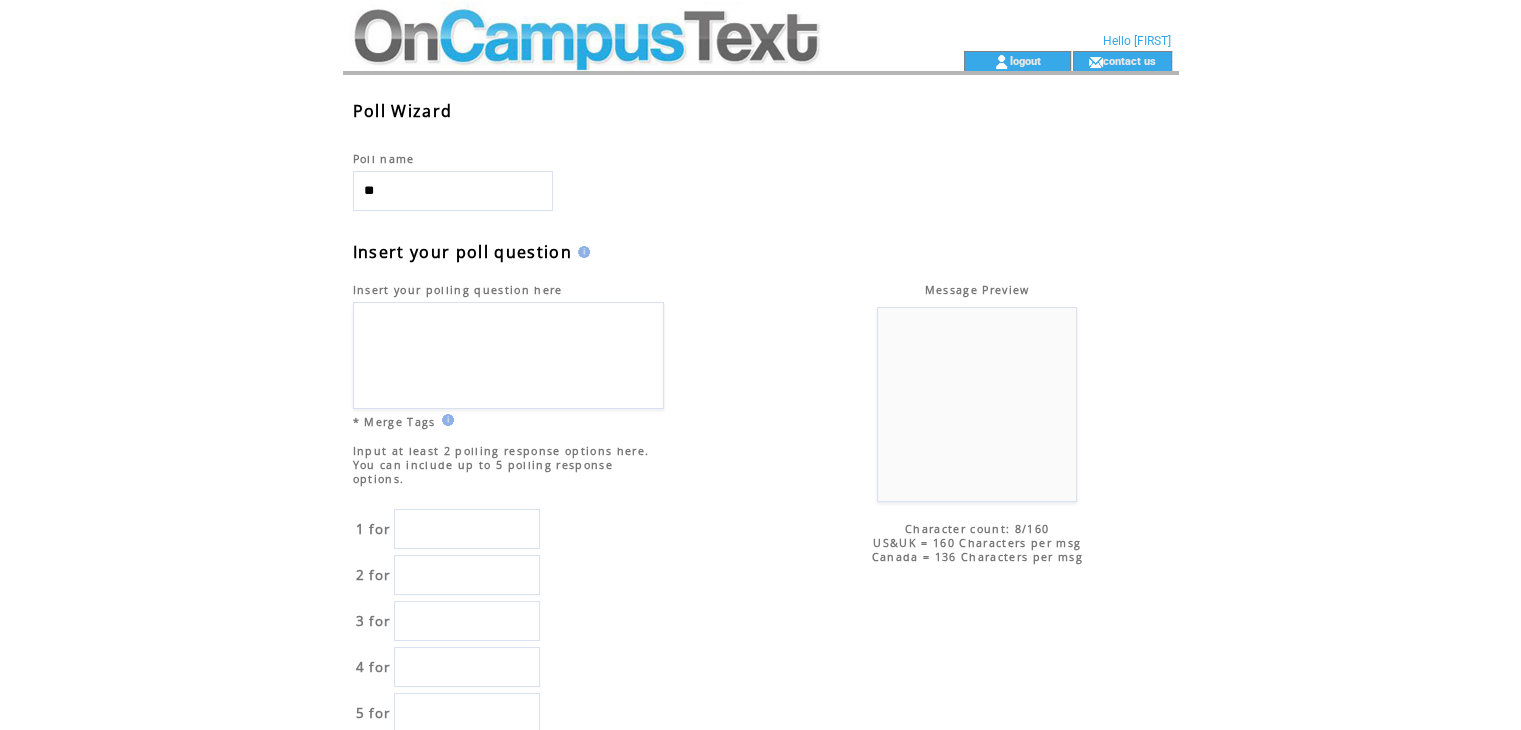 type on "*" 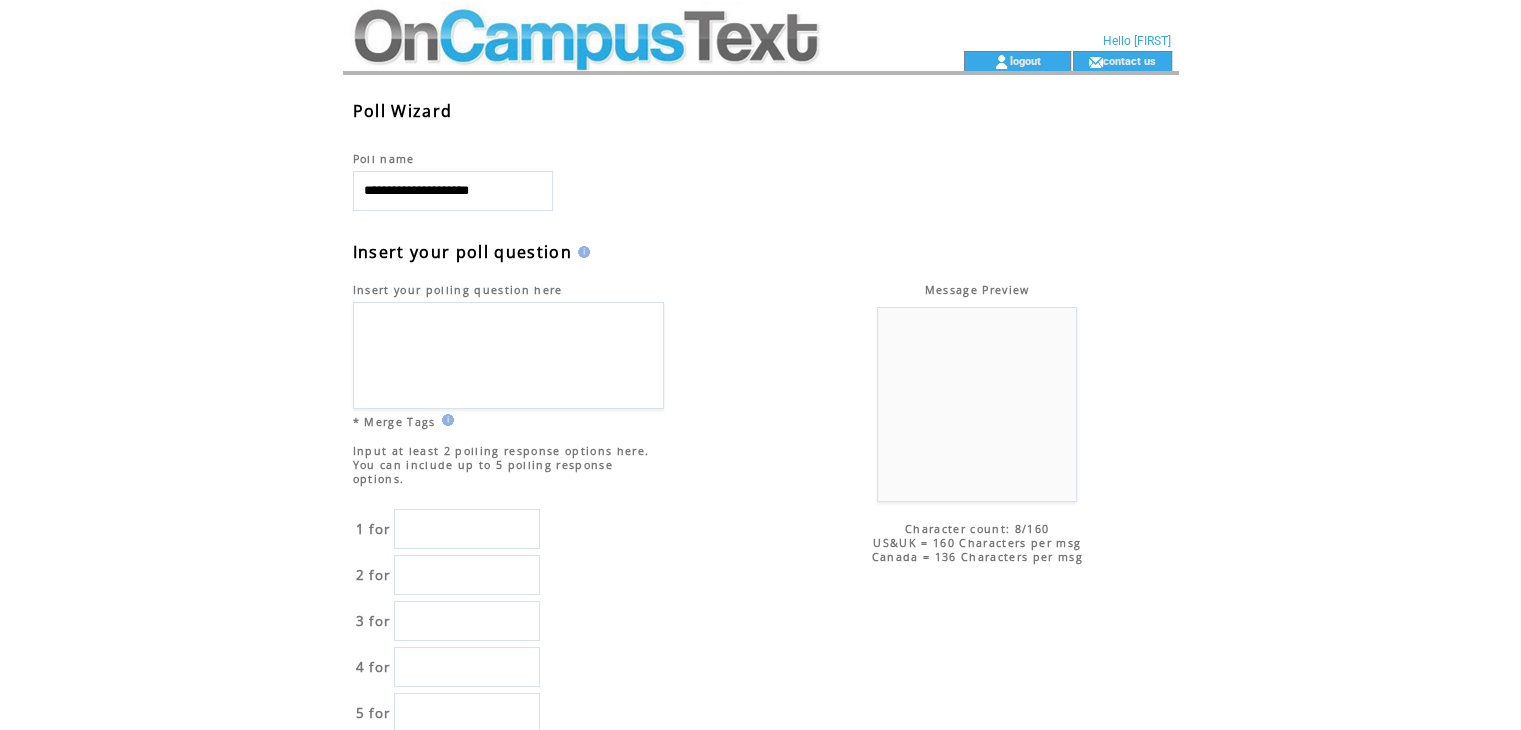 type on "**********" 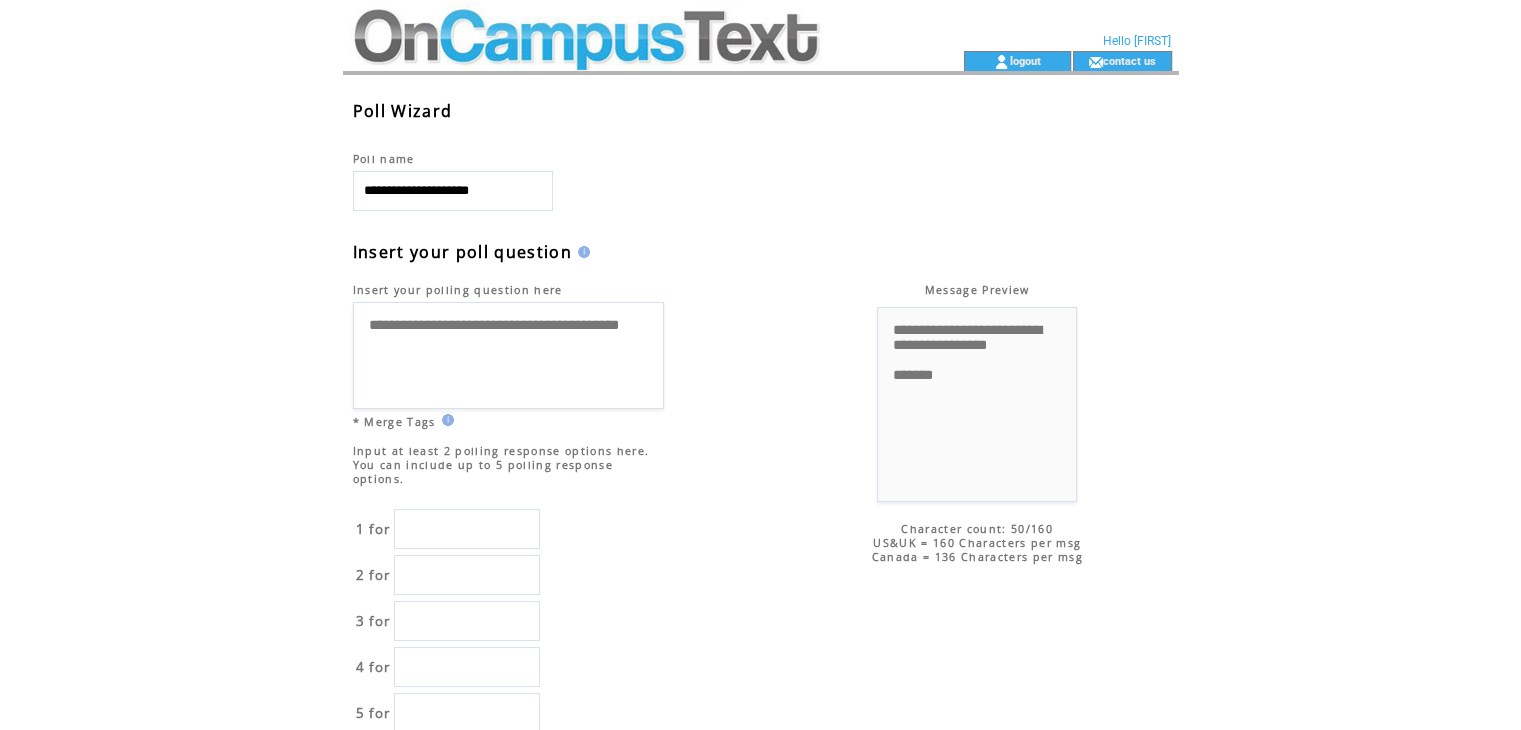 type on "**********" 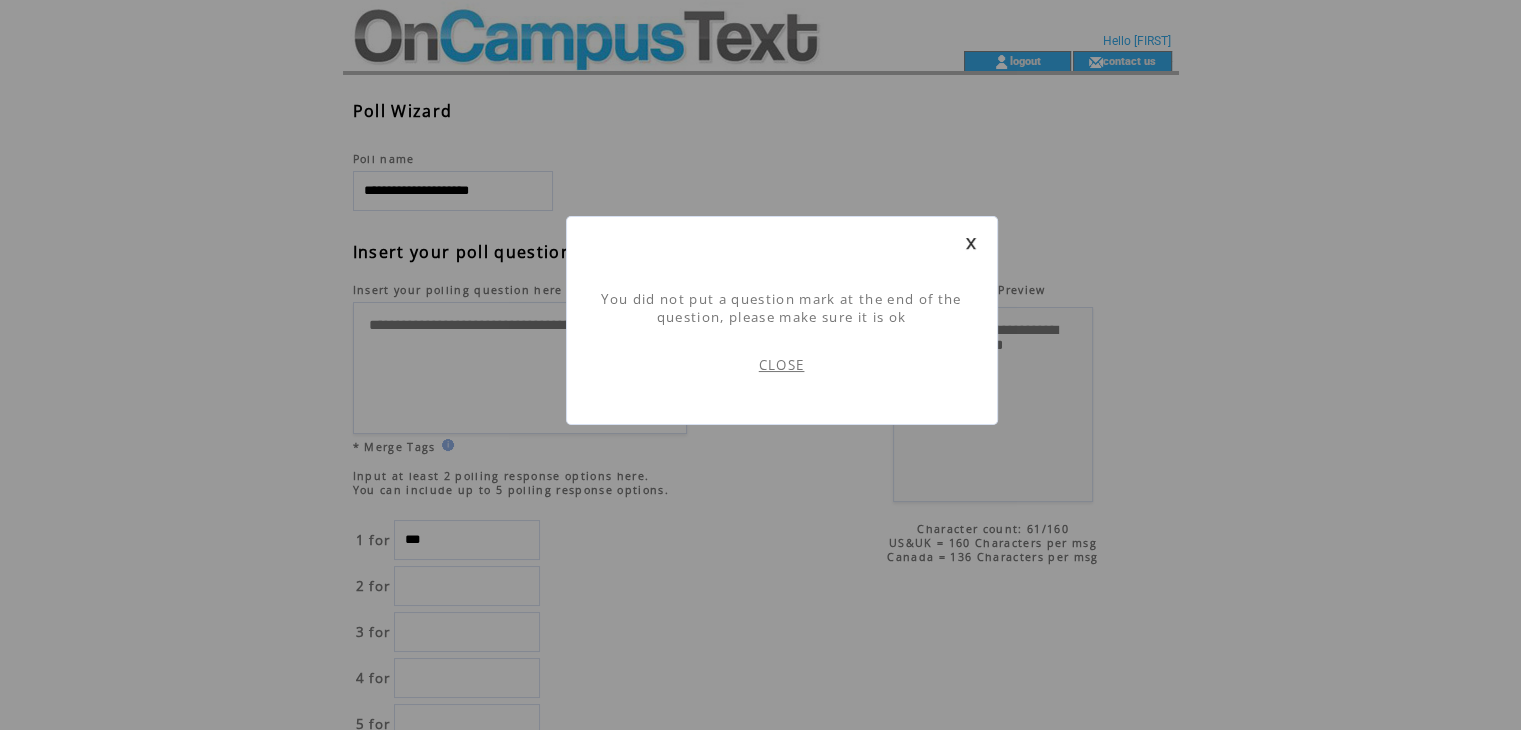 type on "***" 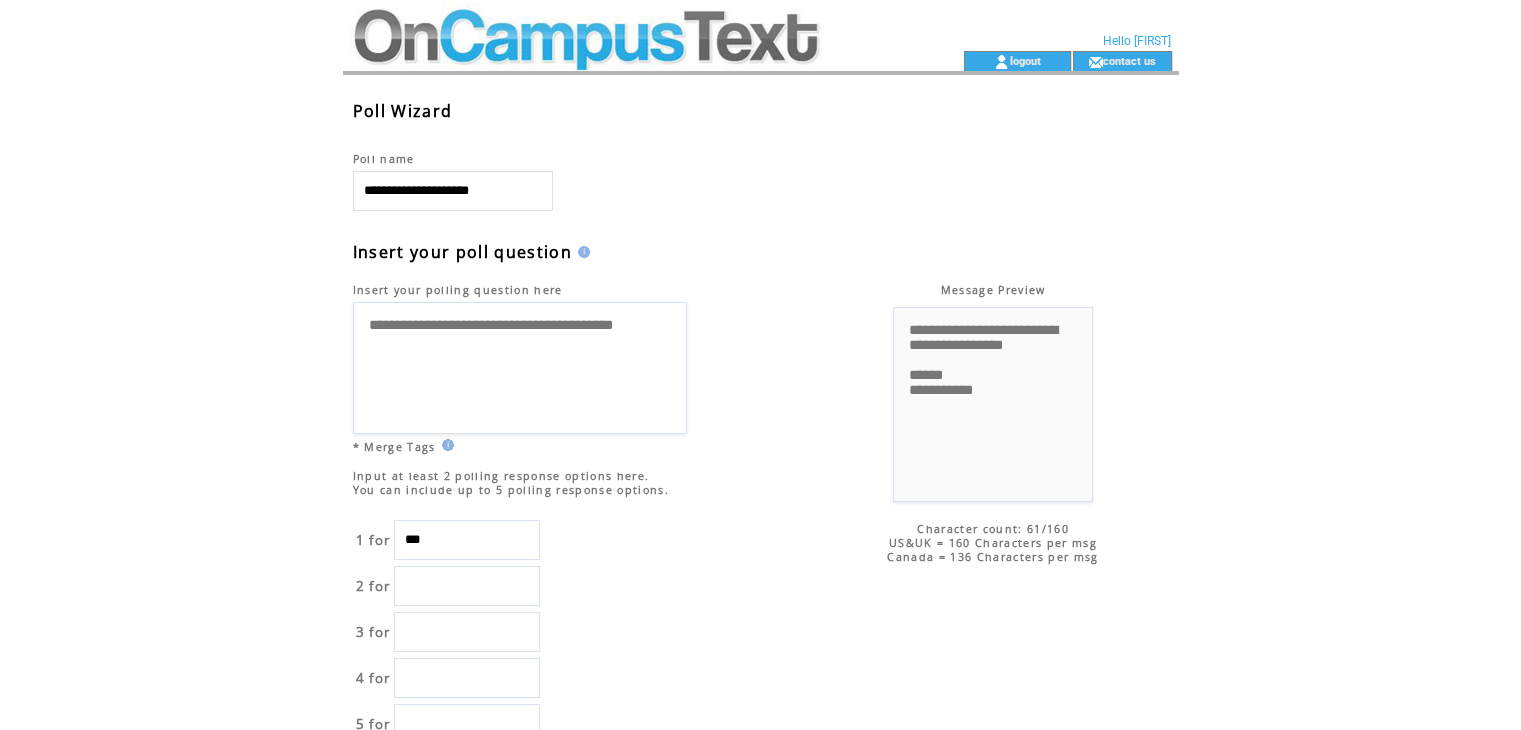 click on "**********" at bounding box center [520, 368] 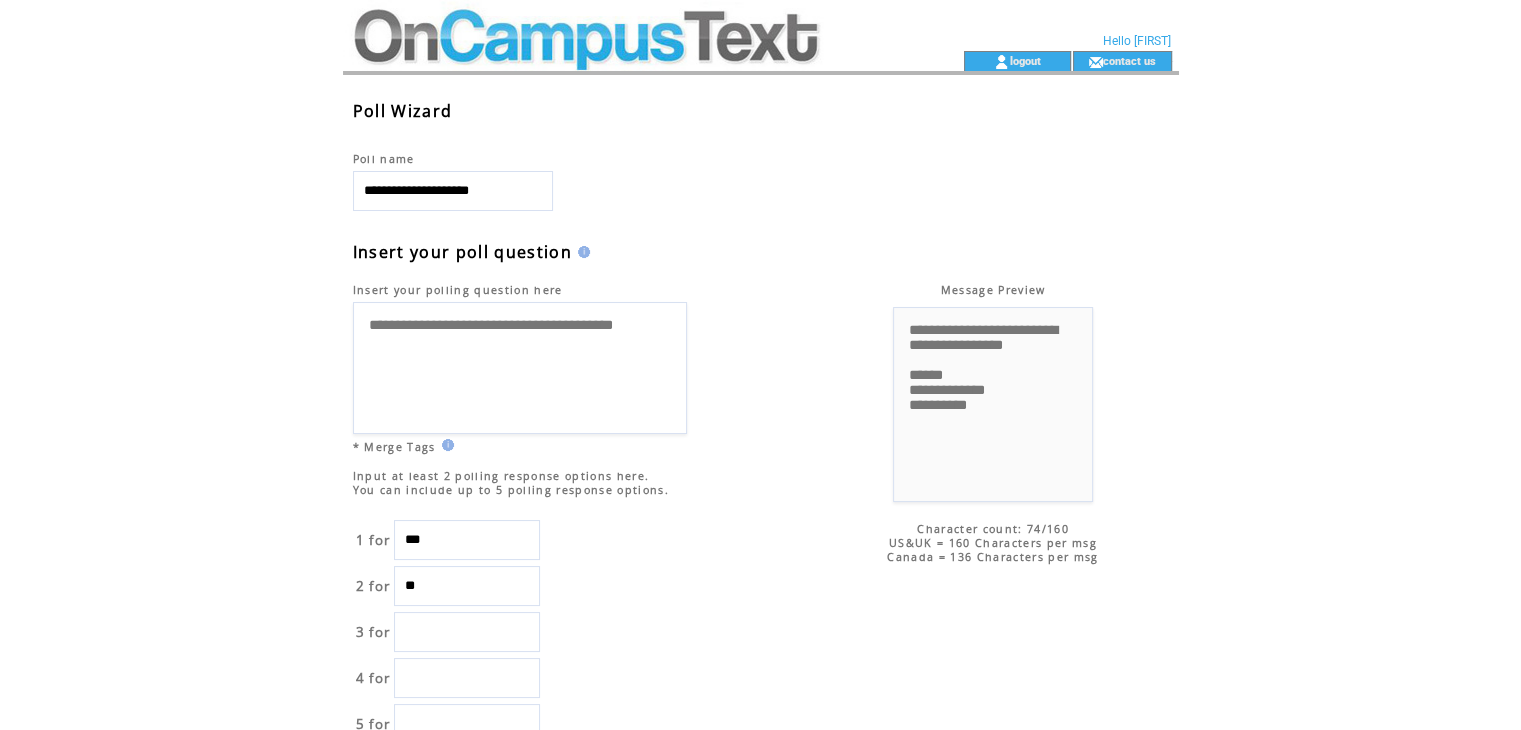 type on "**" 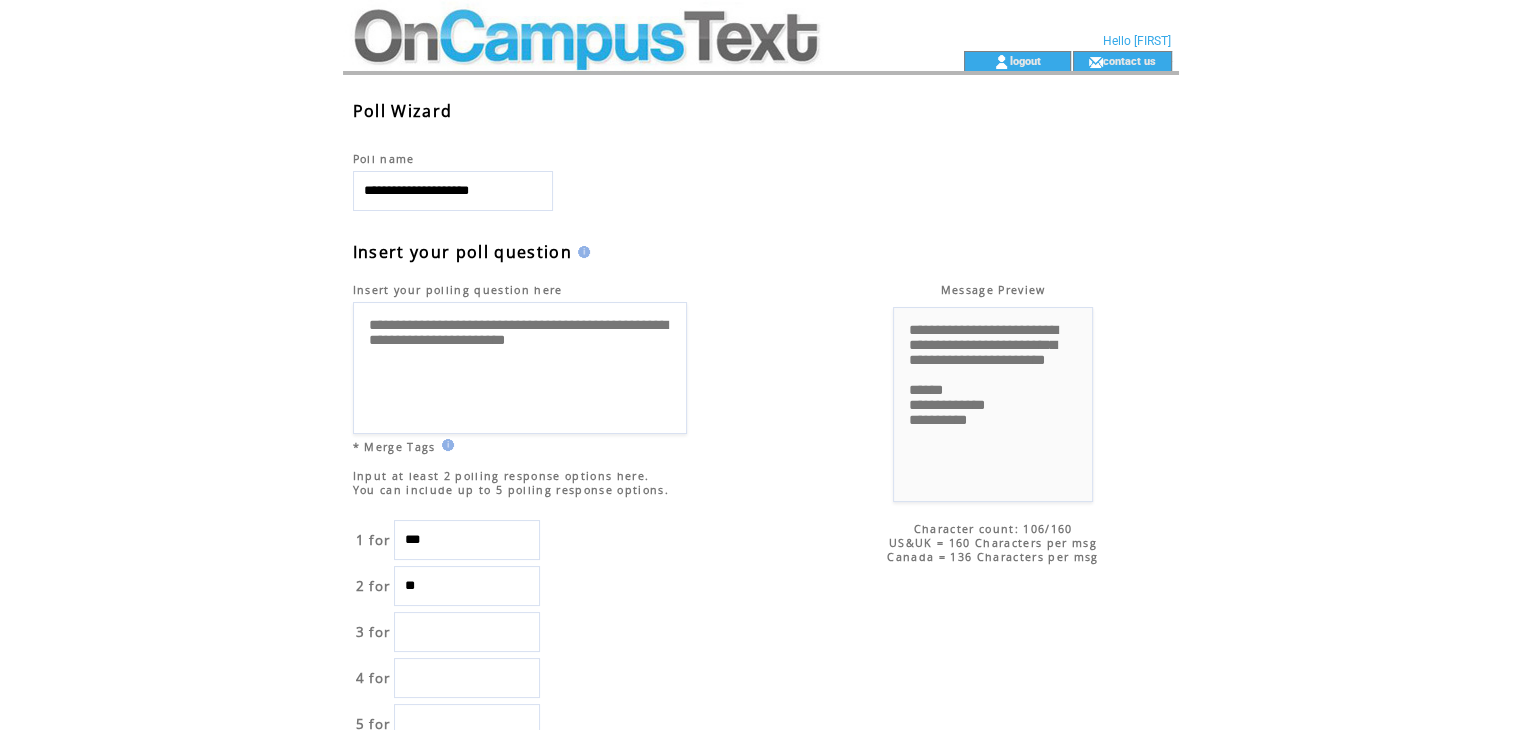 scroll, scrollTop: 0, scrollLeft: 0, axis: both 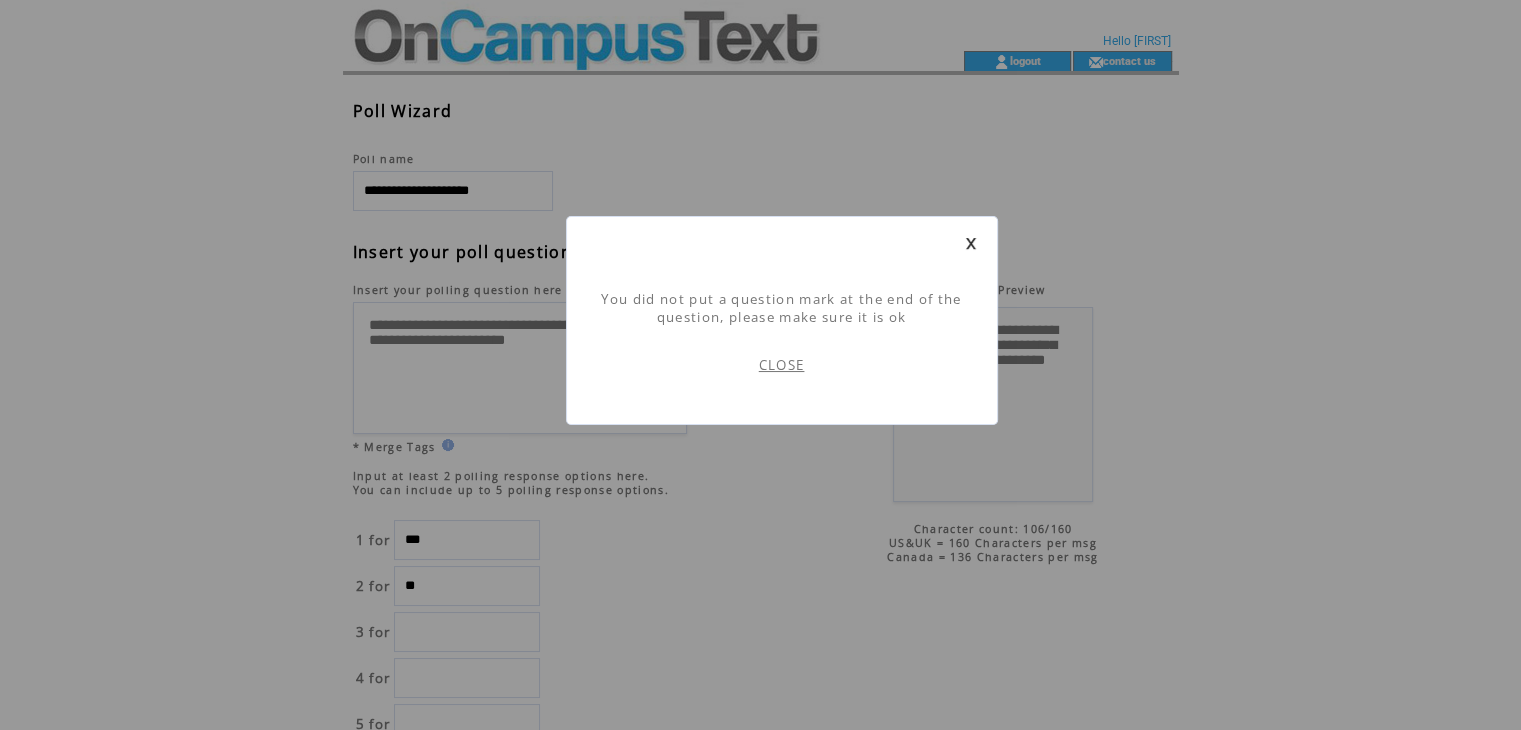 click on "You did not put a question mark at the end of the question, please make sure it is ok
CLOSE" at bounding box center [782, 320] 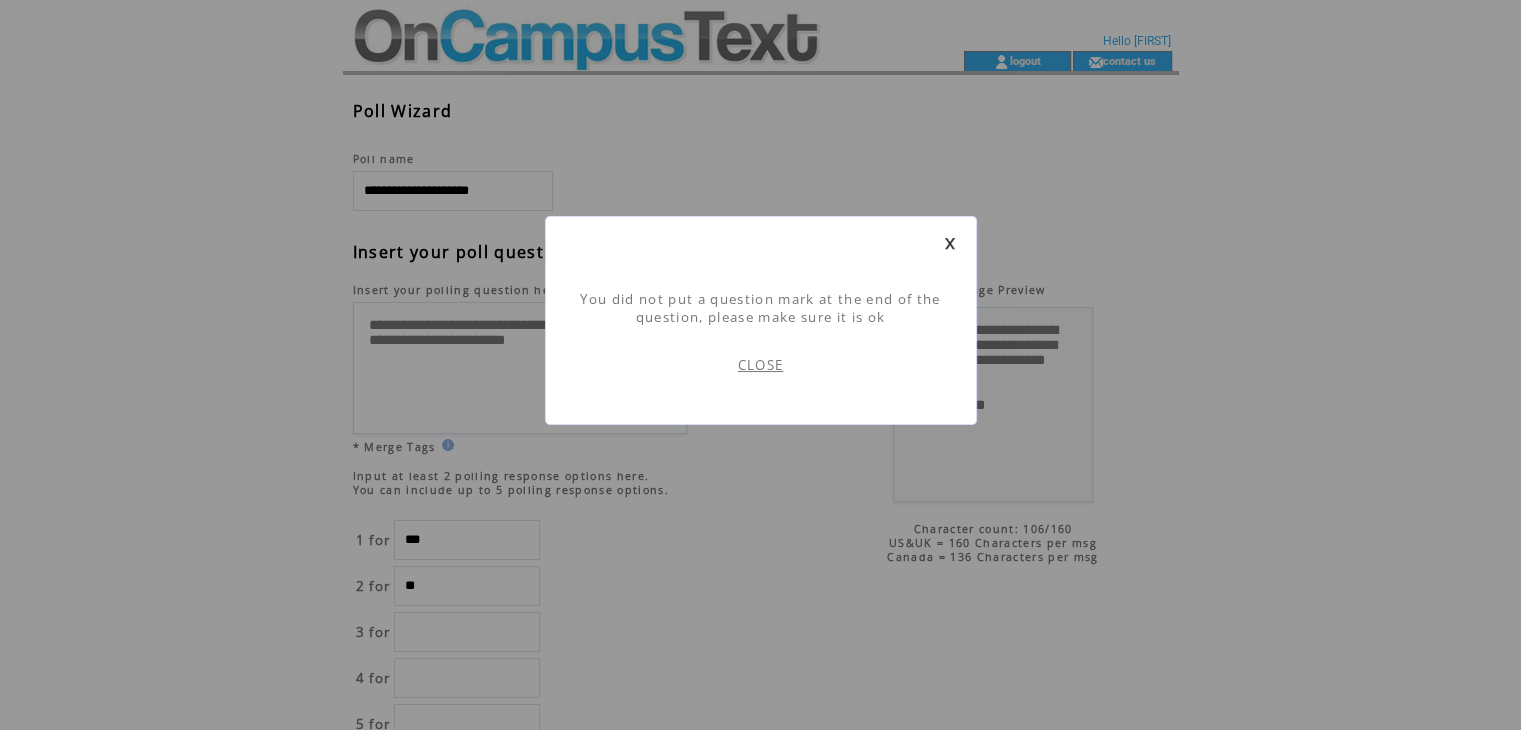 click on "CLOSE" at bounding box center [761, 365] 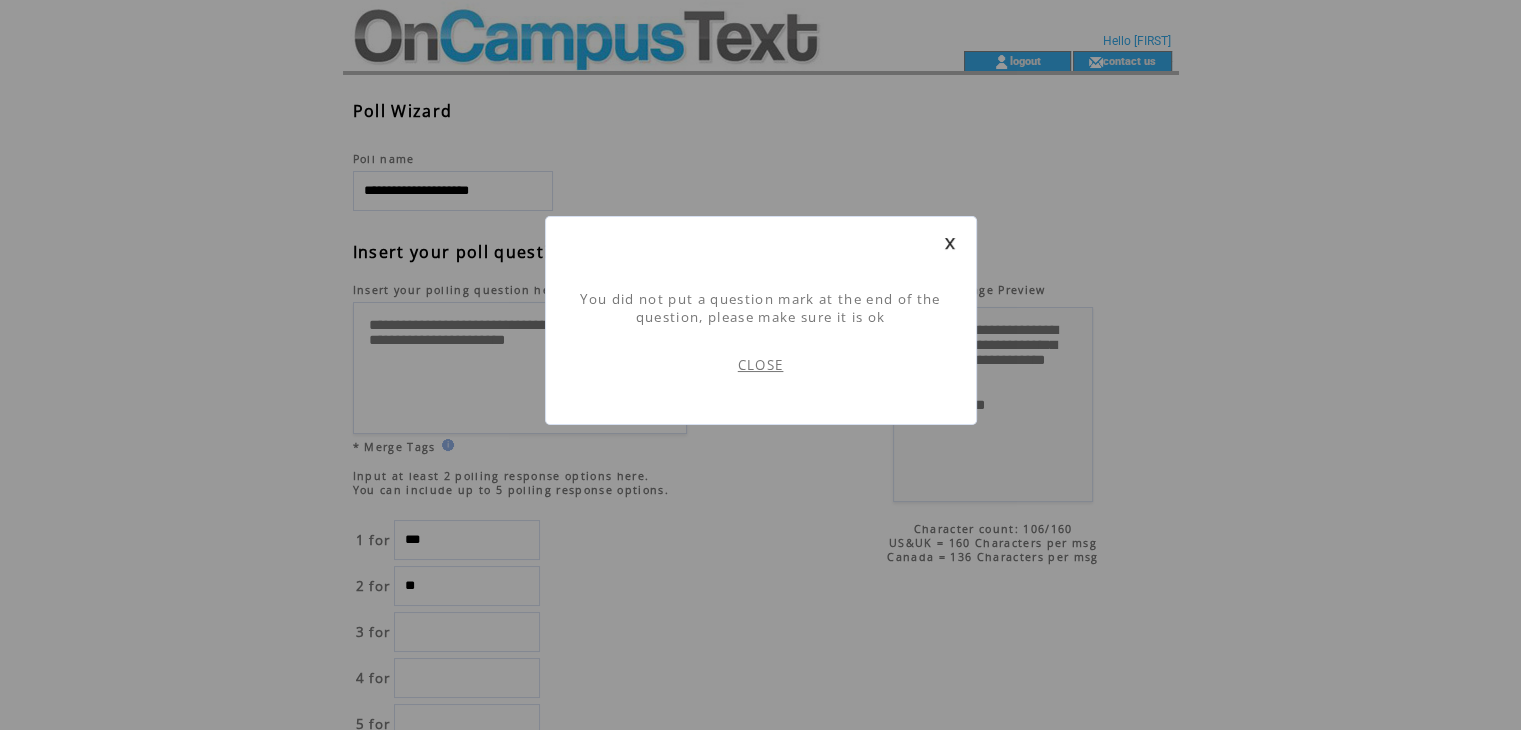 scroll, scrollTop: 0, scrollLeft: 0, axis: both 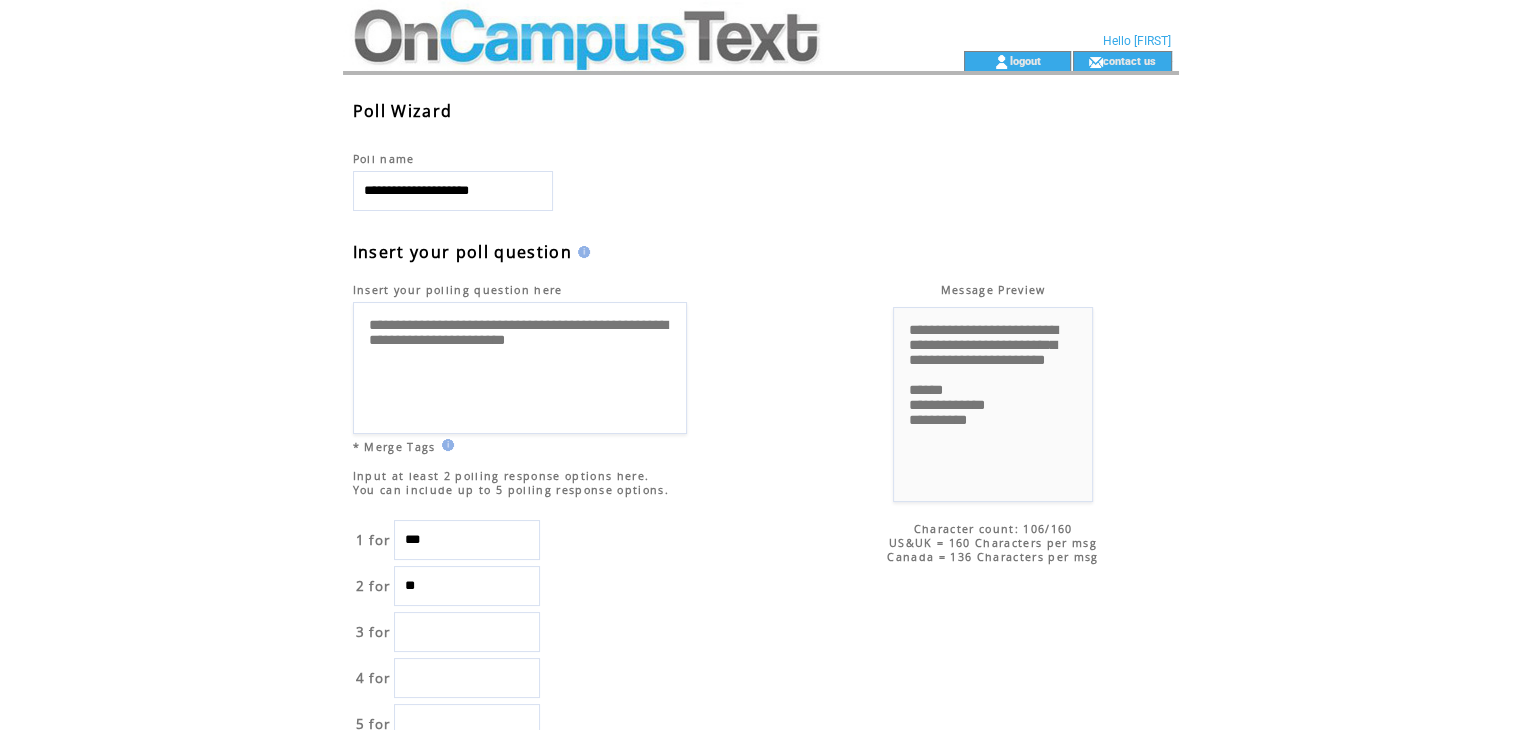 click on "**********" at bounding box center [520, 368] 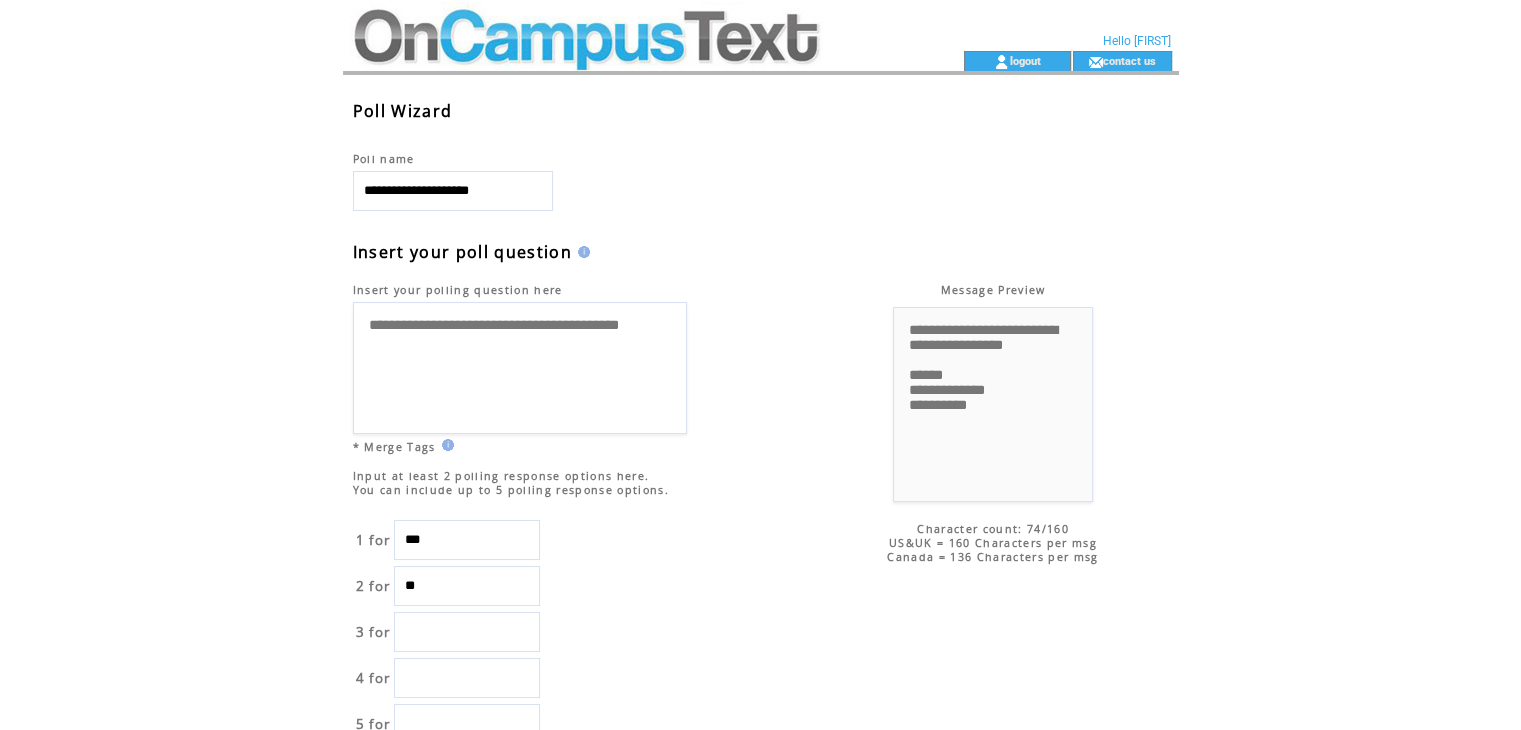 drag, startPoint x: 432, startPoint y: 341, endPoint x: 359, endPoint y: 325, distance: 74.73286 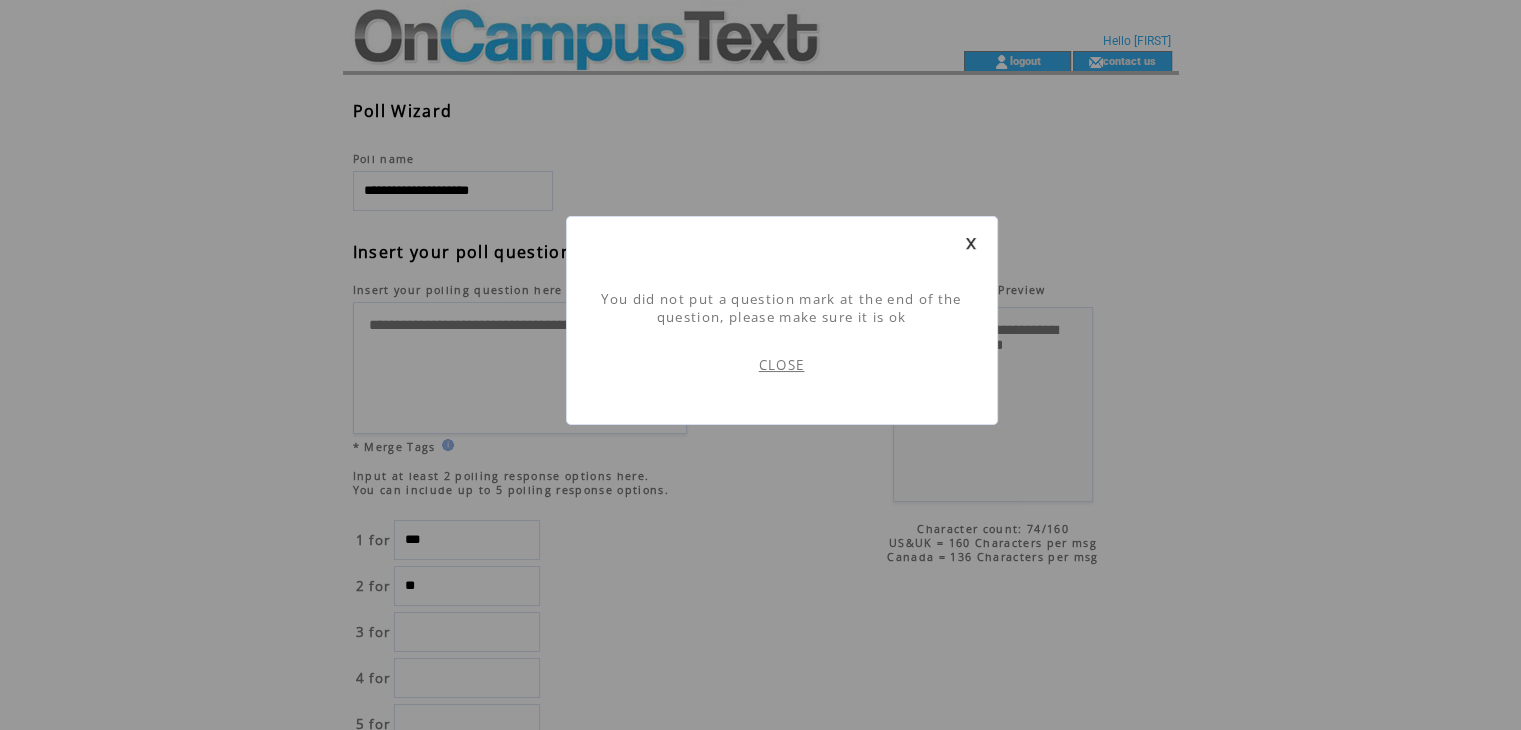 scroll, scrollTop: 0, scrollLeft: 0, axis: both 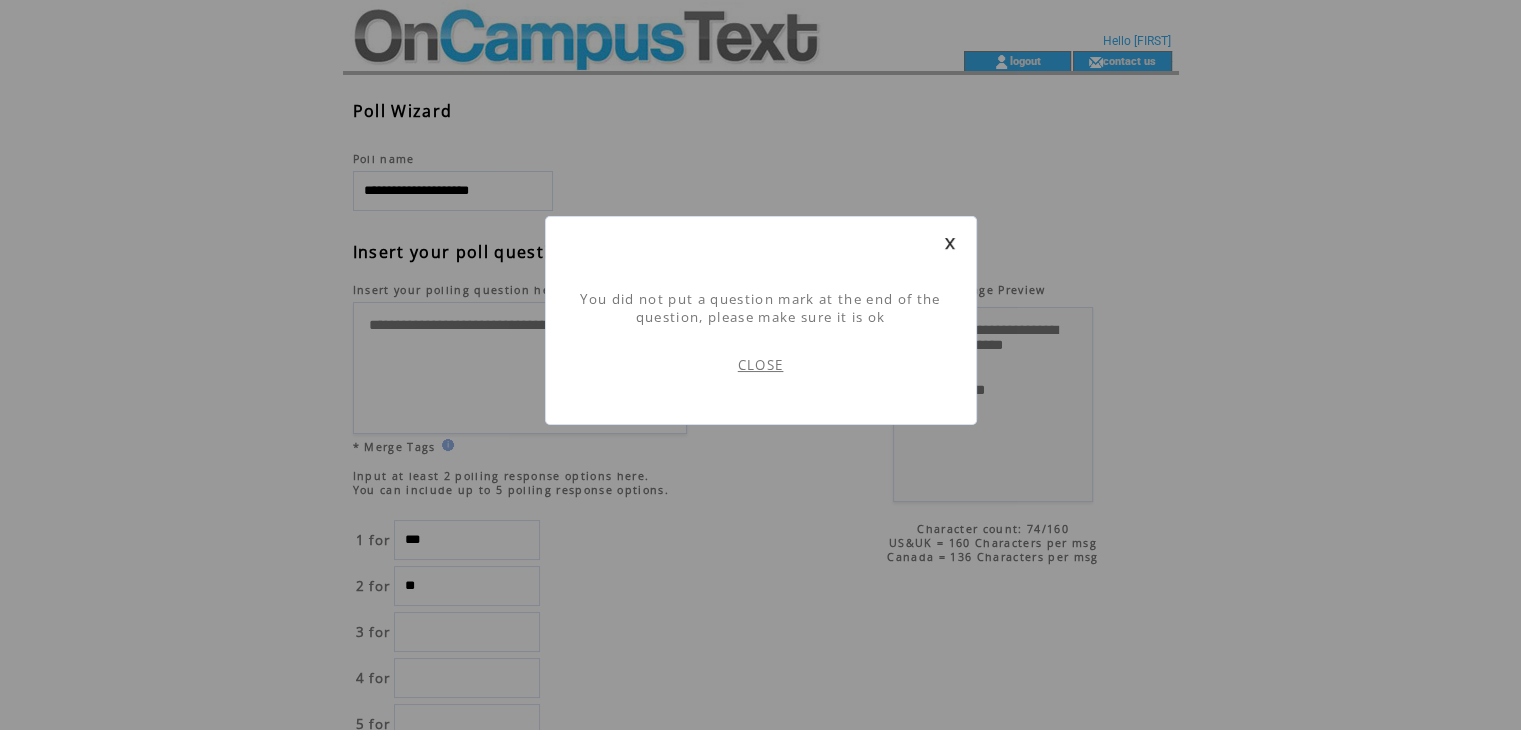 click on "You did not put a question mark at the end of the question, please make sure it is ok
CLOSE" at bounding box center (761, 320) 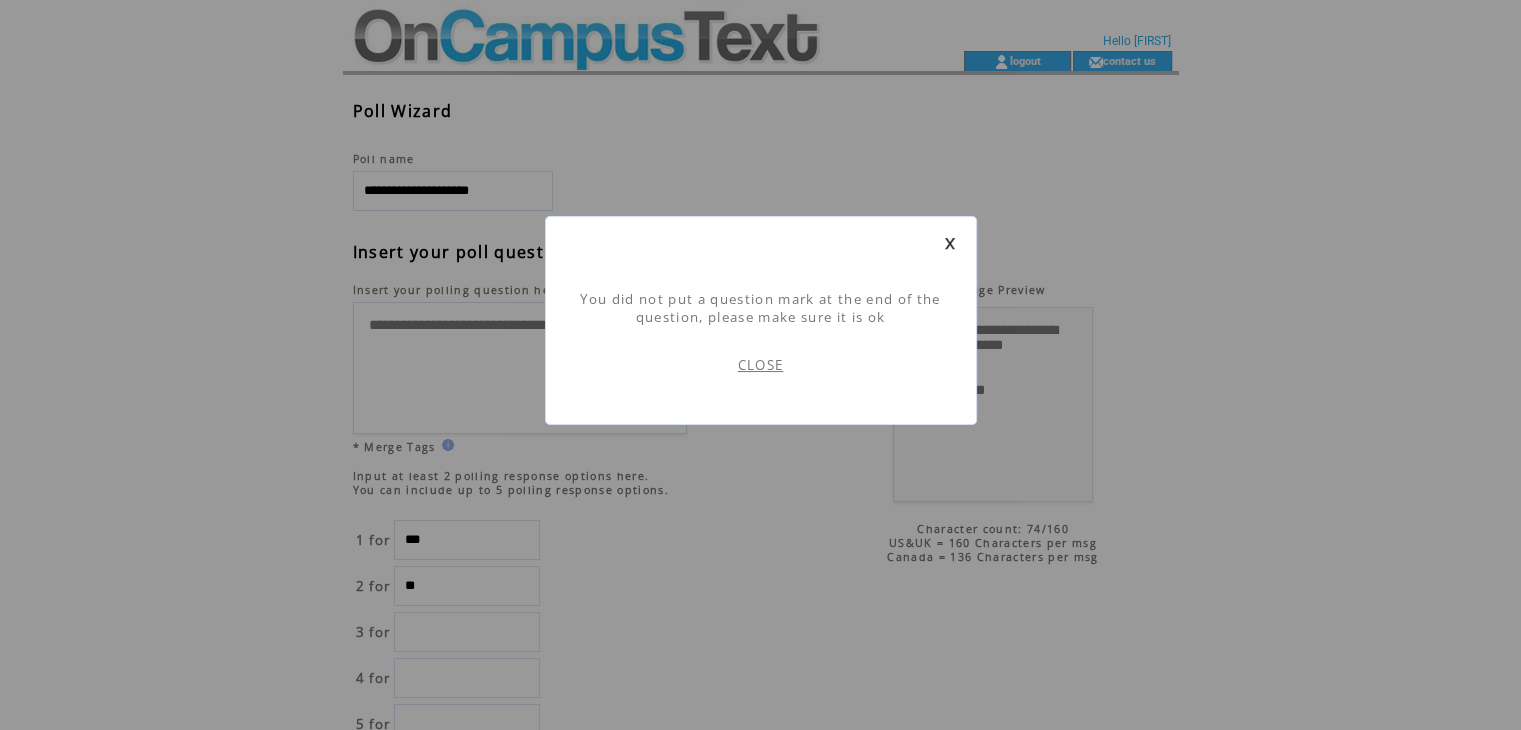 scroll, scrollTop: 0, scrollLeft: 0, axis: both 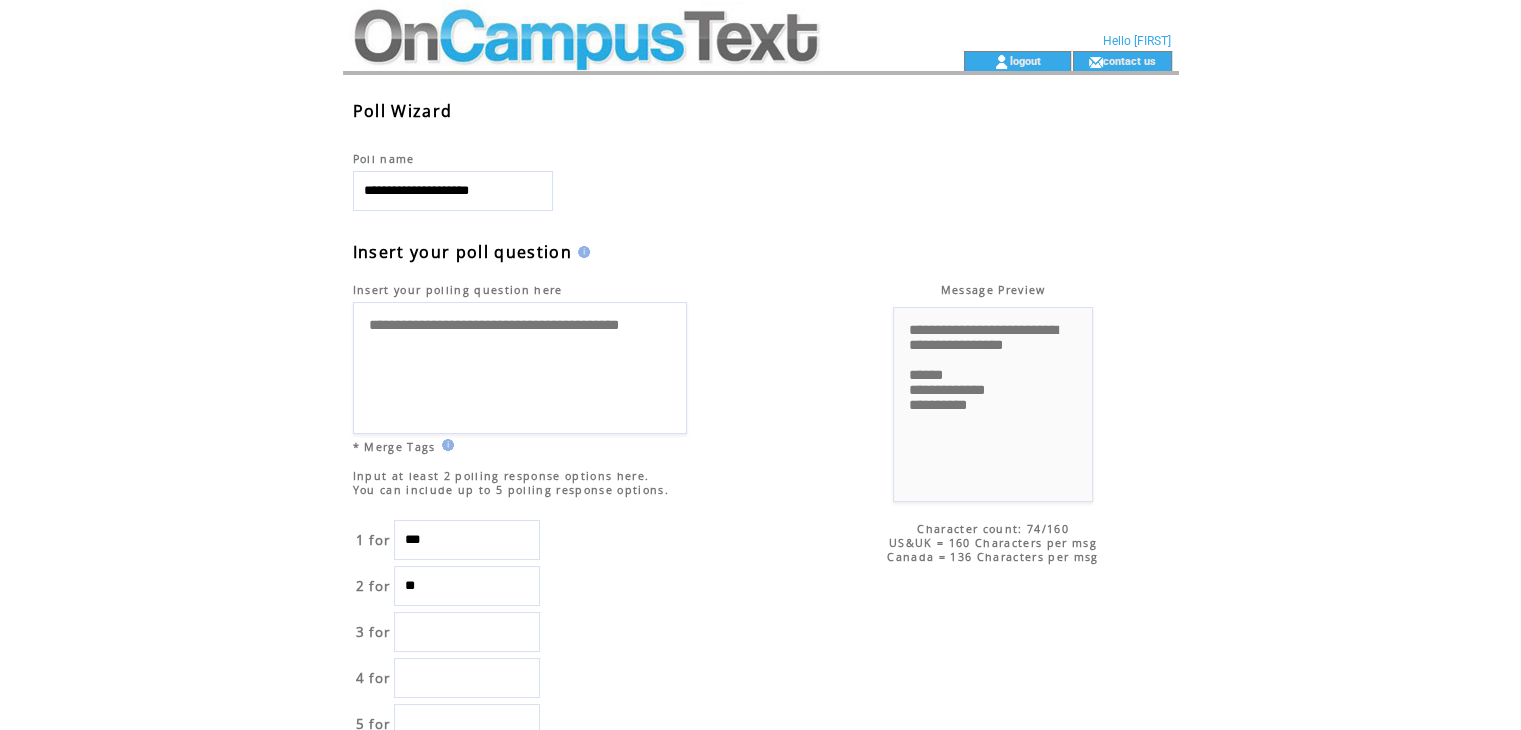 click on "***" at bounding box center (467, 540) 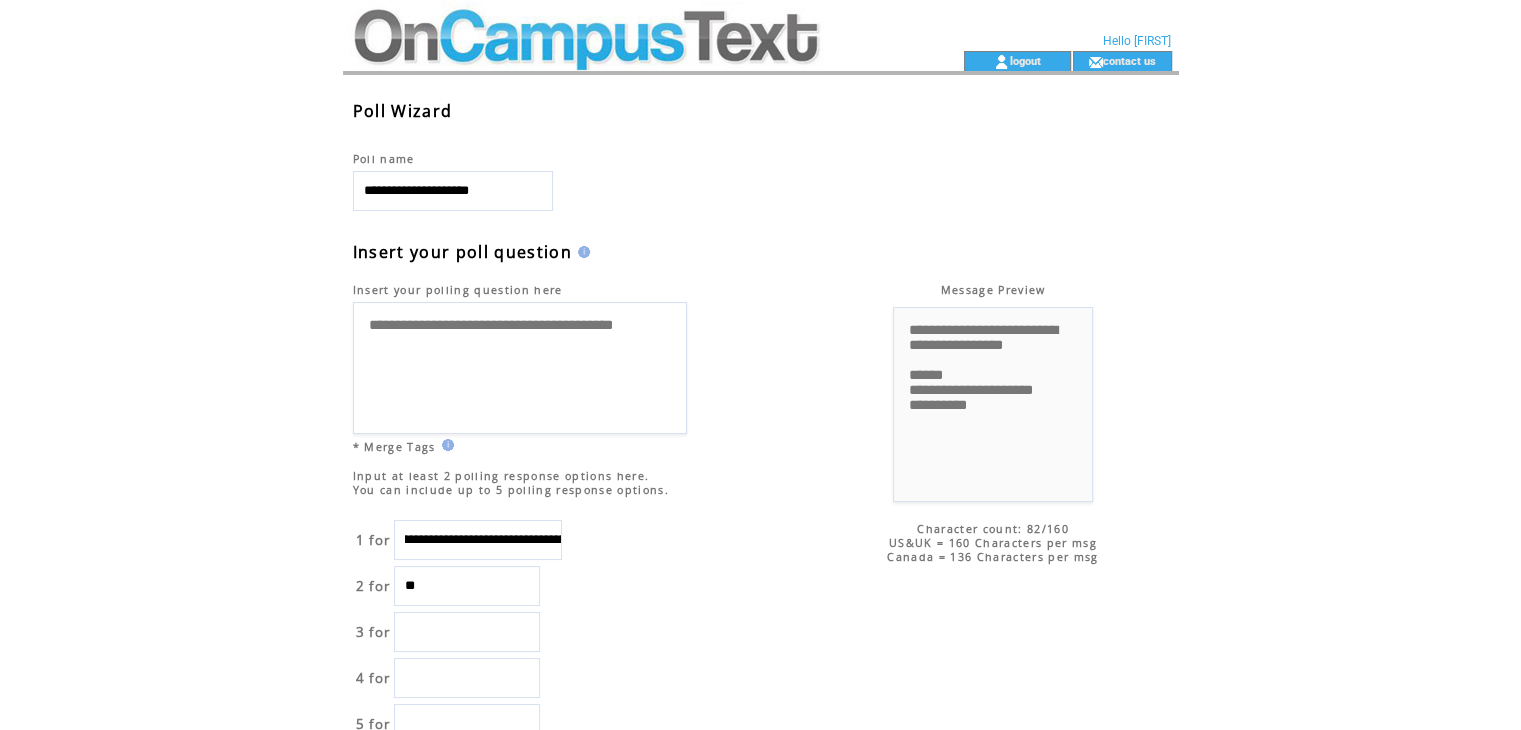 scroll, scrollTop: 0, scrollLeft: 0, axis: both 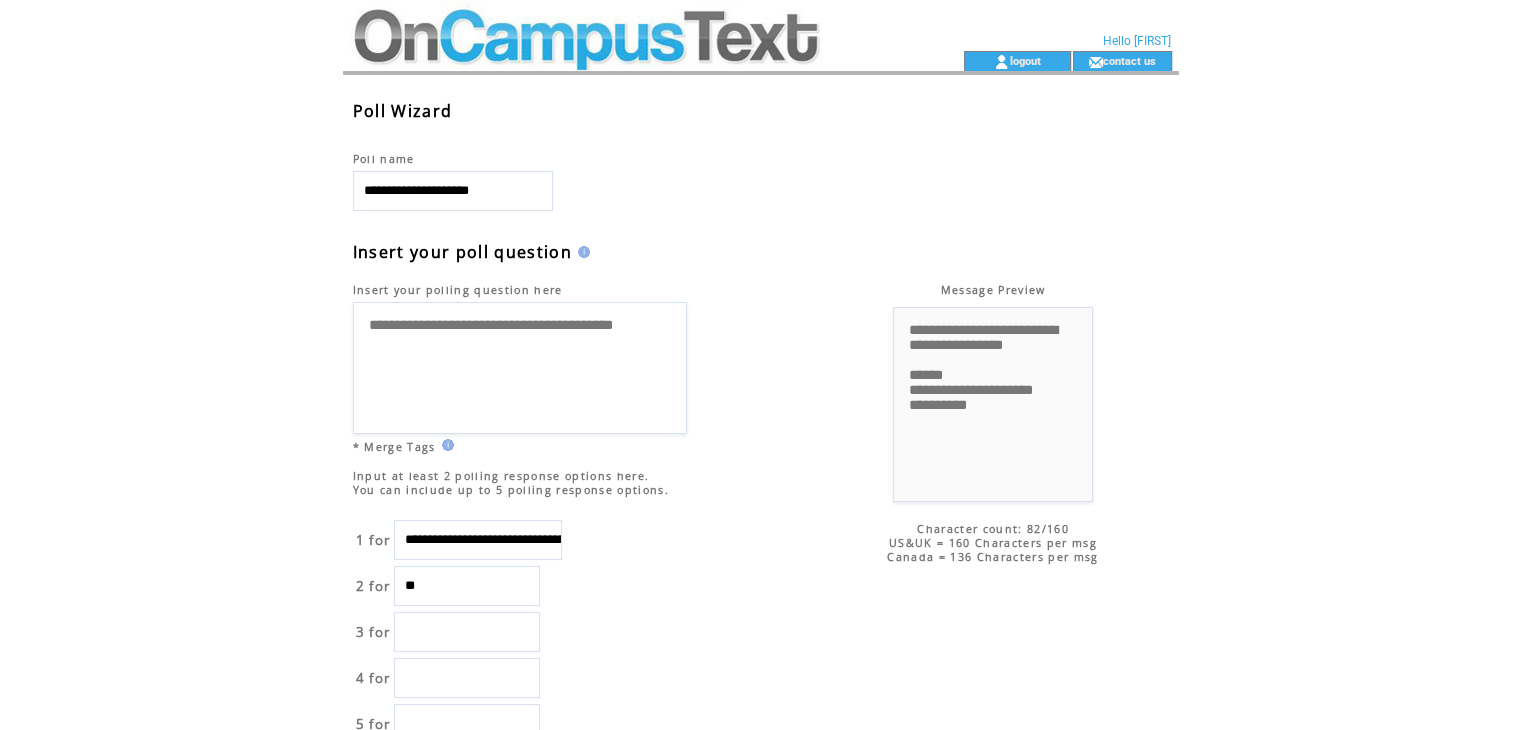 click on "**********" at bounding box center [478, 540] 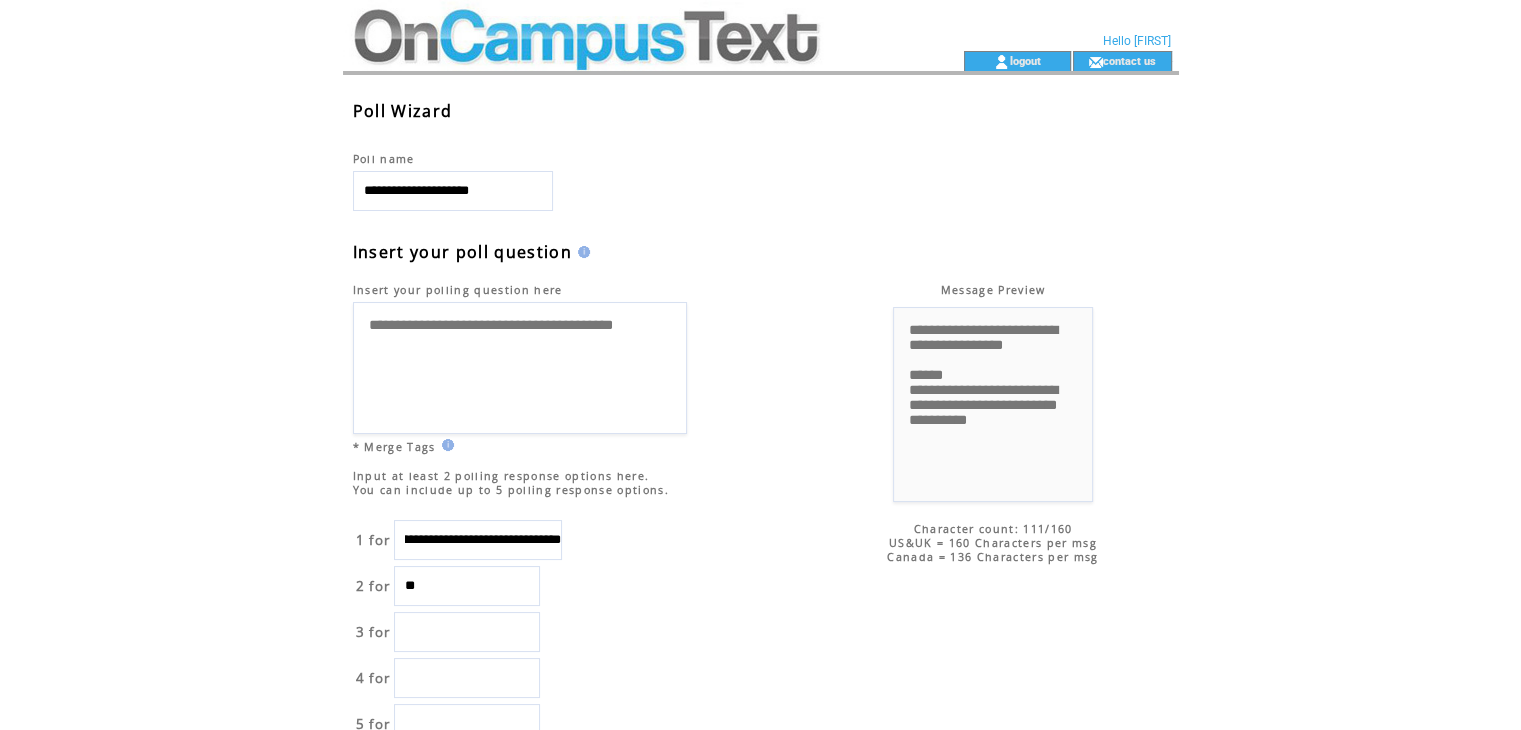scroll, scrollTop: 0, scrollLeft: 154, axis: horizontal 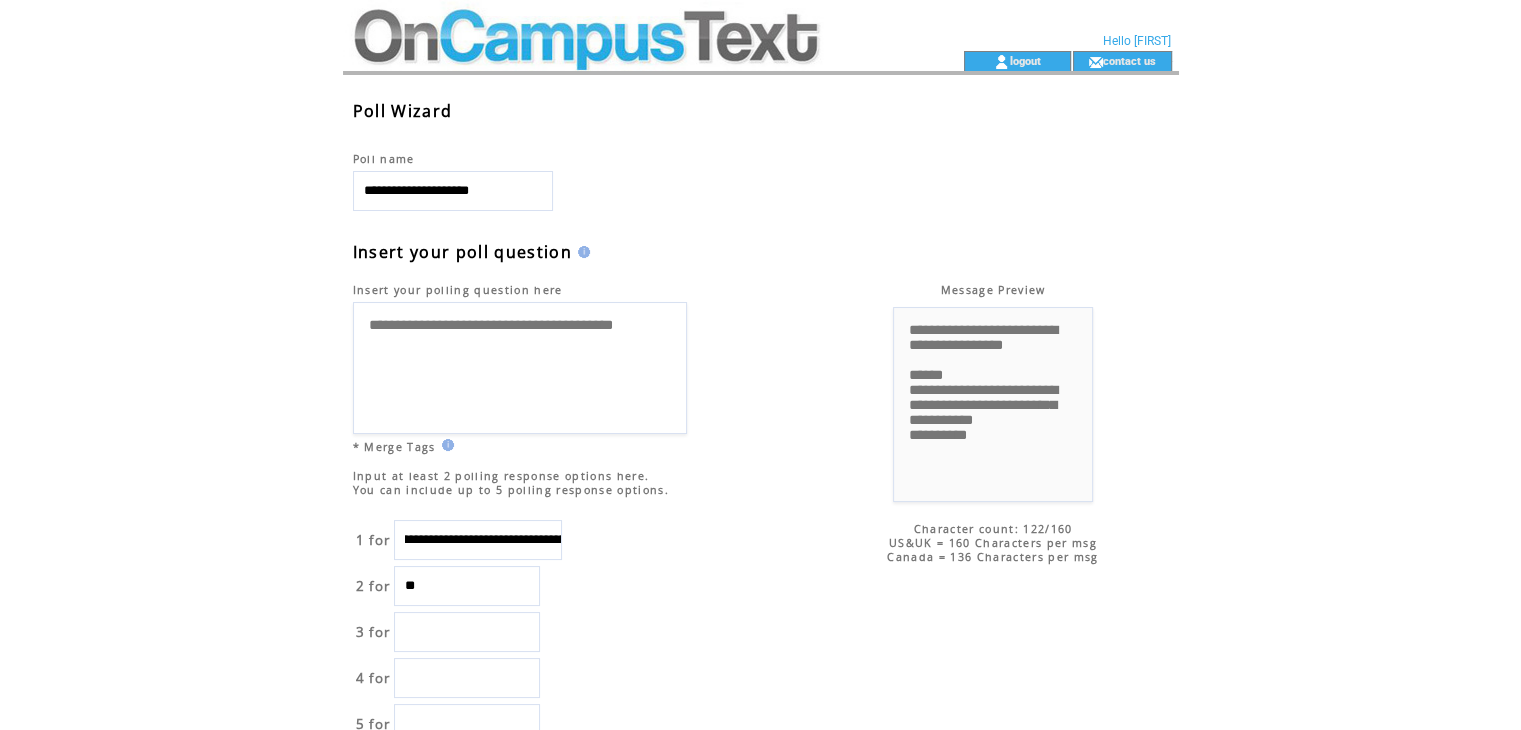 type on "**********" 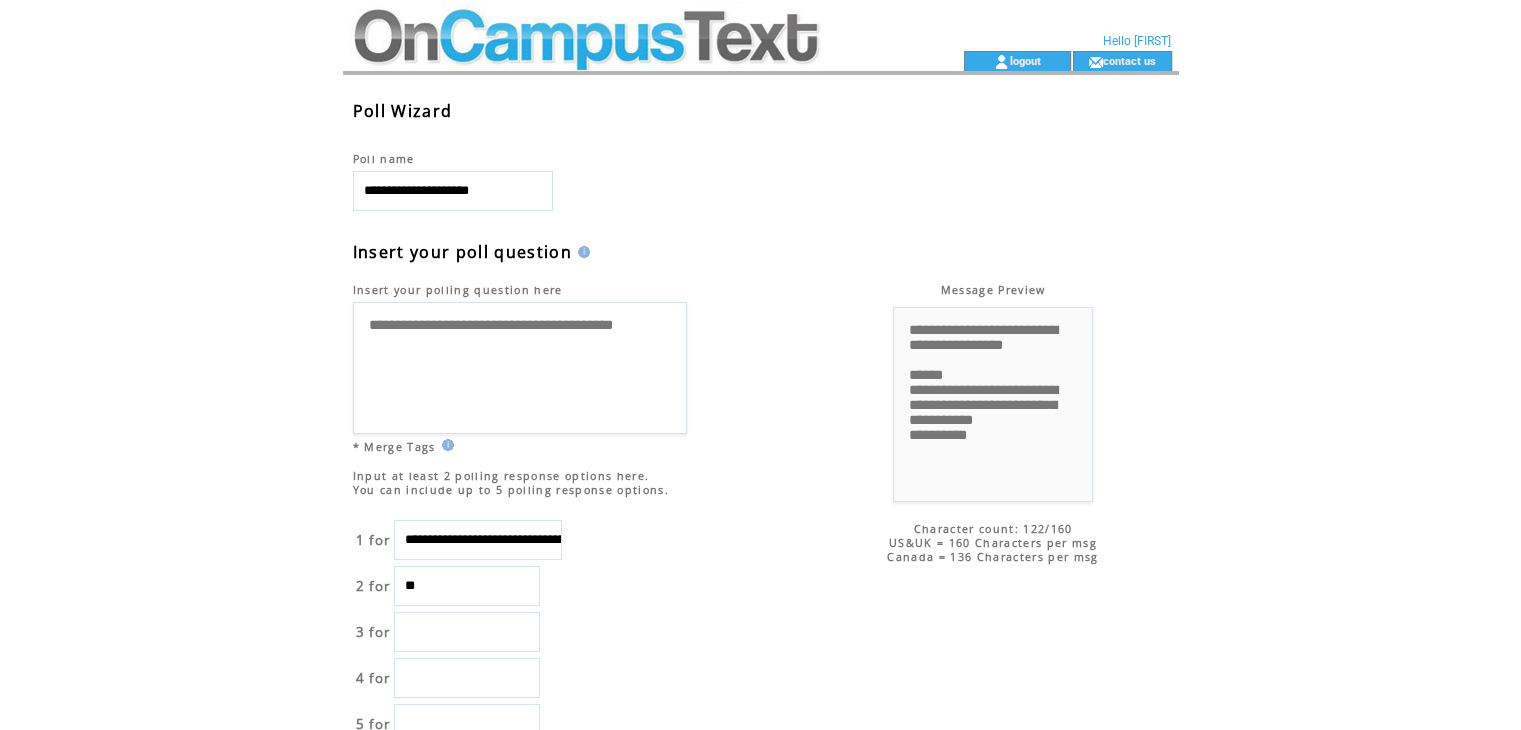 click on "**" at bounding box center [467, 586] 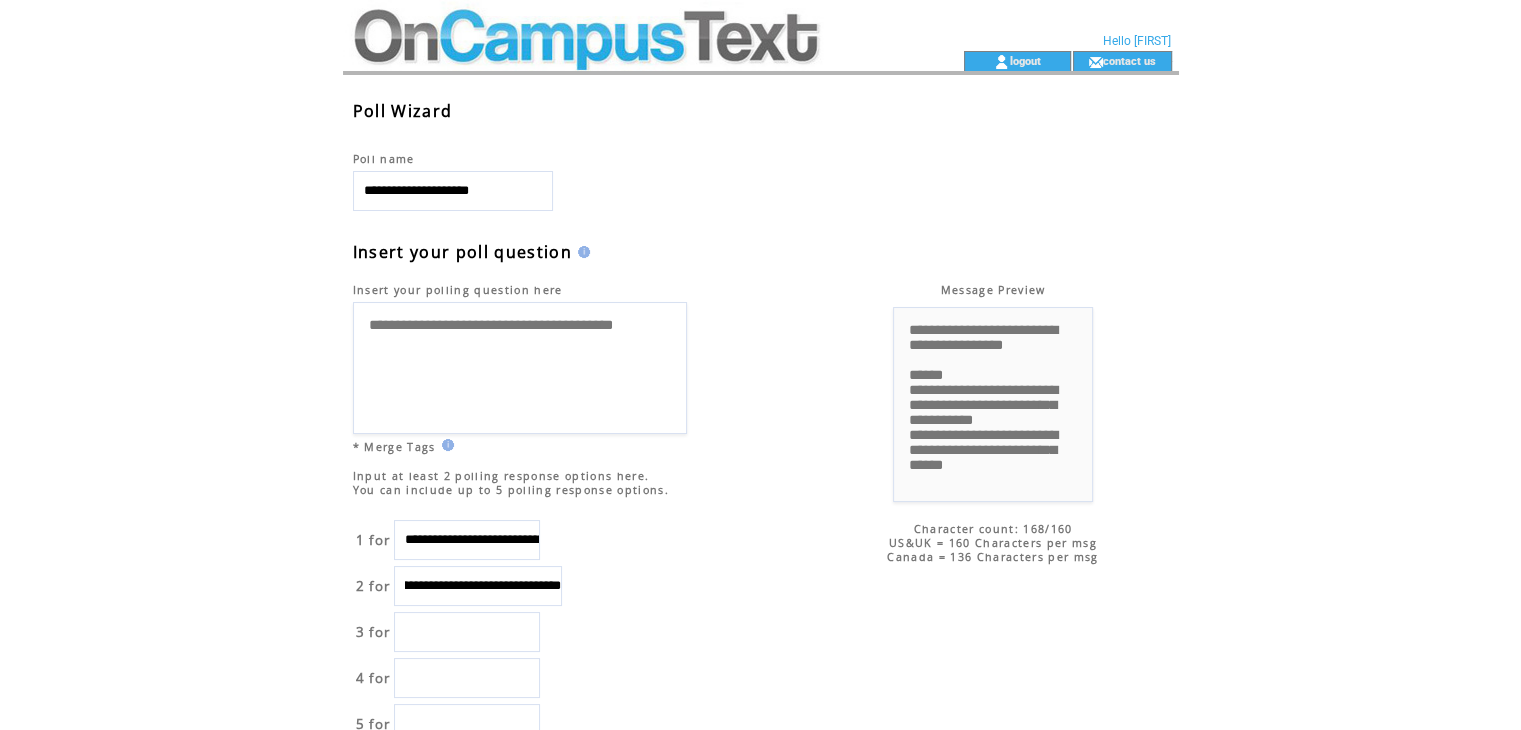 scroll, scrollTop: 0, scrollLeft: 0, axis: both 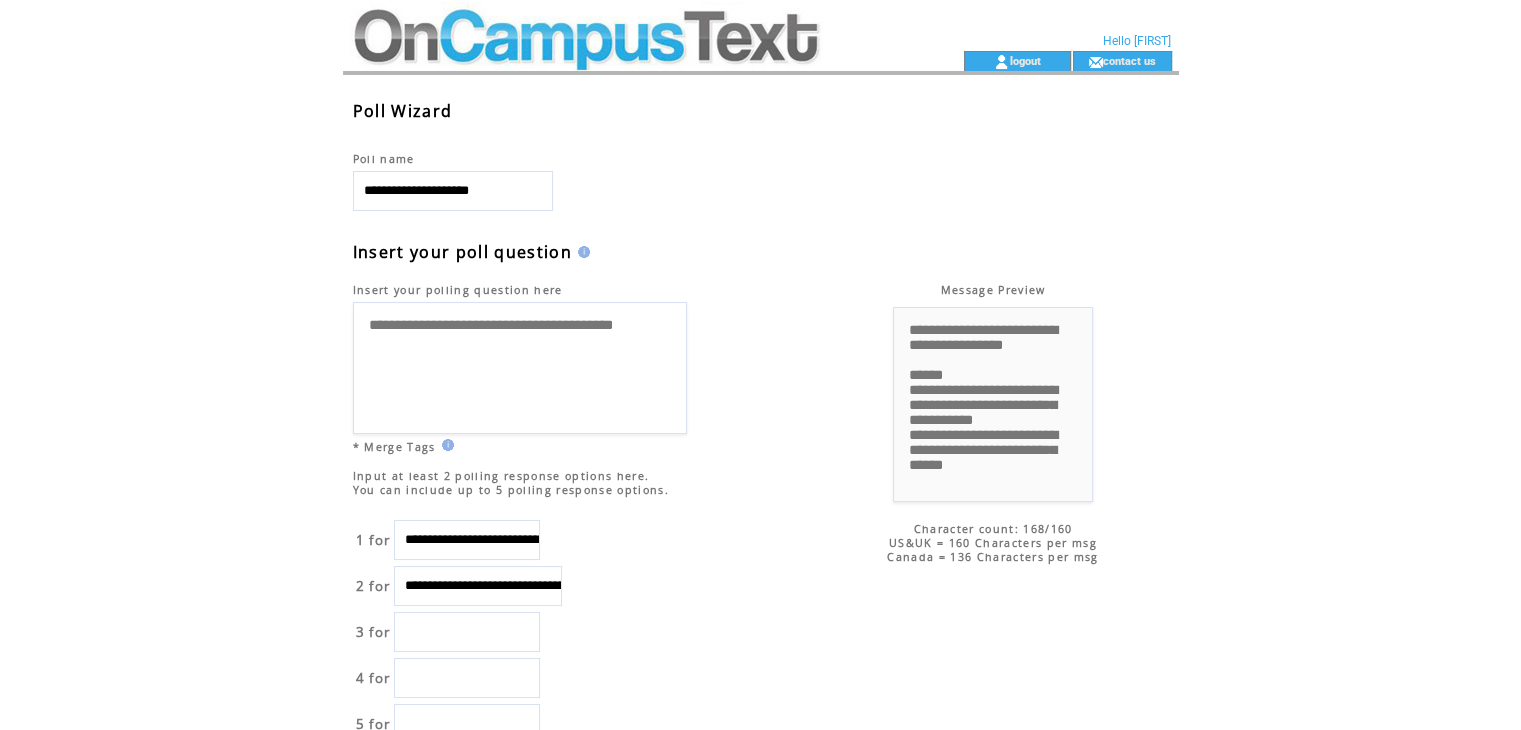 click on "**********" at bounding box center (478, 586) 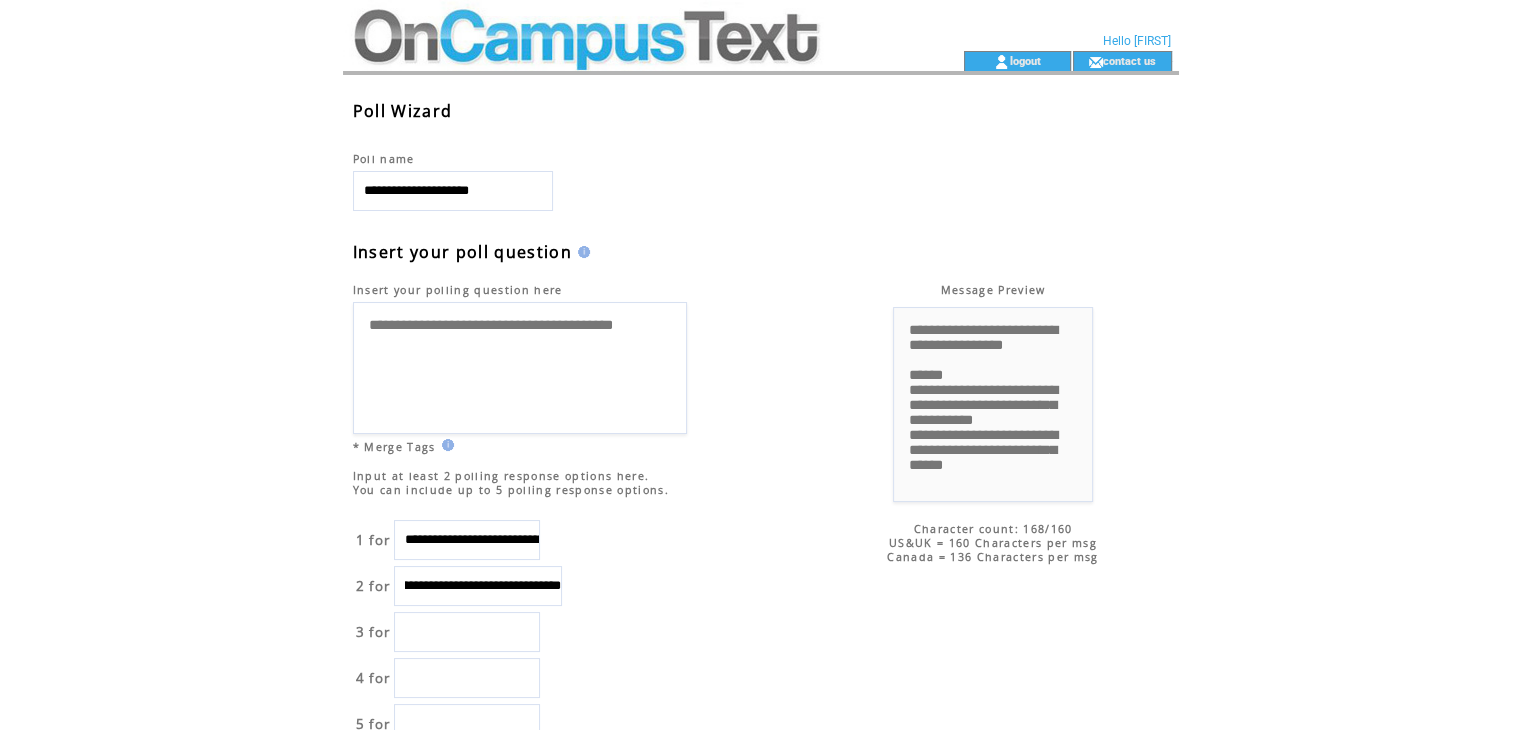 scroll, scrollTop: 0, scrollLeft: 208, axis: horizontal 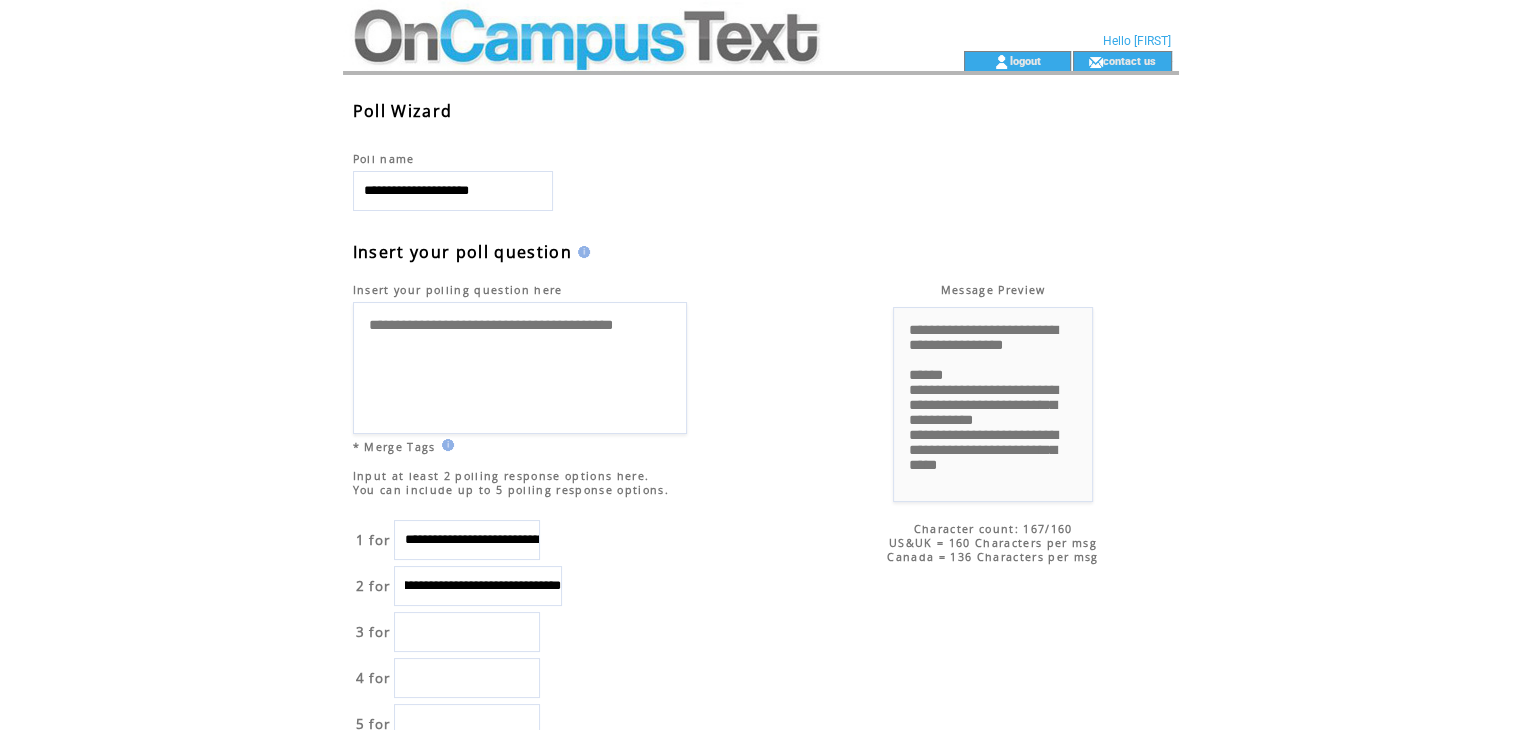 type on "**********" 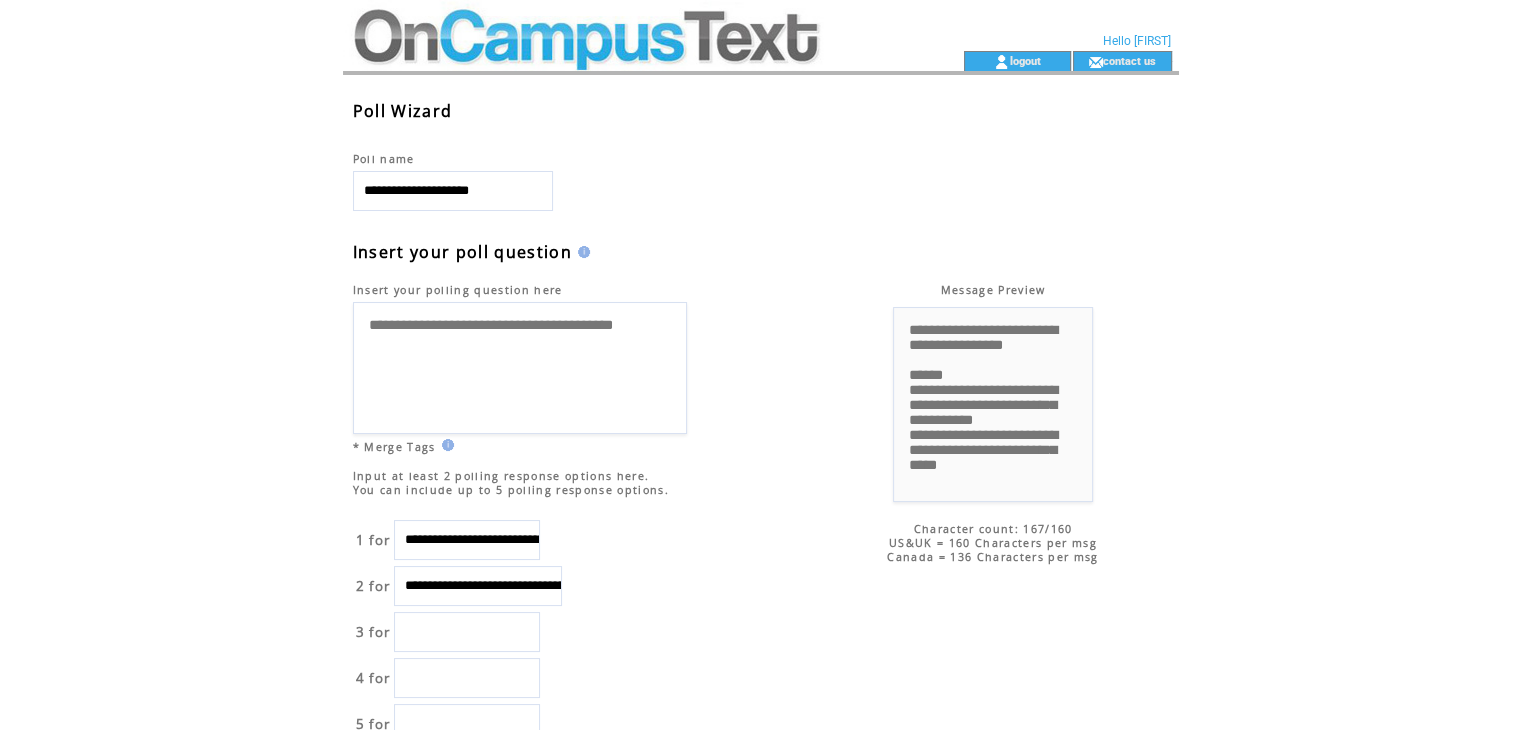 type on "*" 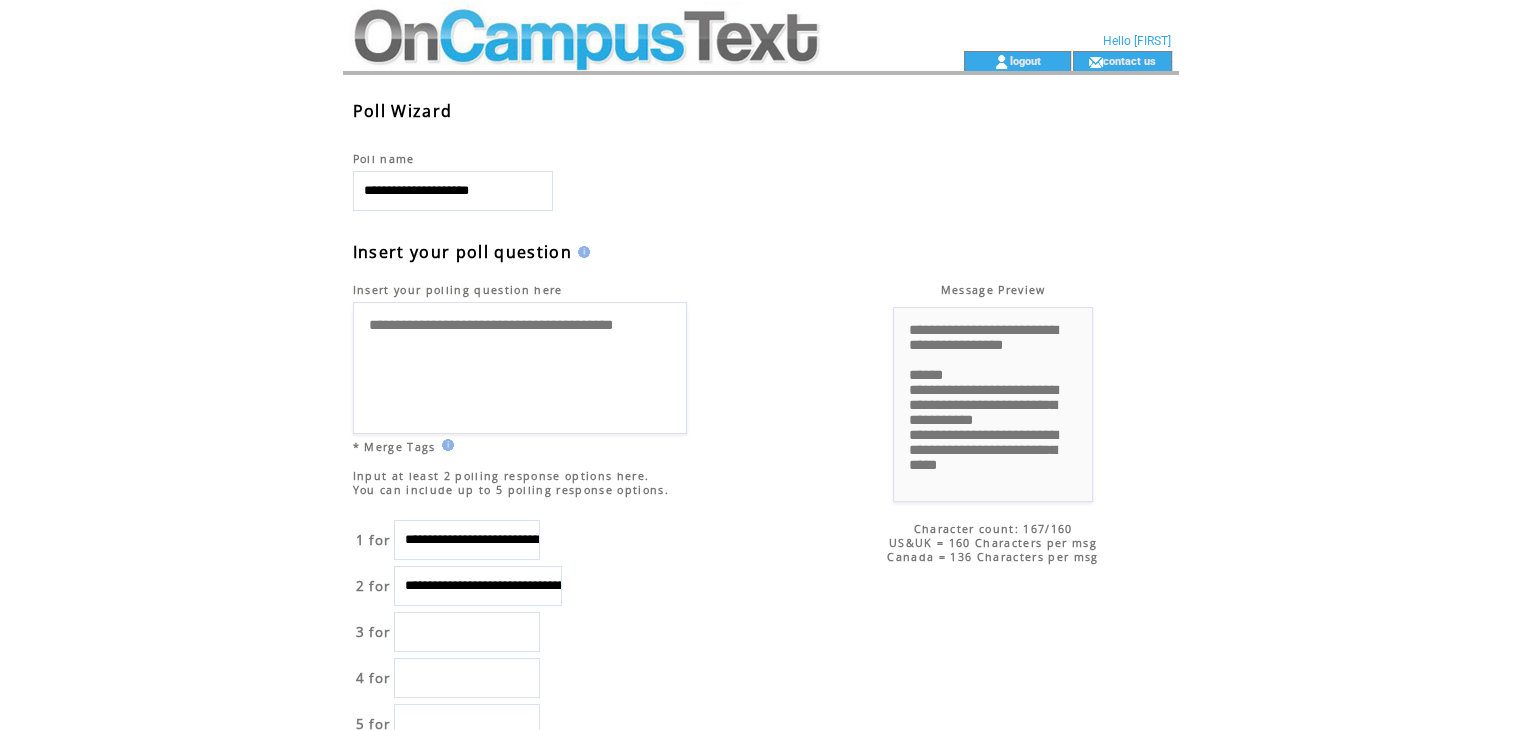 type on "*" 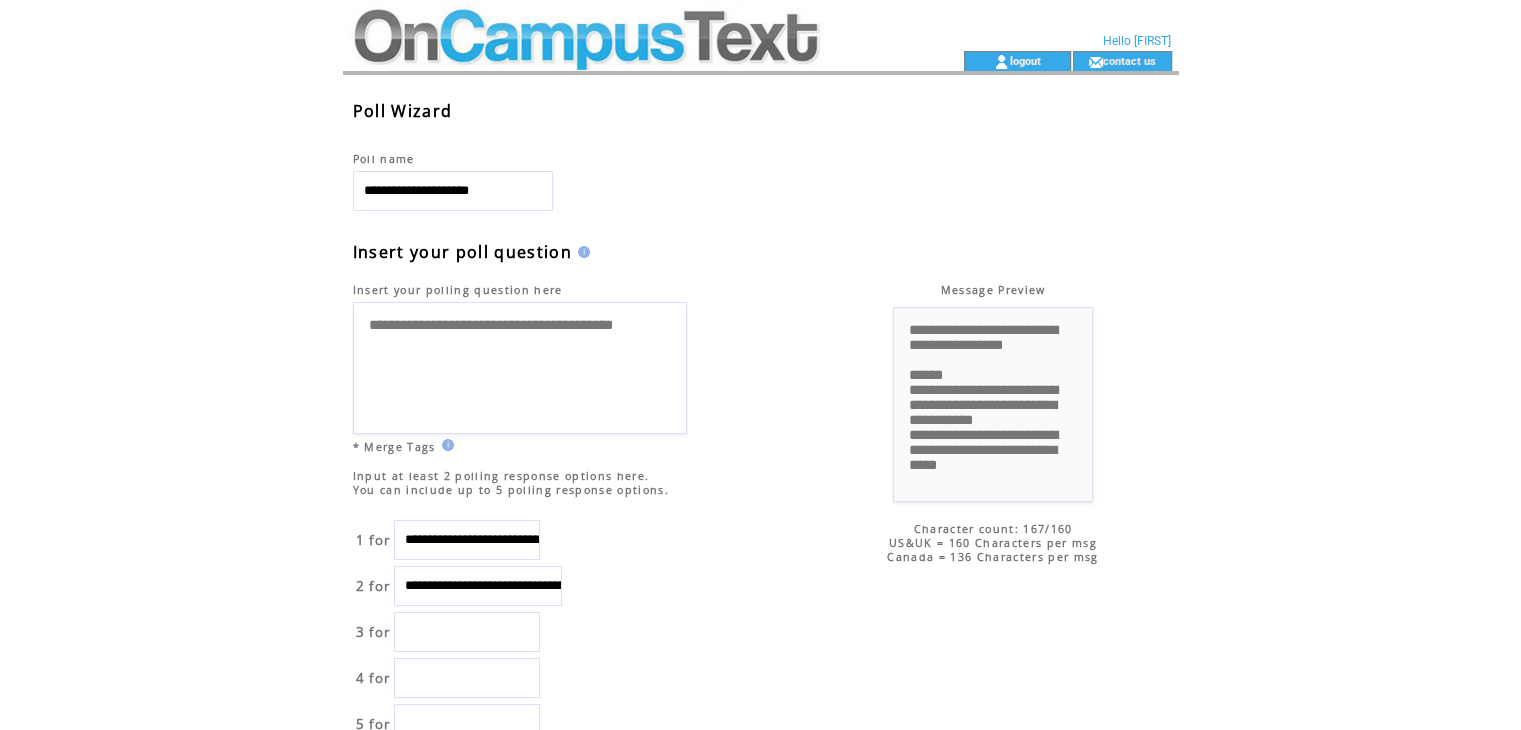 type on "*" 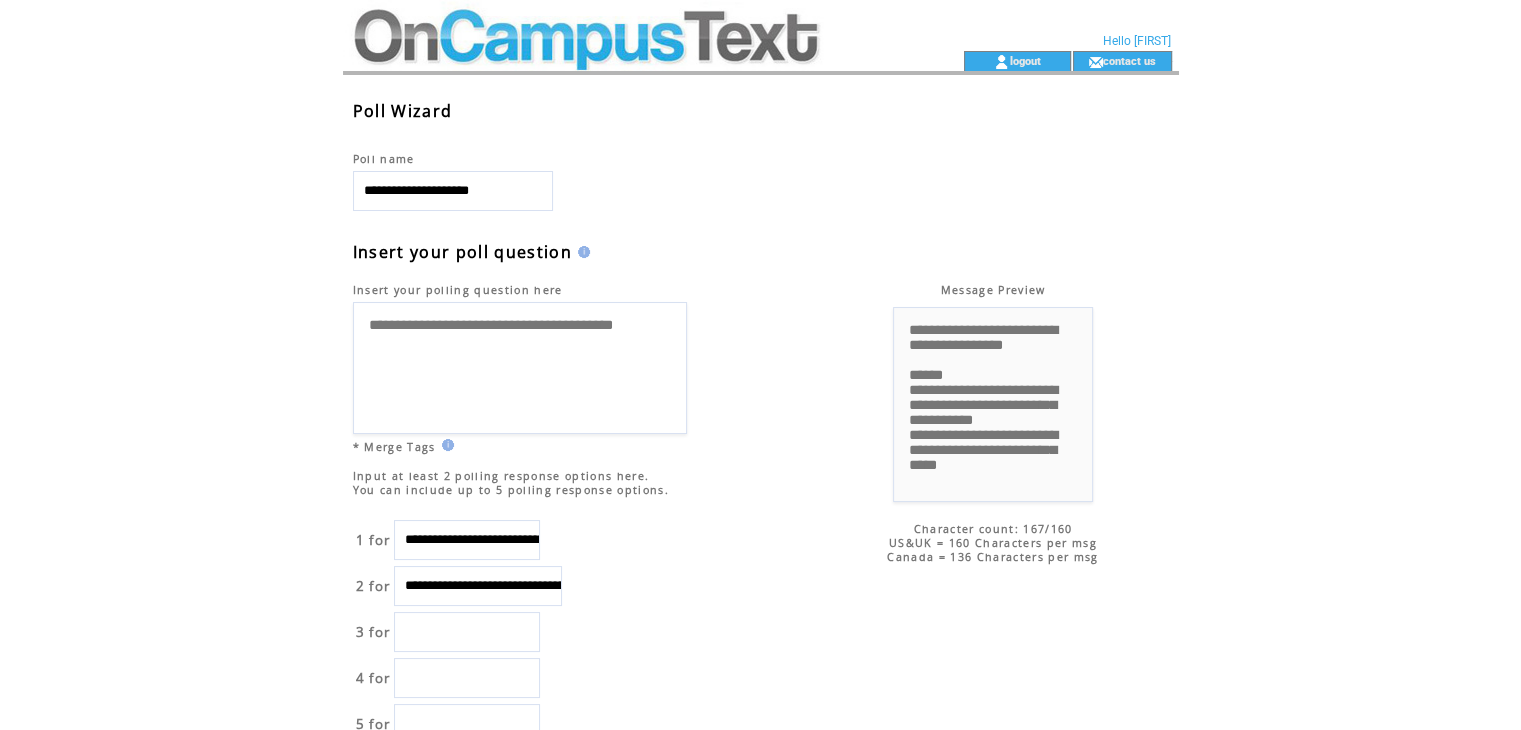 type on "*" 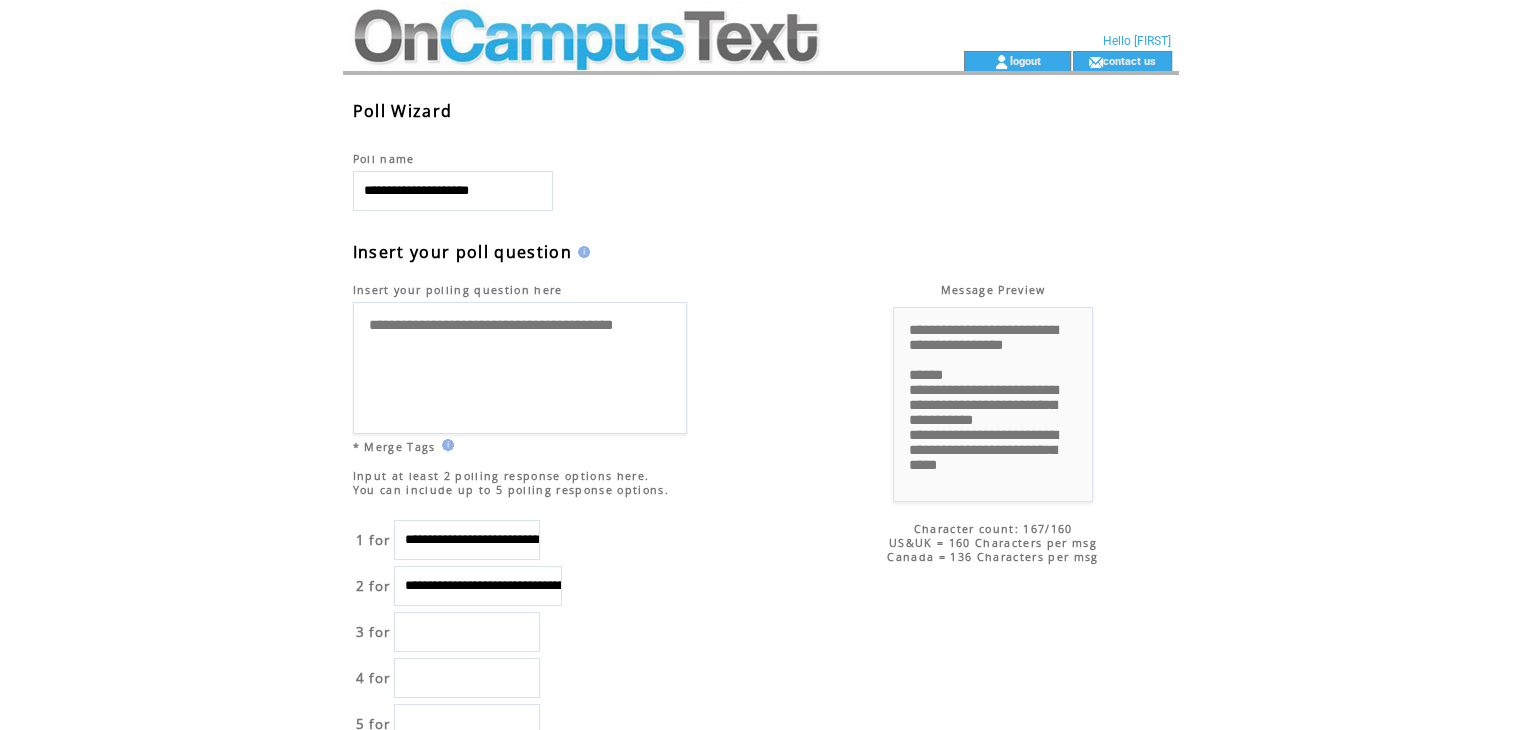 click at bounding box center (467, 678) 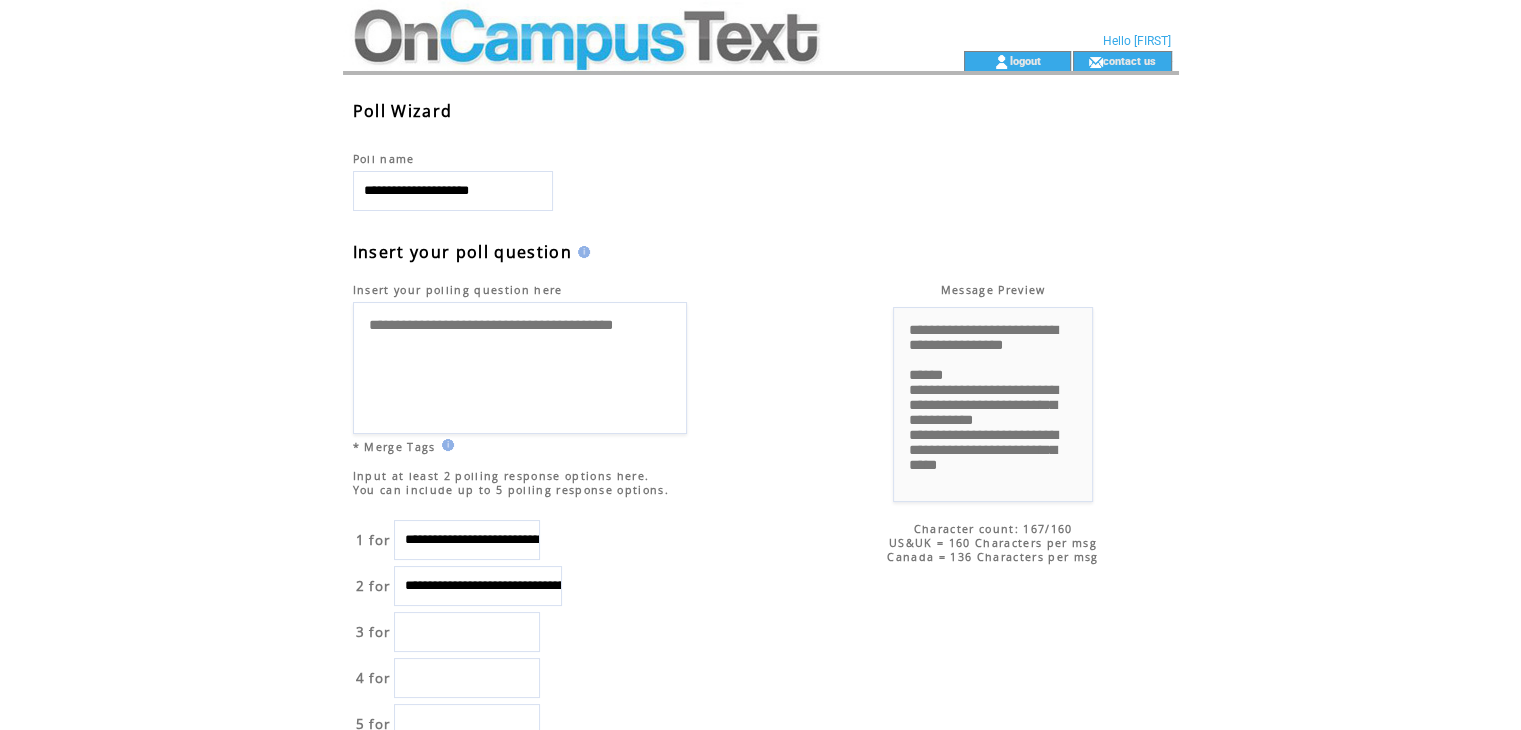 type on "*" 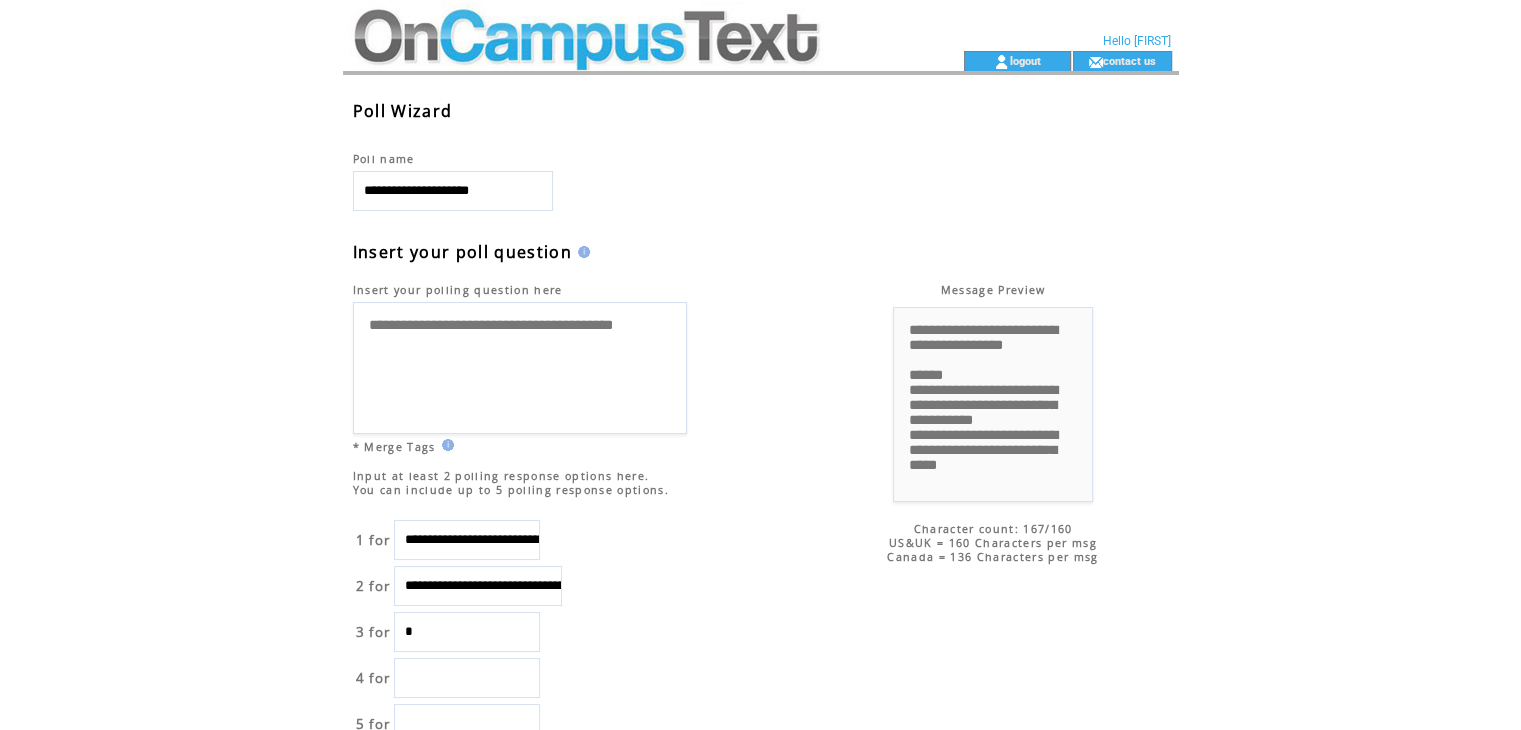 type 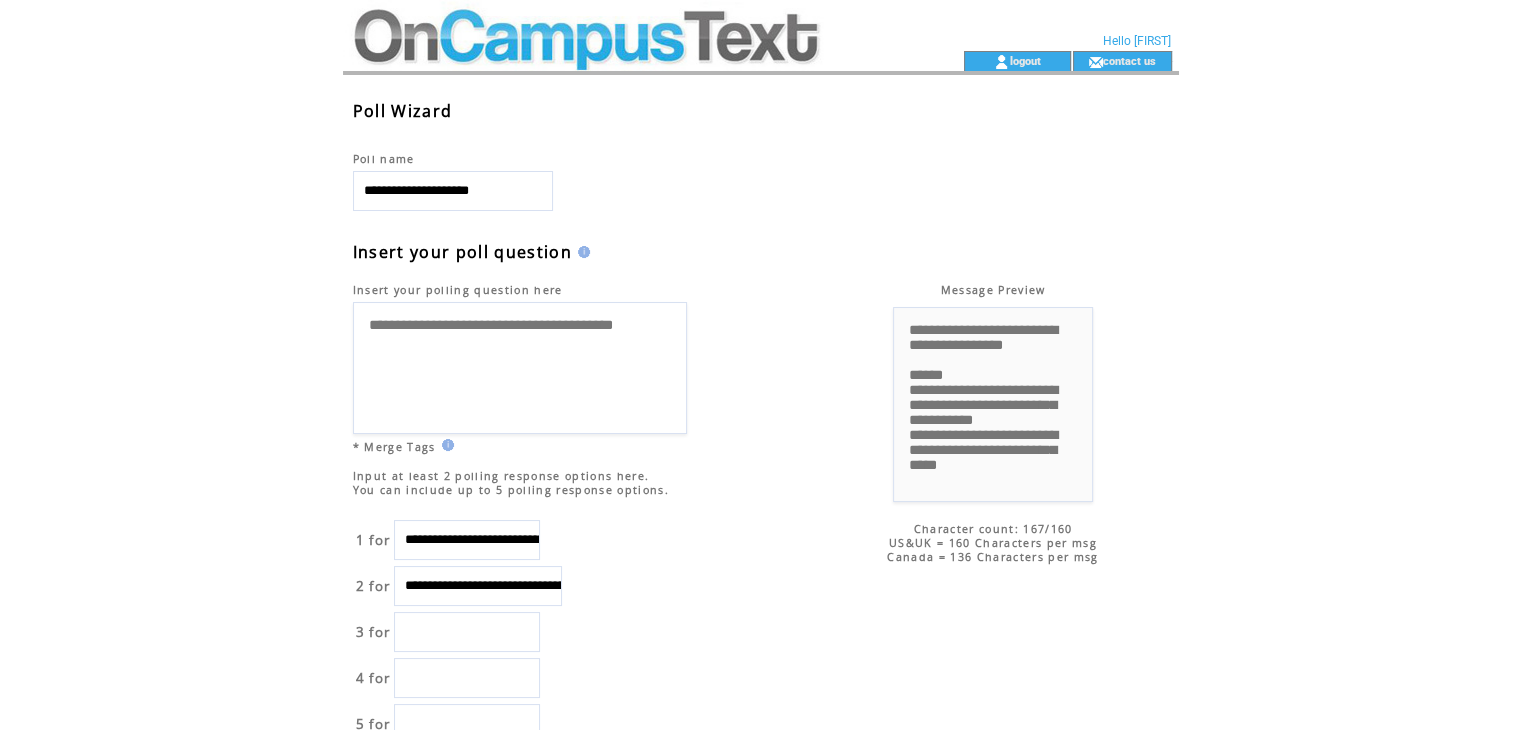 click at bounding box center (467, 678) 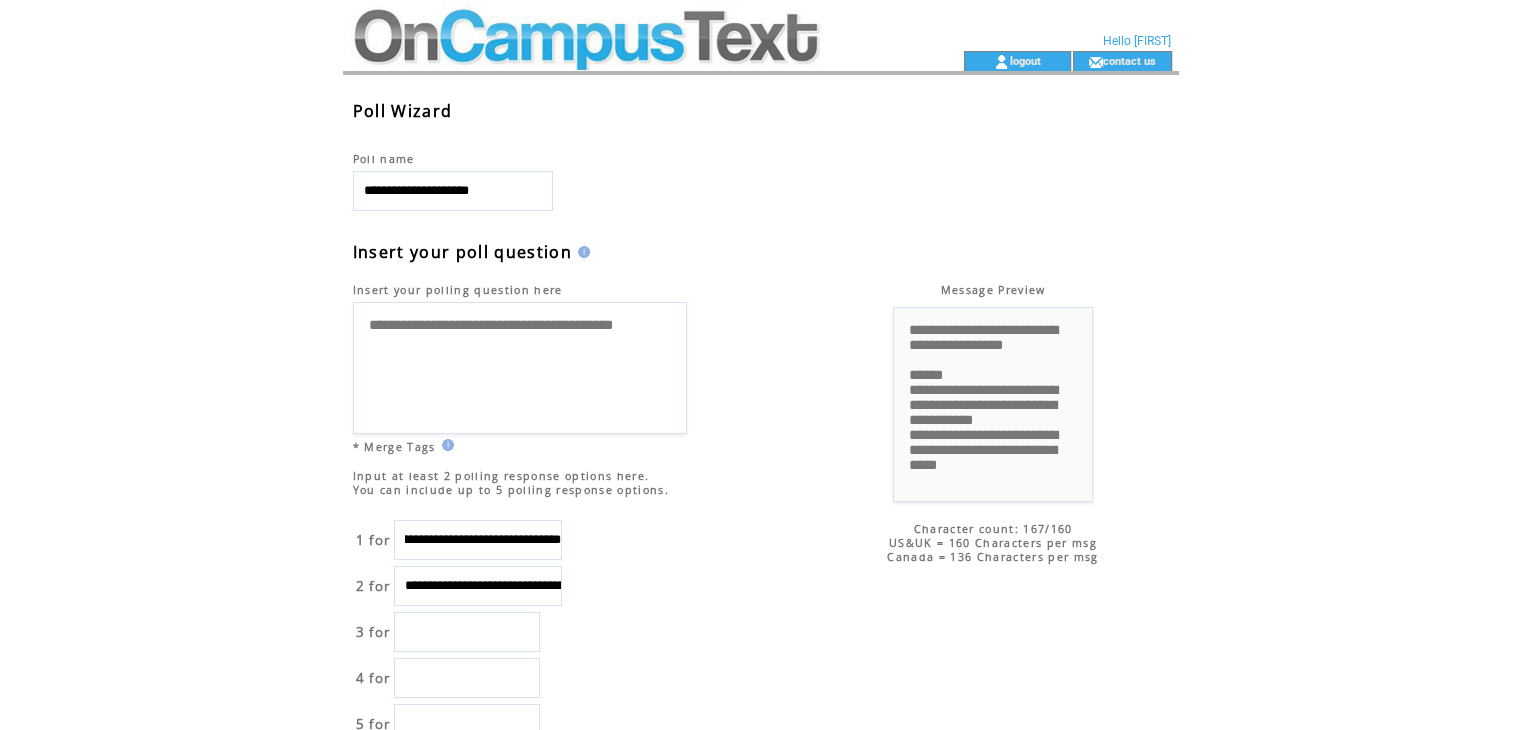 scroll, scrollTop: 0, scrollLeft: 124, axis: horizontal 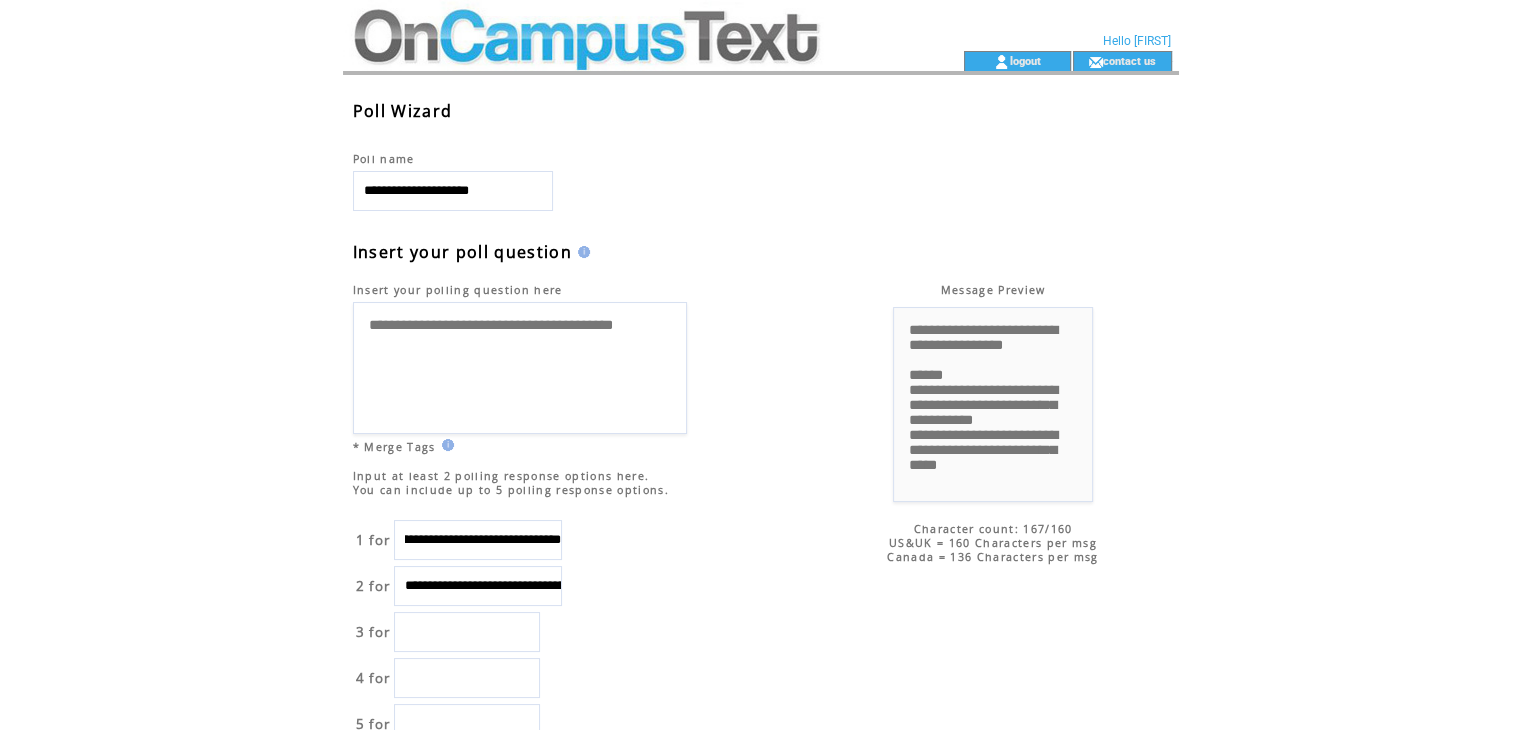 type on "**********" 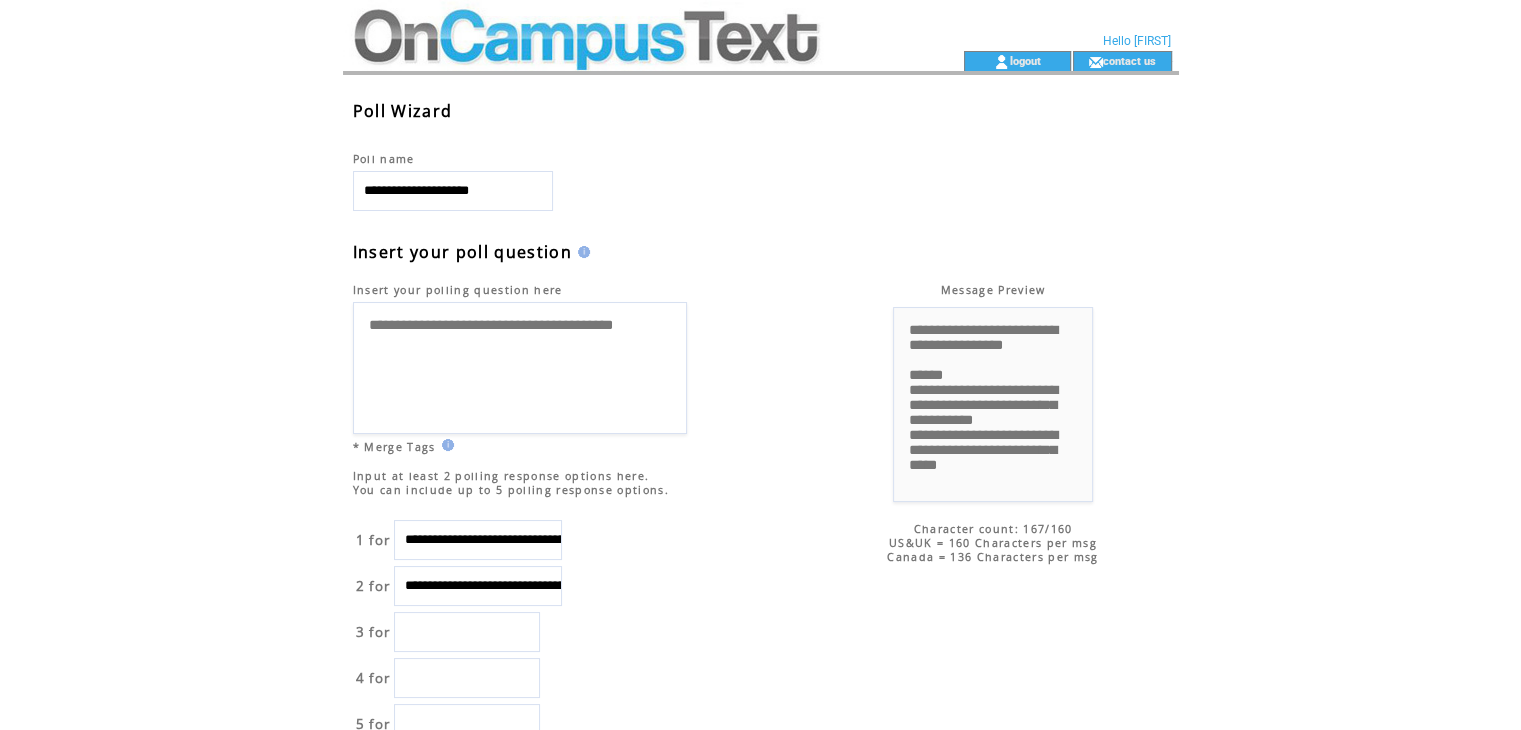 click on "**********" at bounding box center (478, 586) 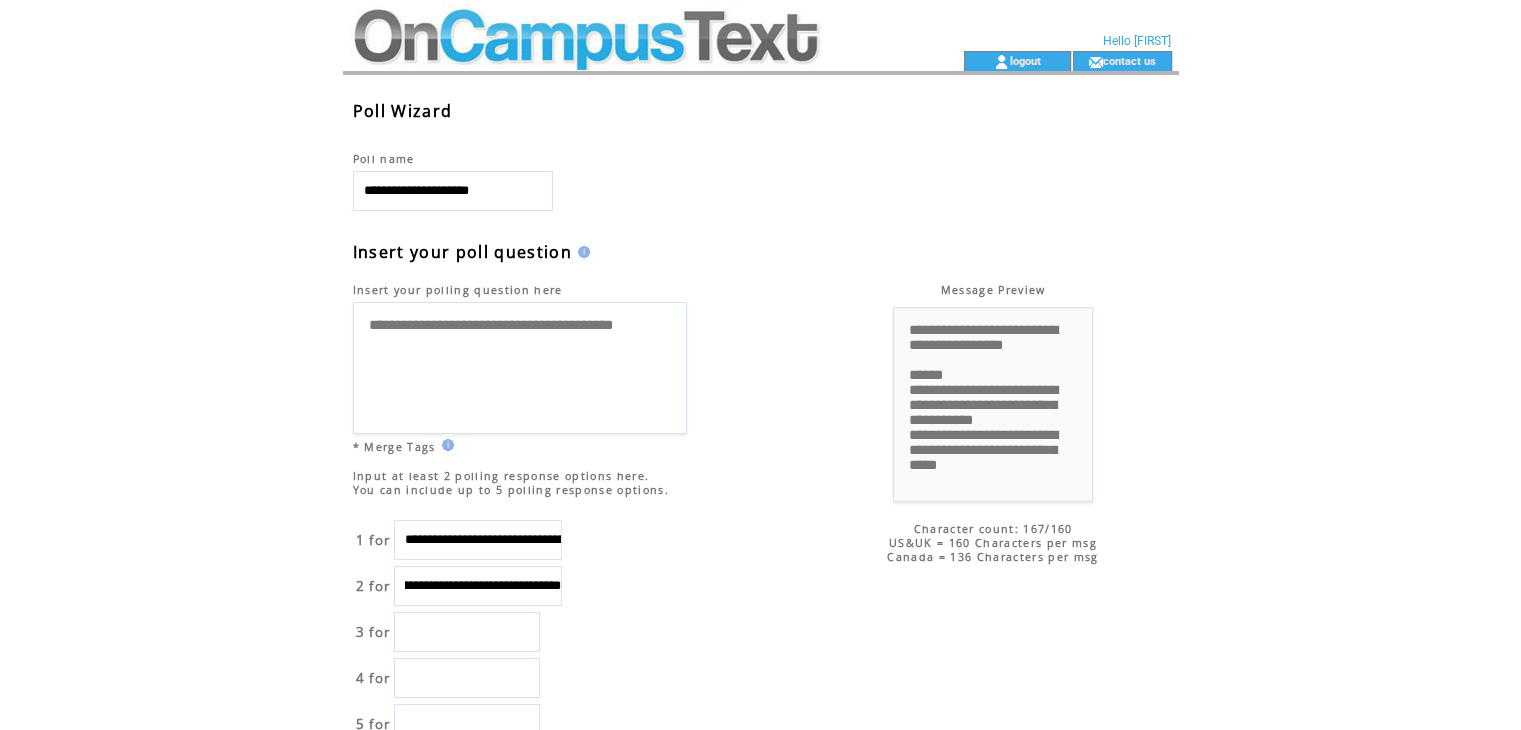 scroll, scrollTop: 0, scrollLeft: 239, axis: horizontal 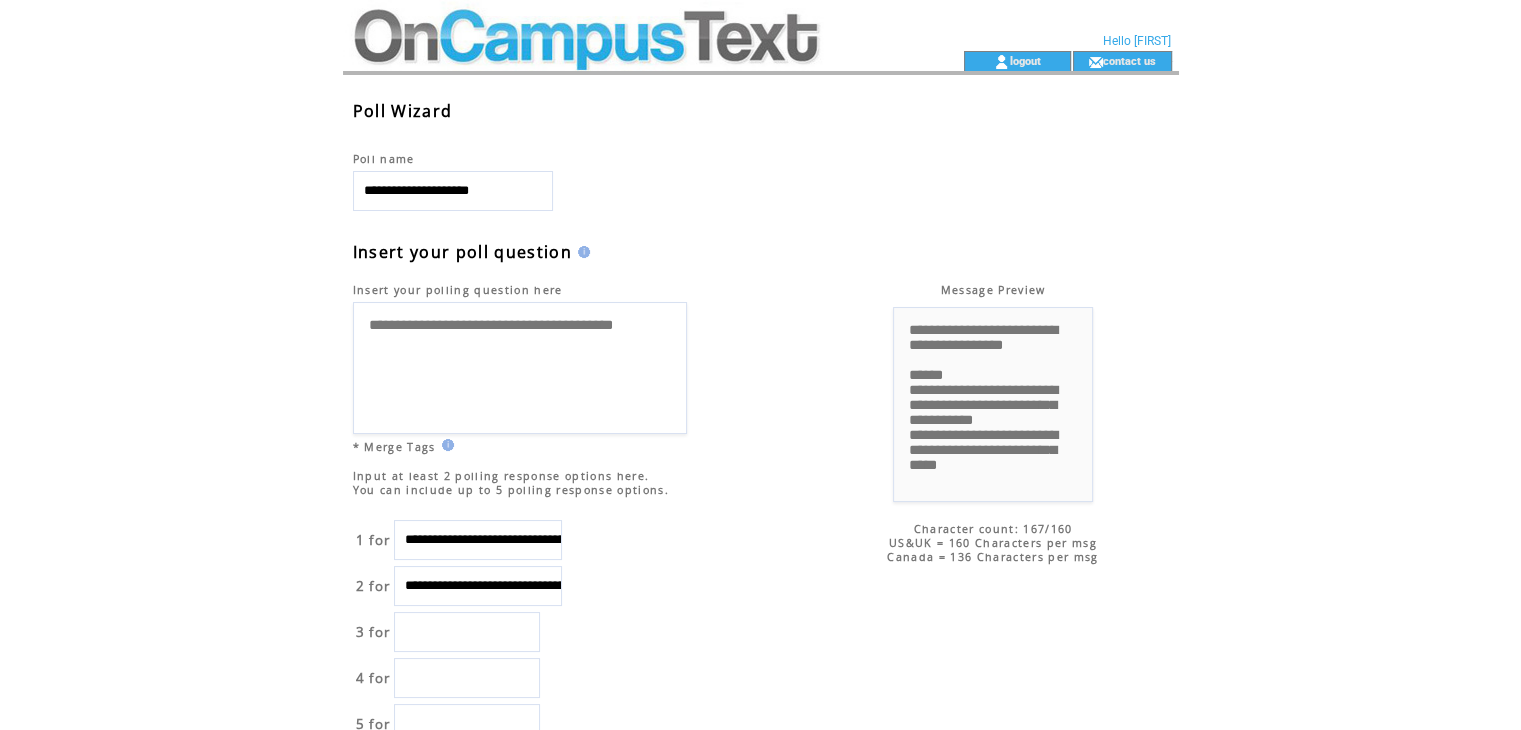 click at bounding box center (467, 632) 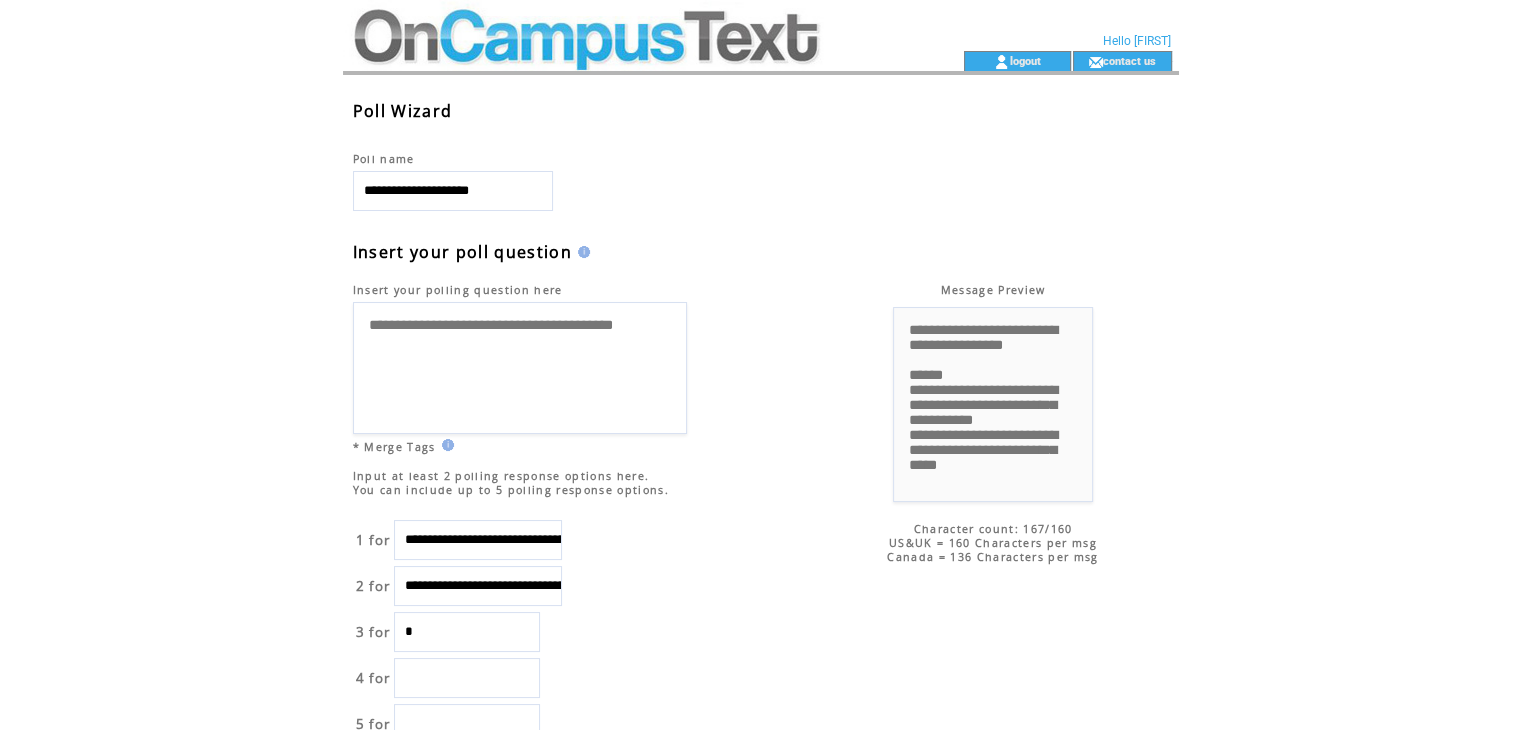 type 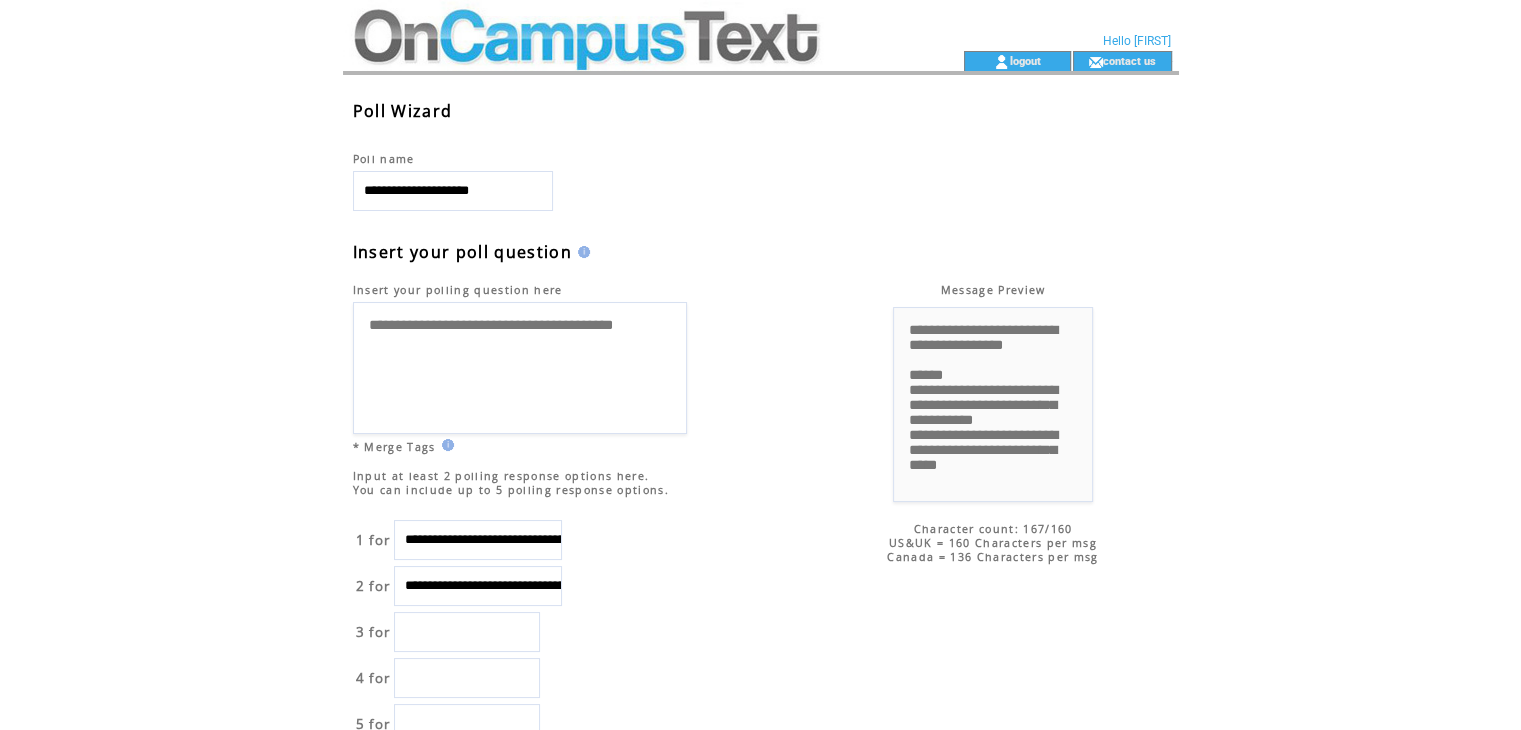 click on "**********" at bounding box center (478, 540) 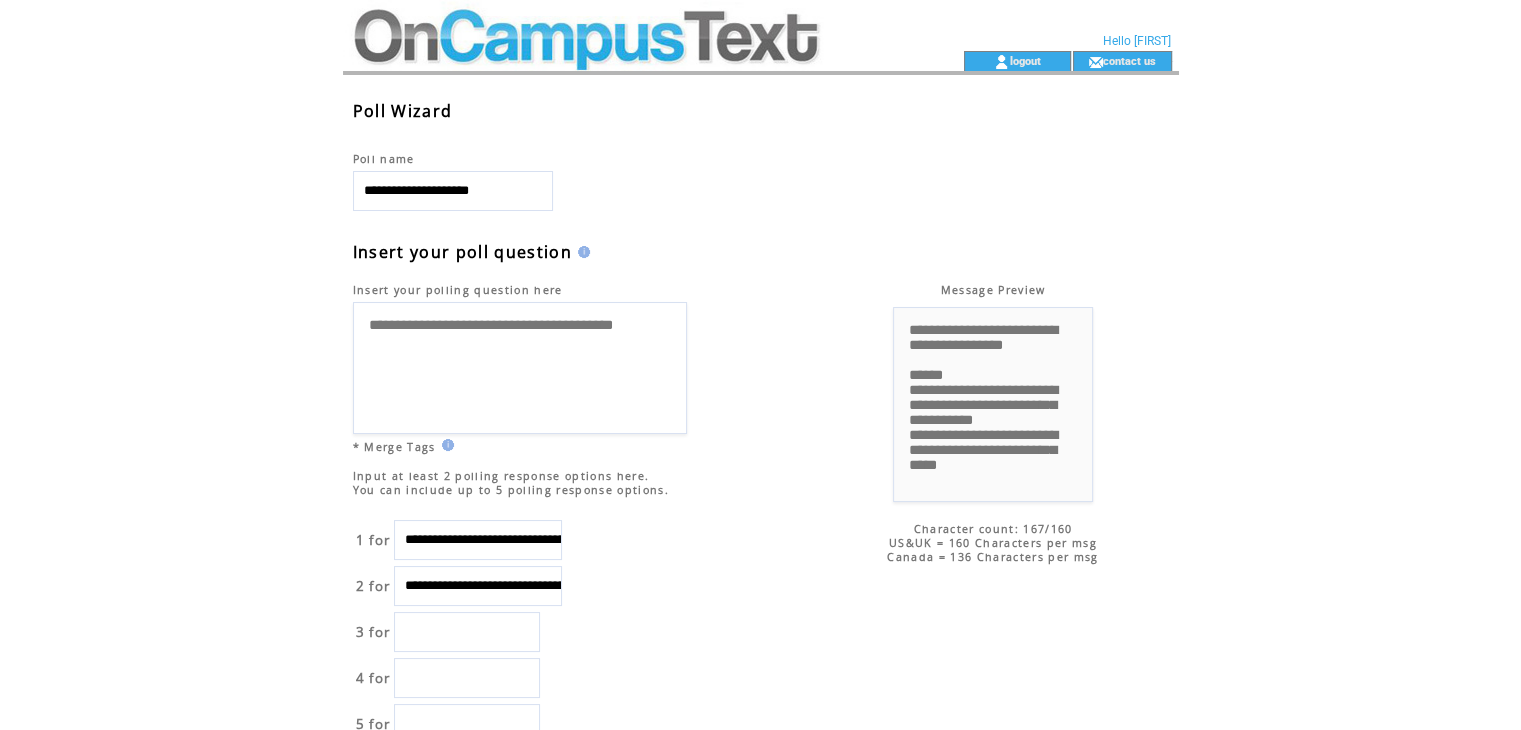 click on "**********" at bounding box center [478, 540] 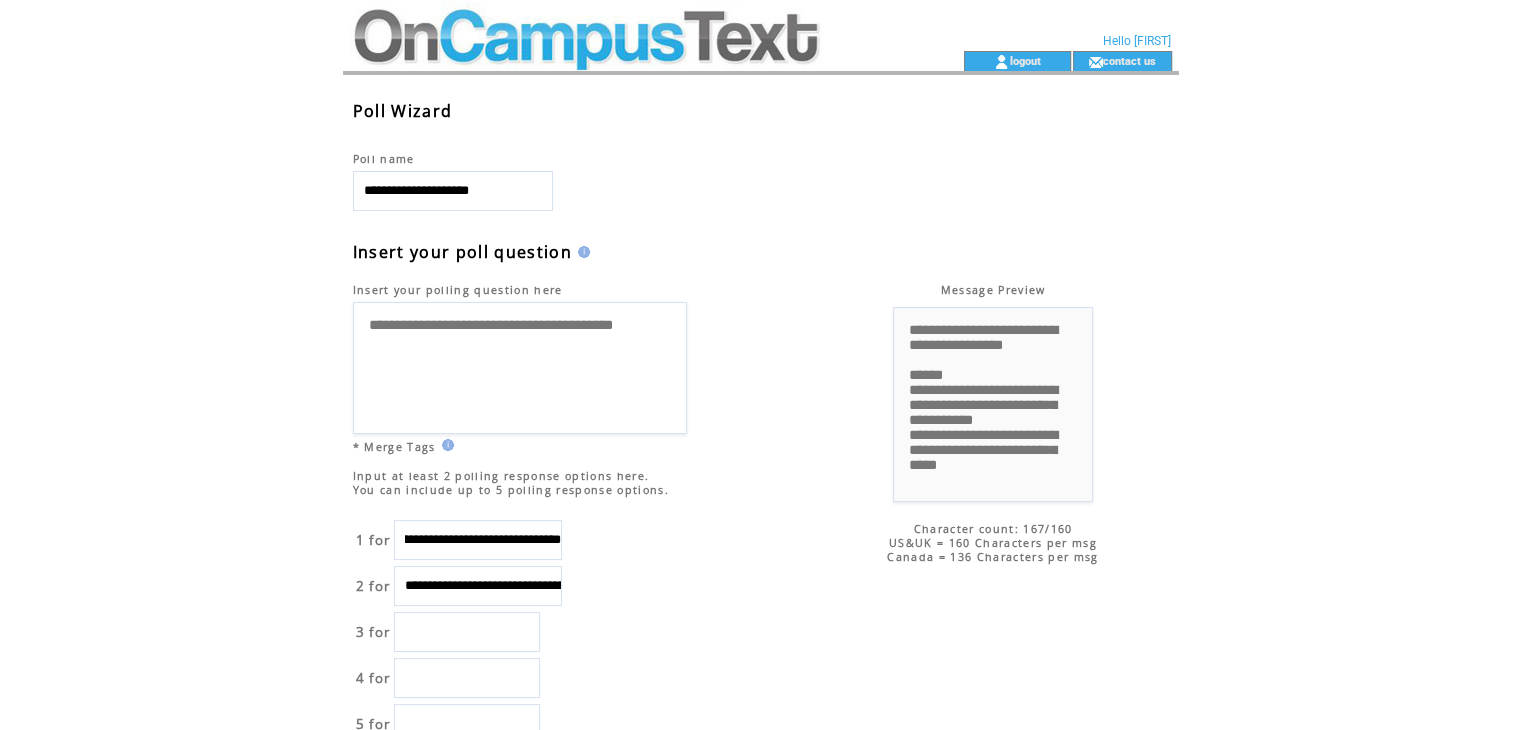 drag, startPoint x: 440, startPoint y: 542, endPoint x: 743, endPoint y: 539, distance: 303.01486 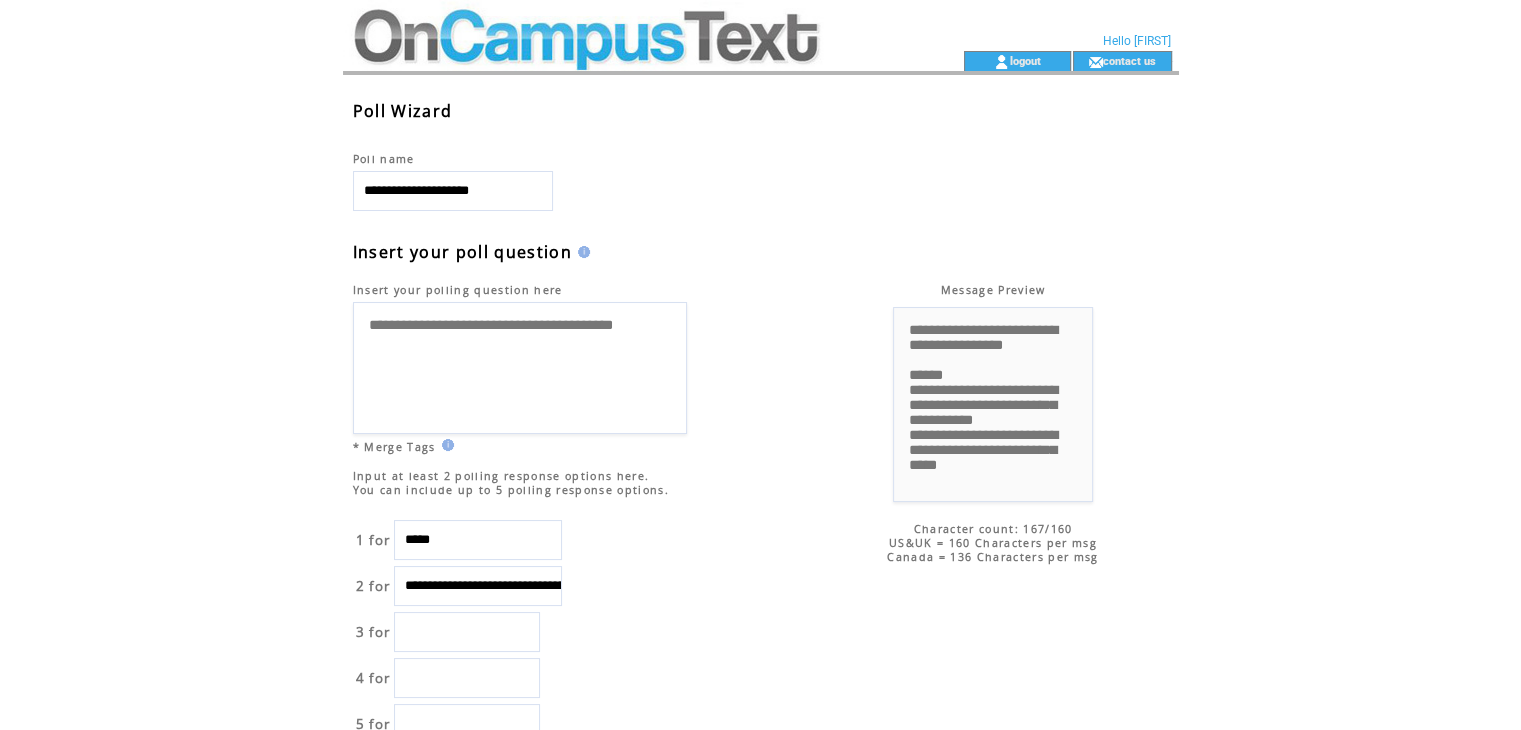 scroll, scrollTop: 0, scrollLeft: 0, axis: both 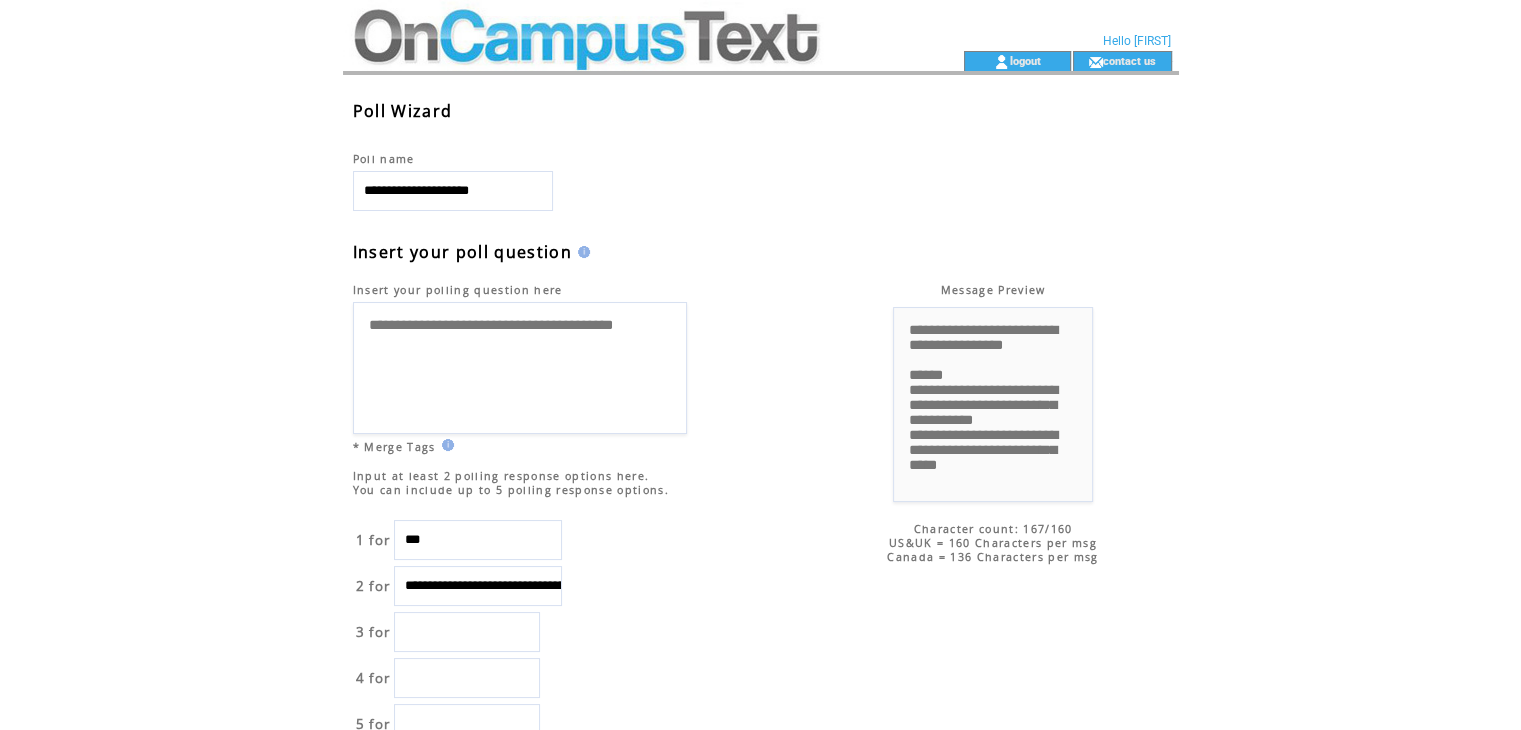 type on "***" 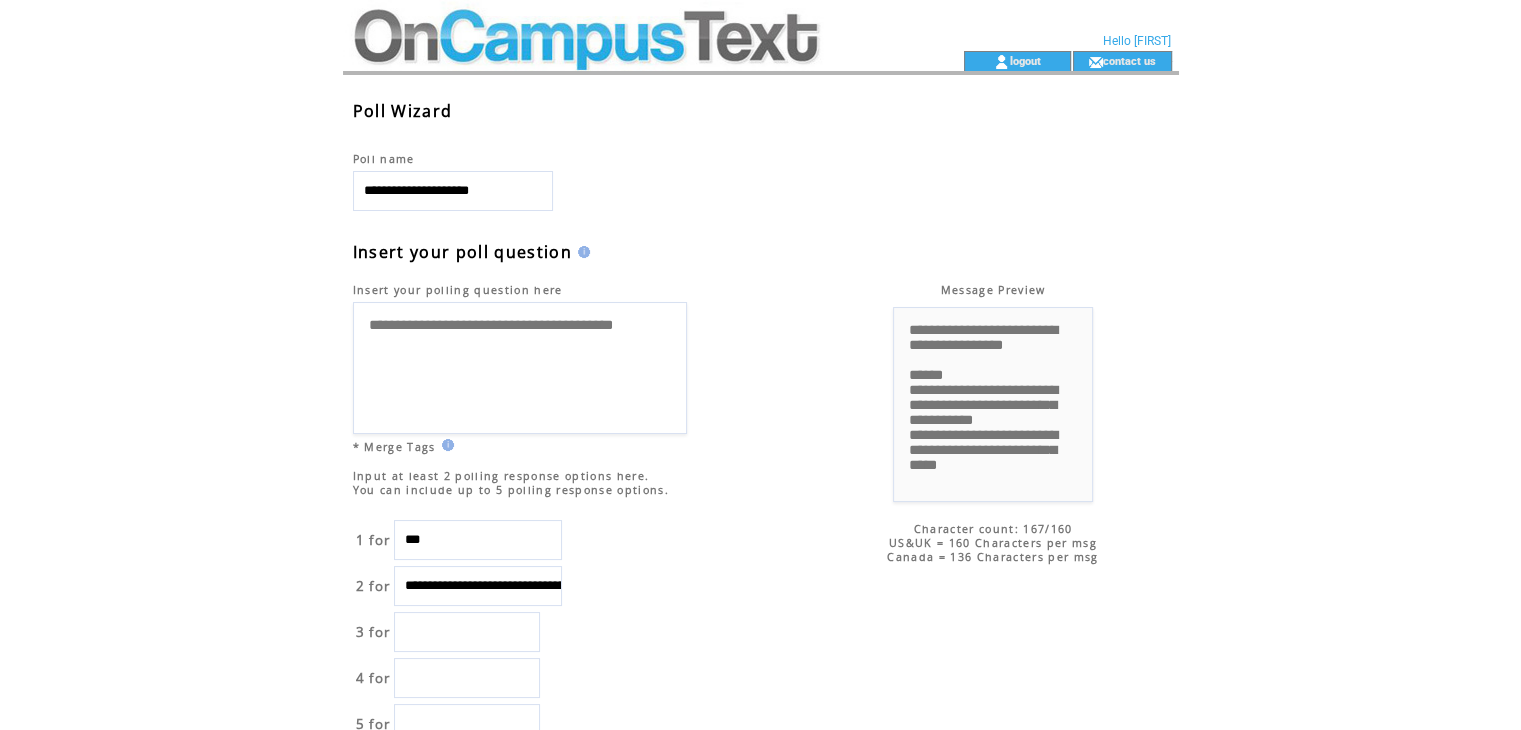 scroll, scrollTop: 0, scrollLeft: 239, axis: horizontal 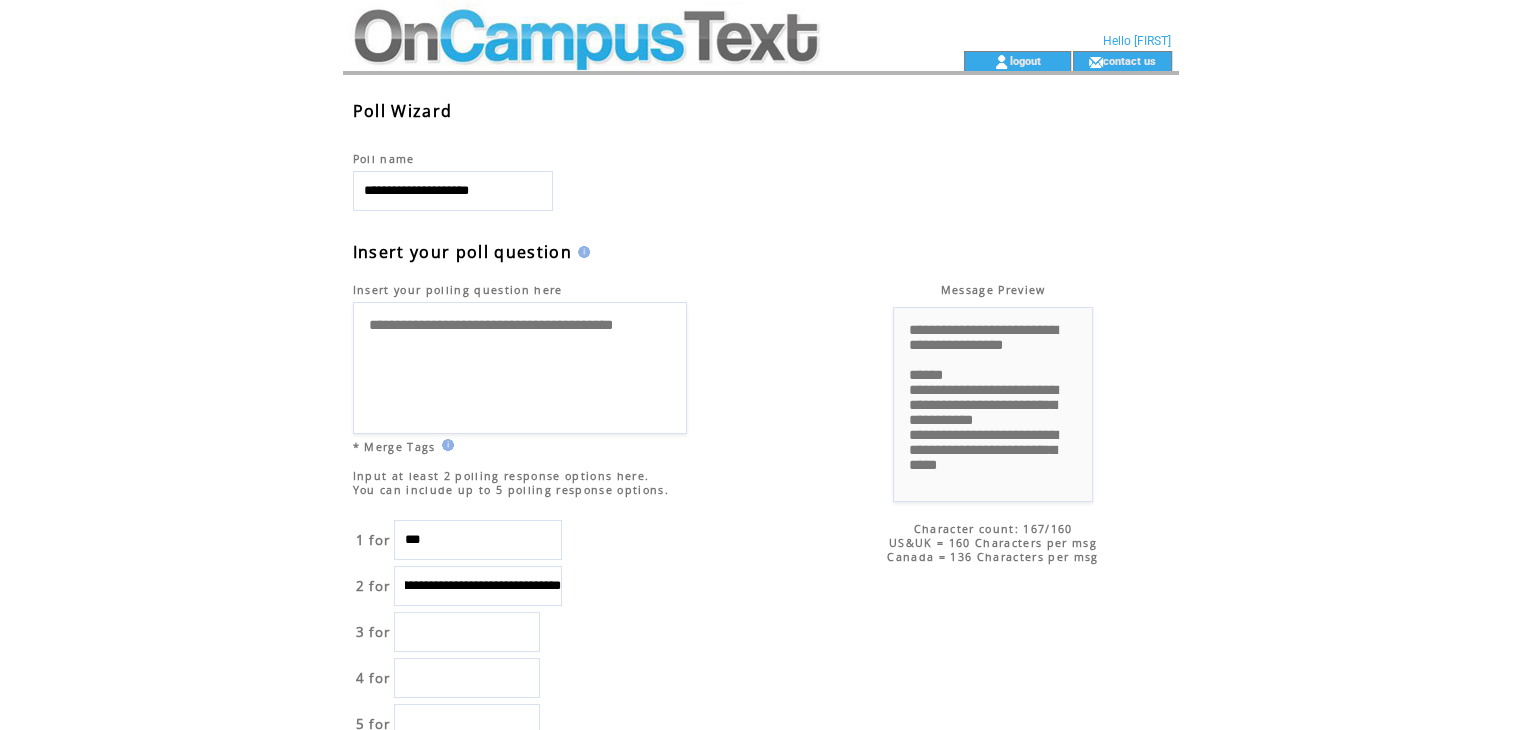 drag, startPoint x: 432, startPoint y: 584, endPoint x: 647, endPoint y: 623, distance: 218.50858 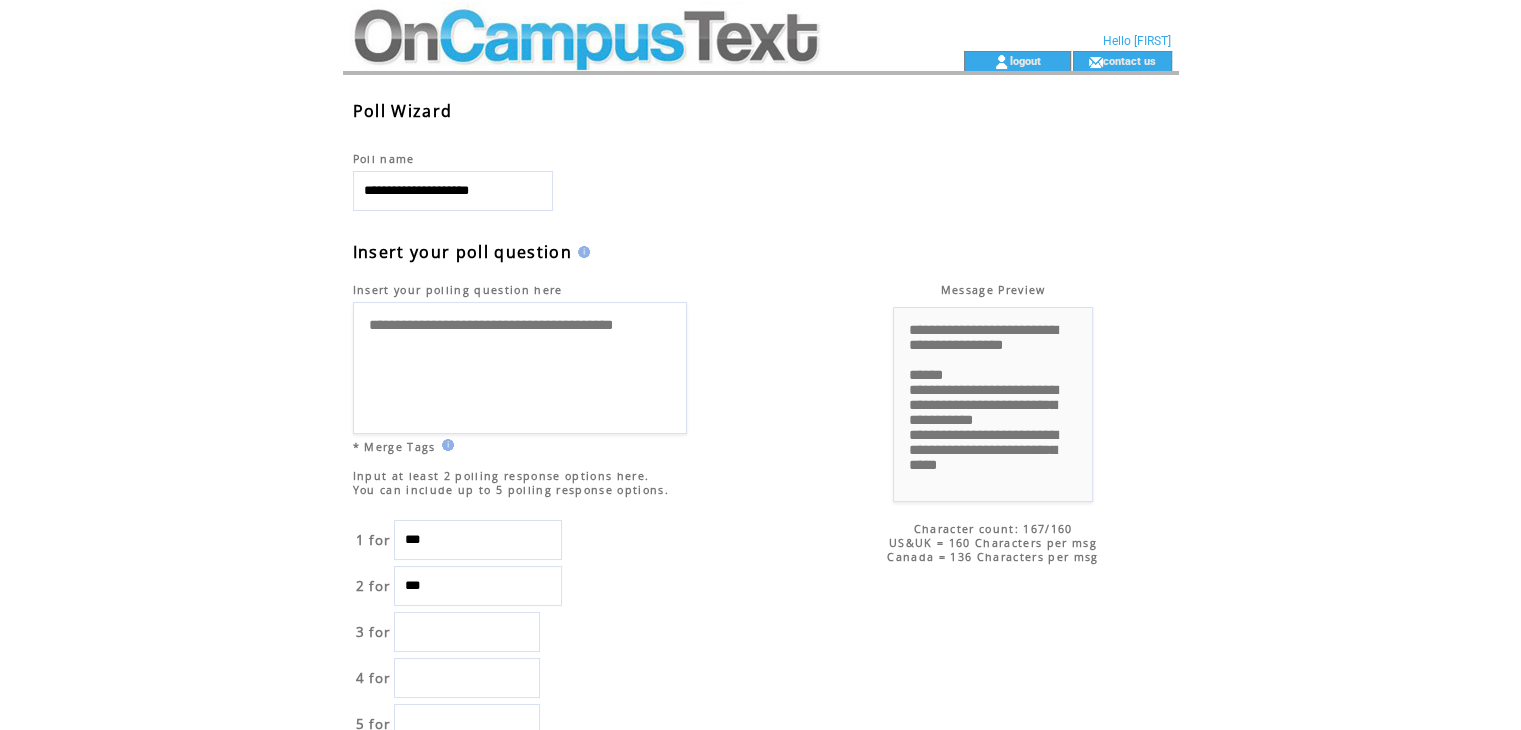 scroll, scrollTop: 0, scrollLeft: 0, axis: both 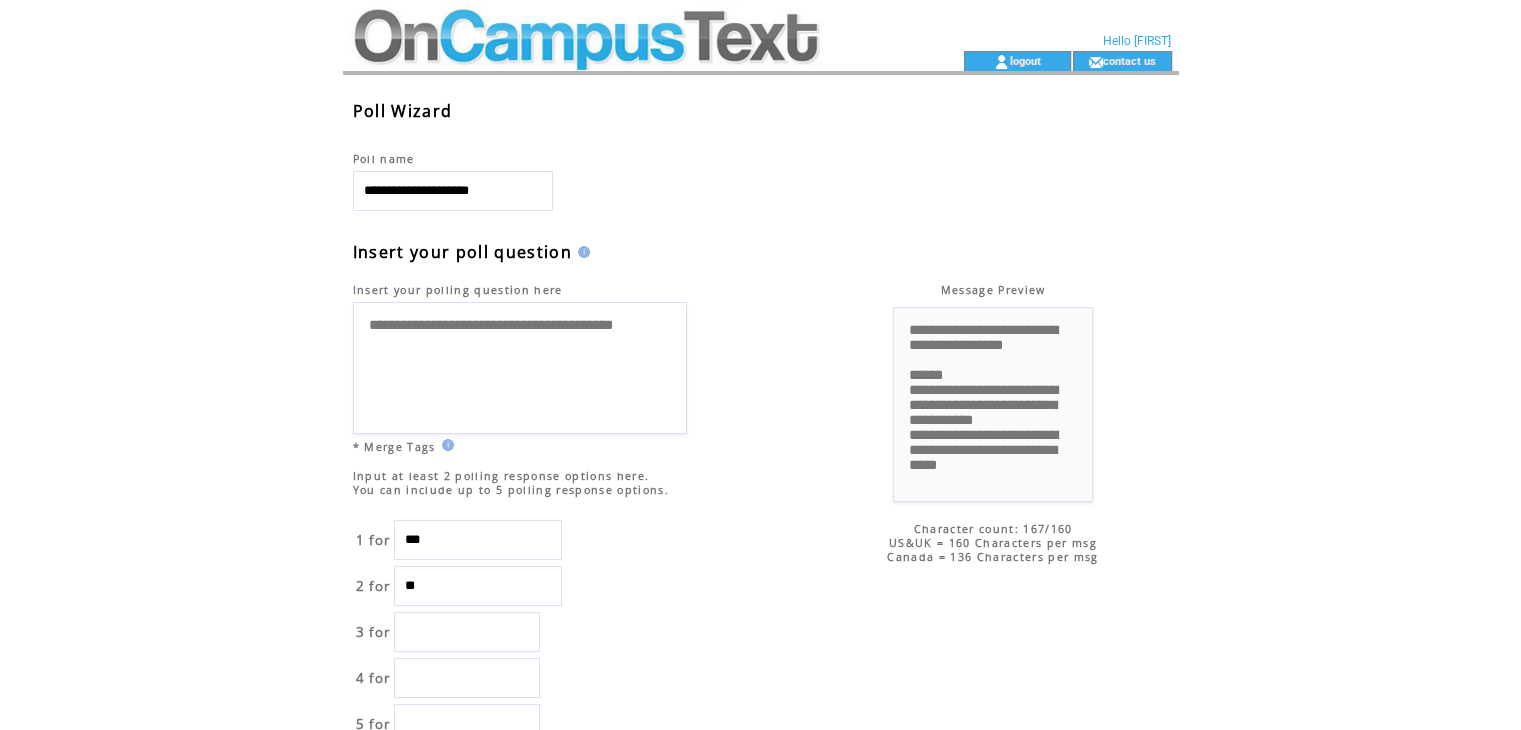 type on "**" 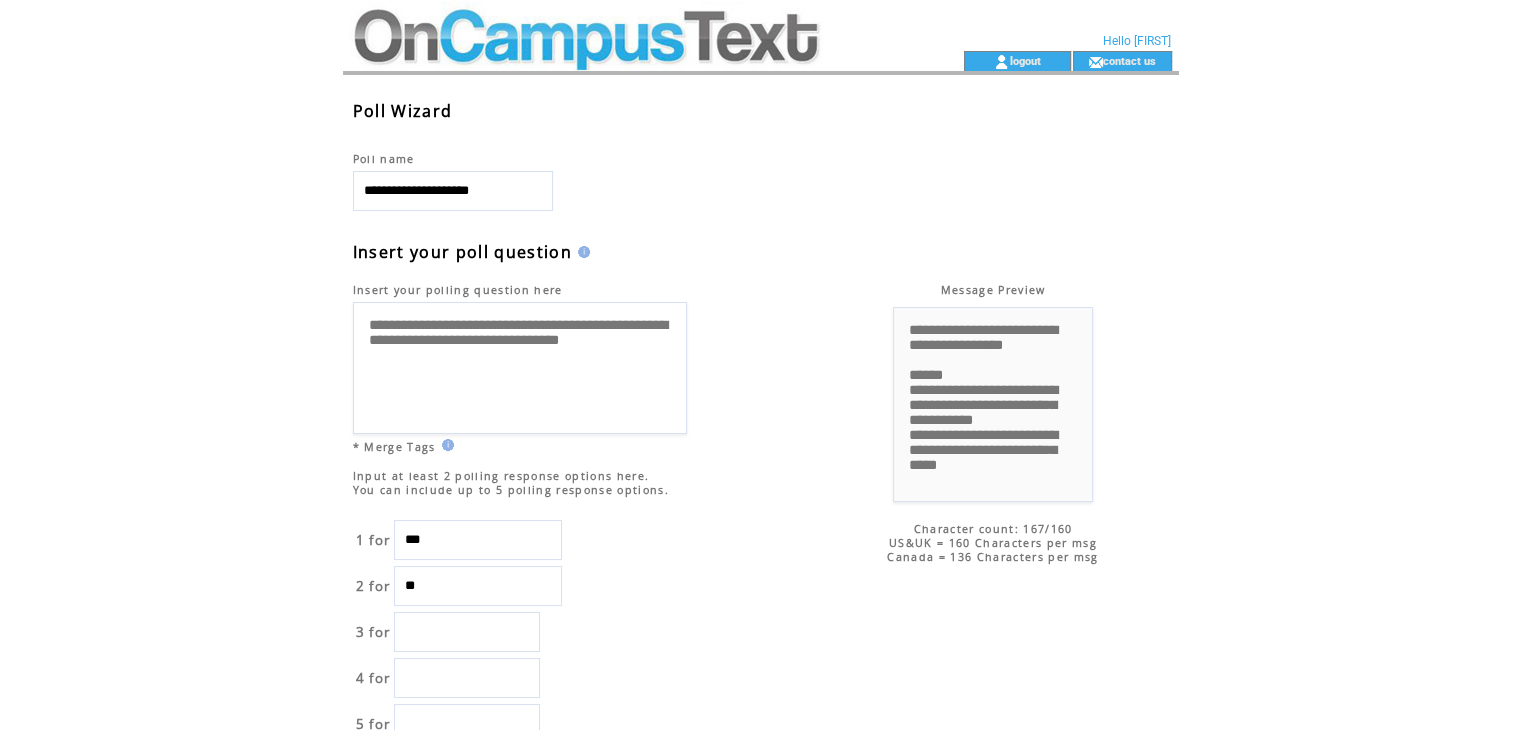 type on "**********" 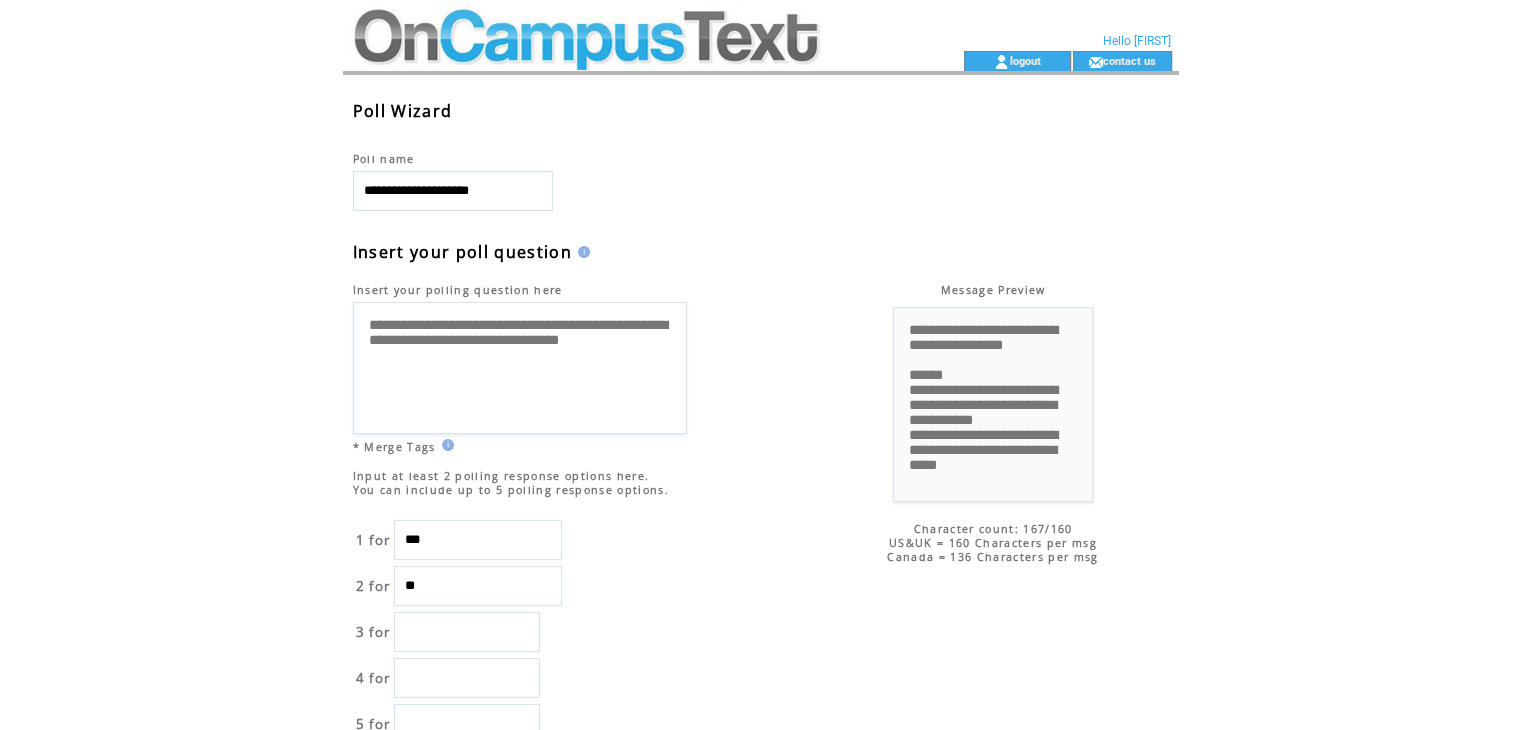 click at bounding box center [467, 632] 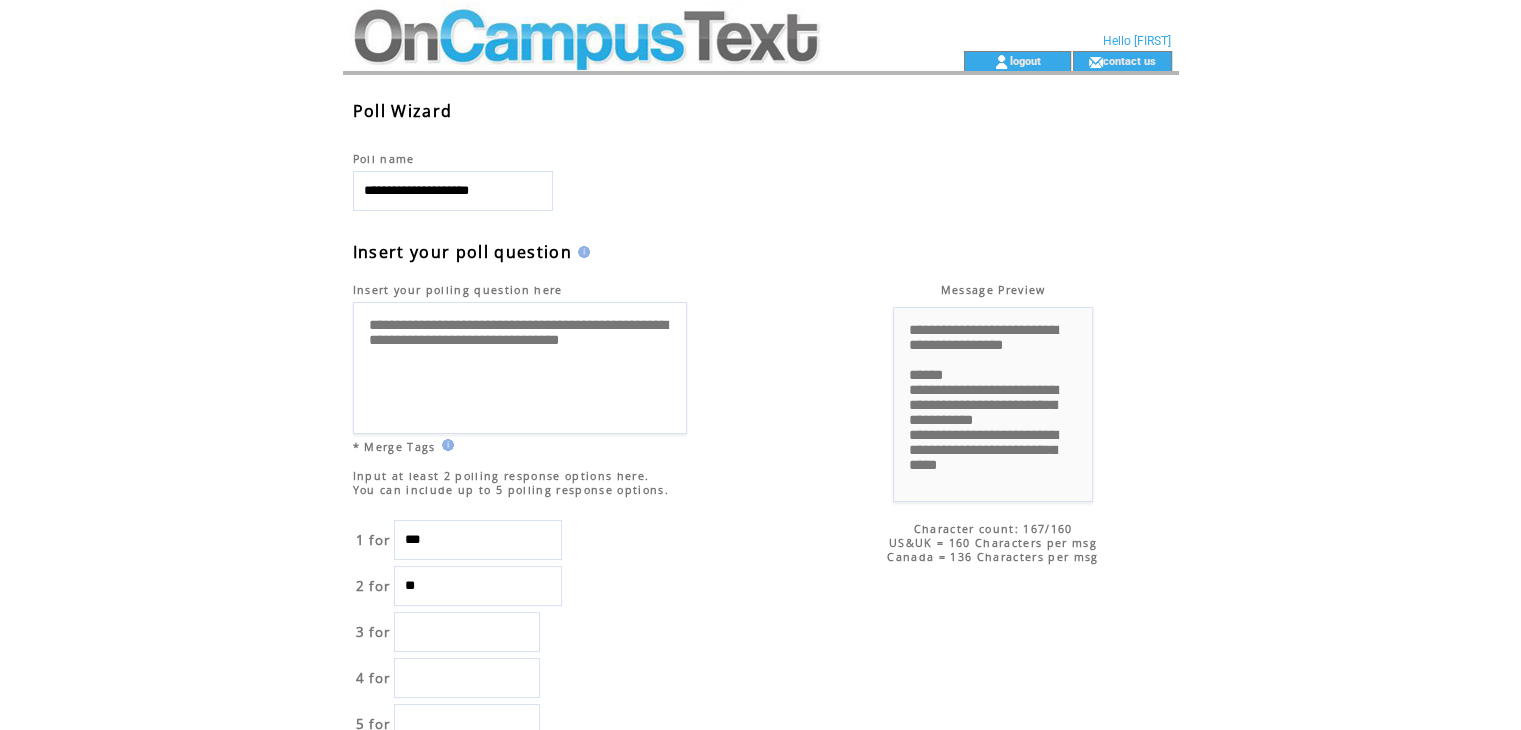 type on "*" 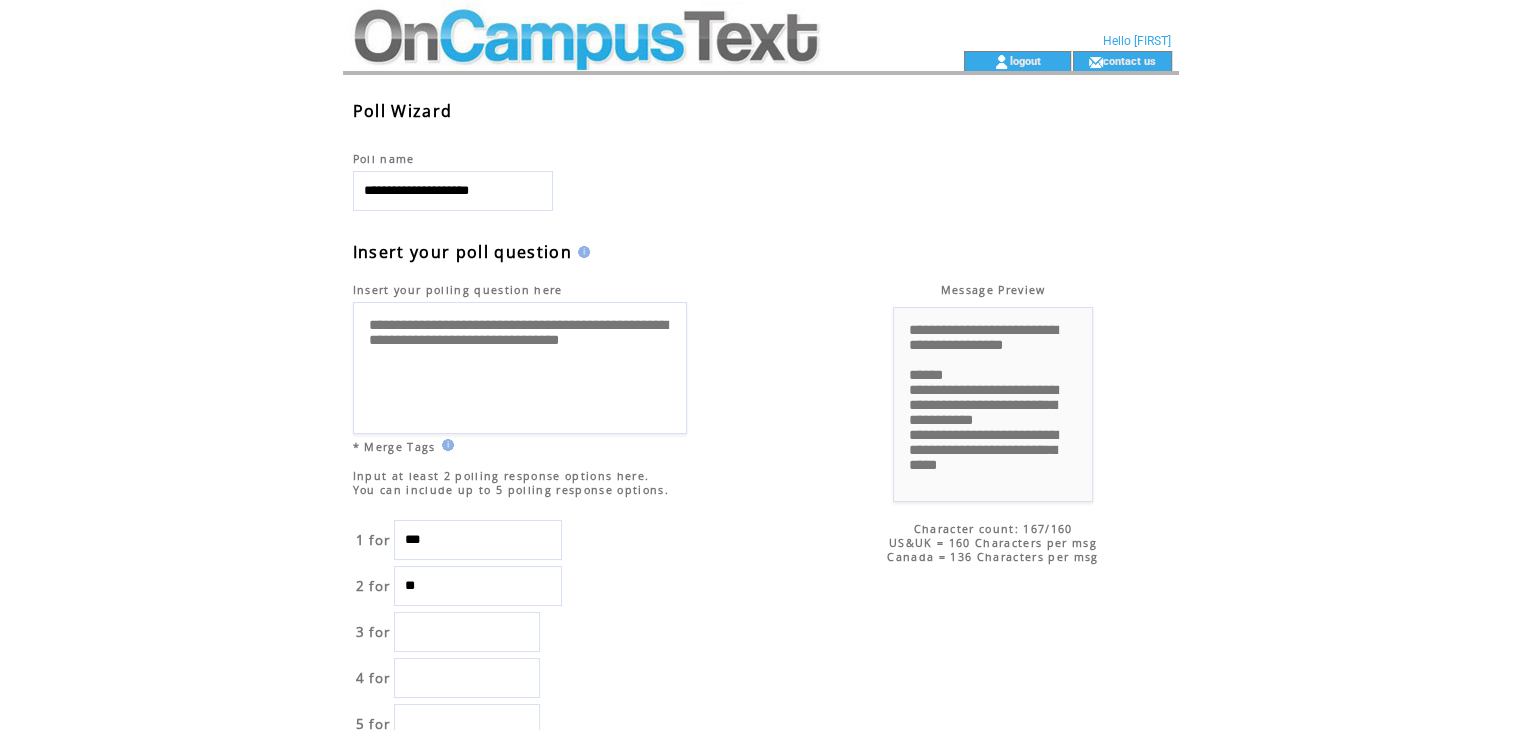 type on "*" 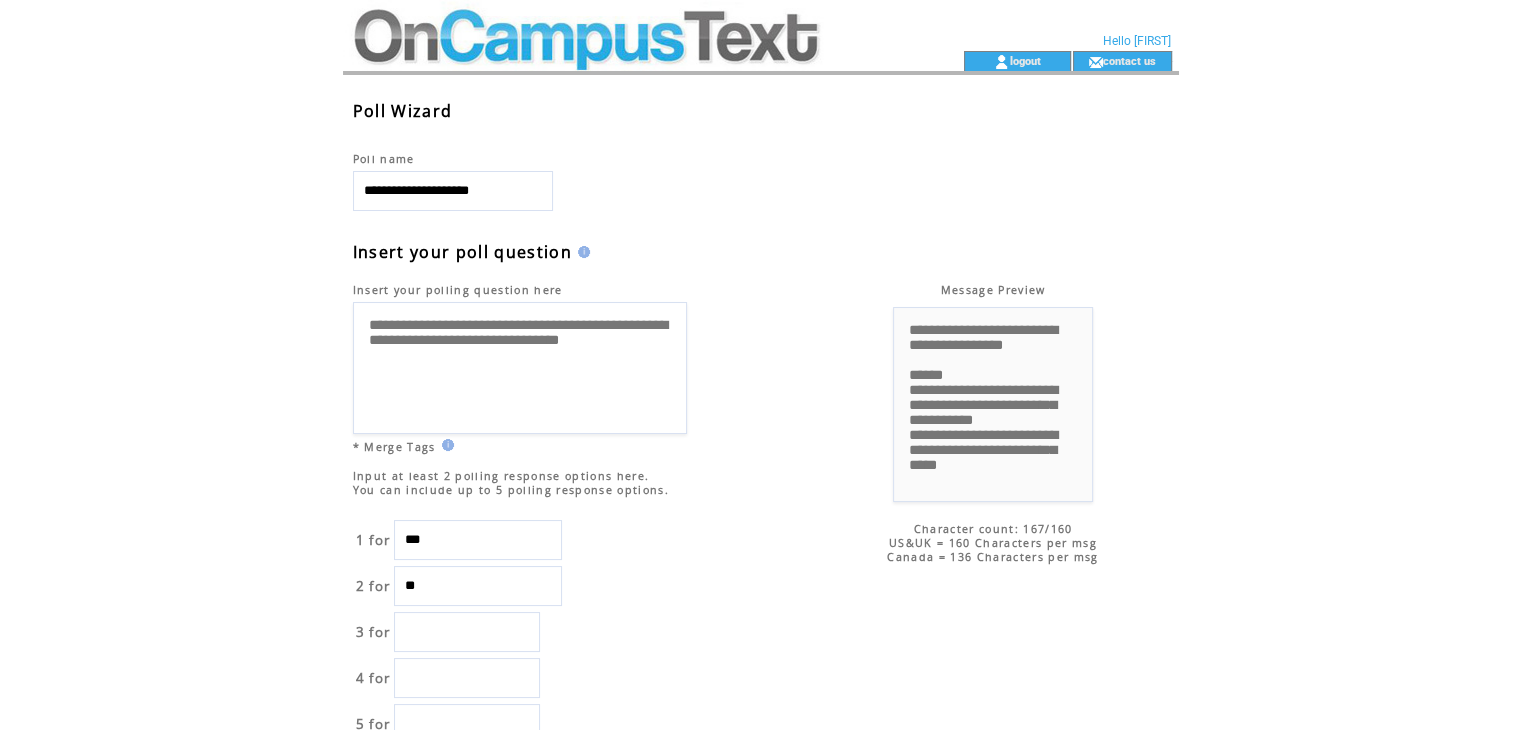 type on "*" 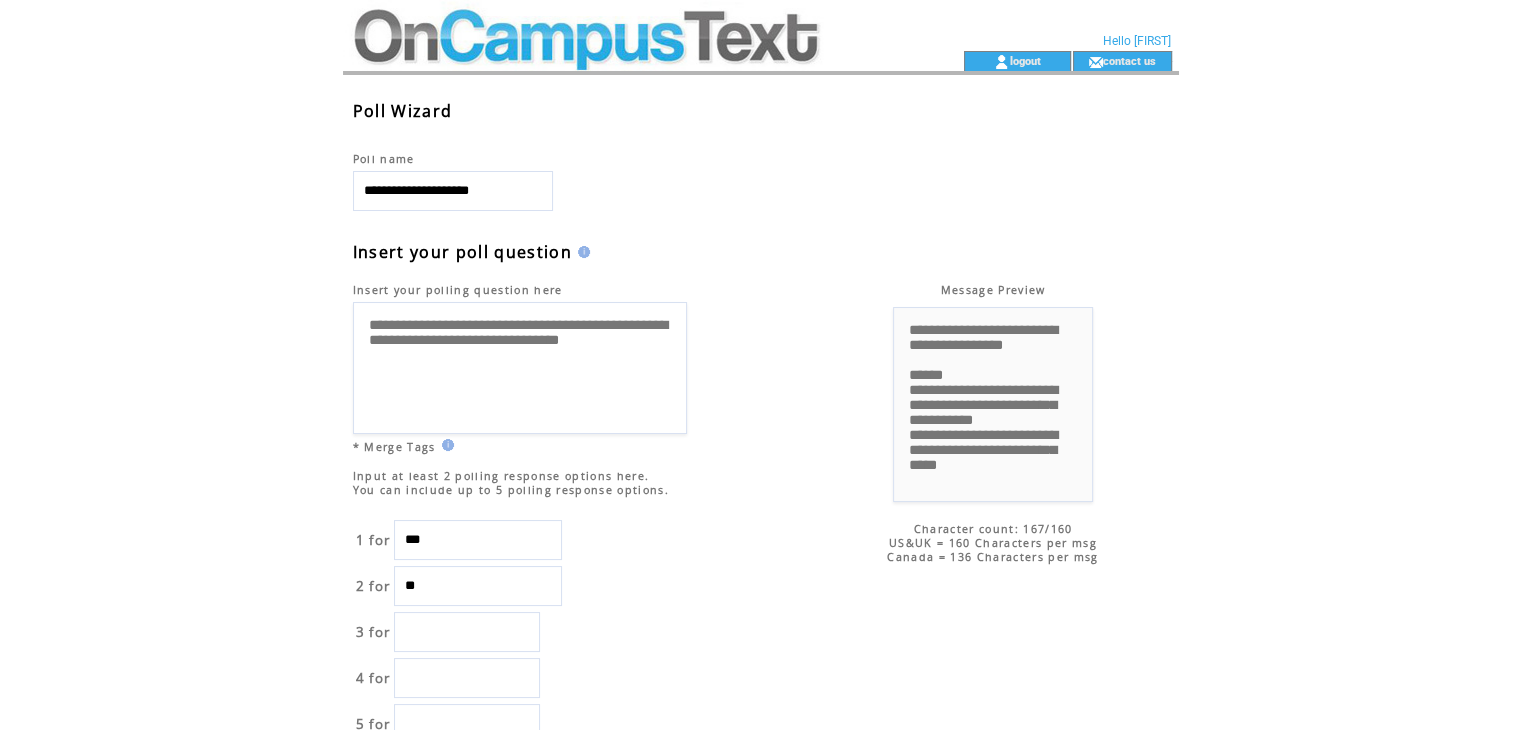 type on "*" 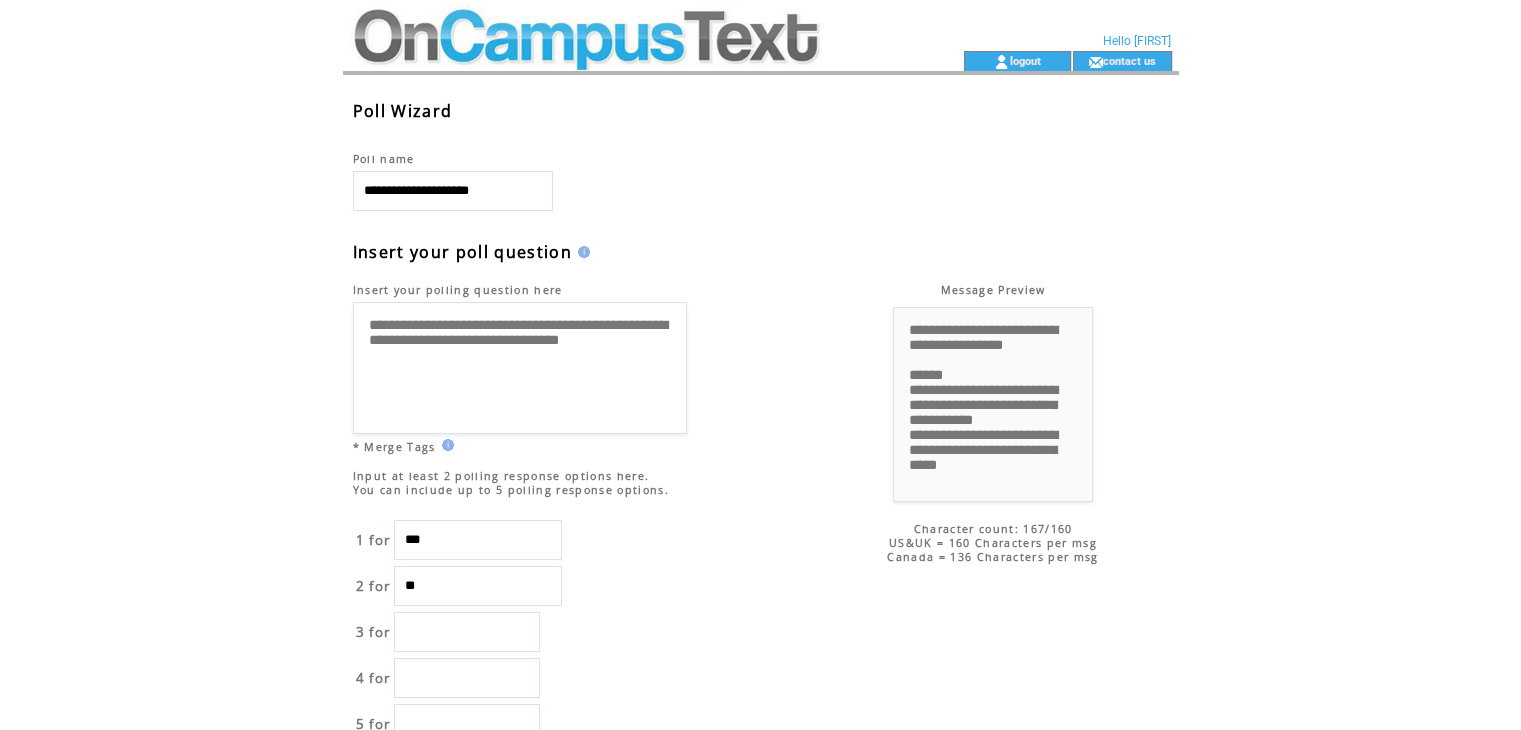 type on "*" 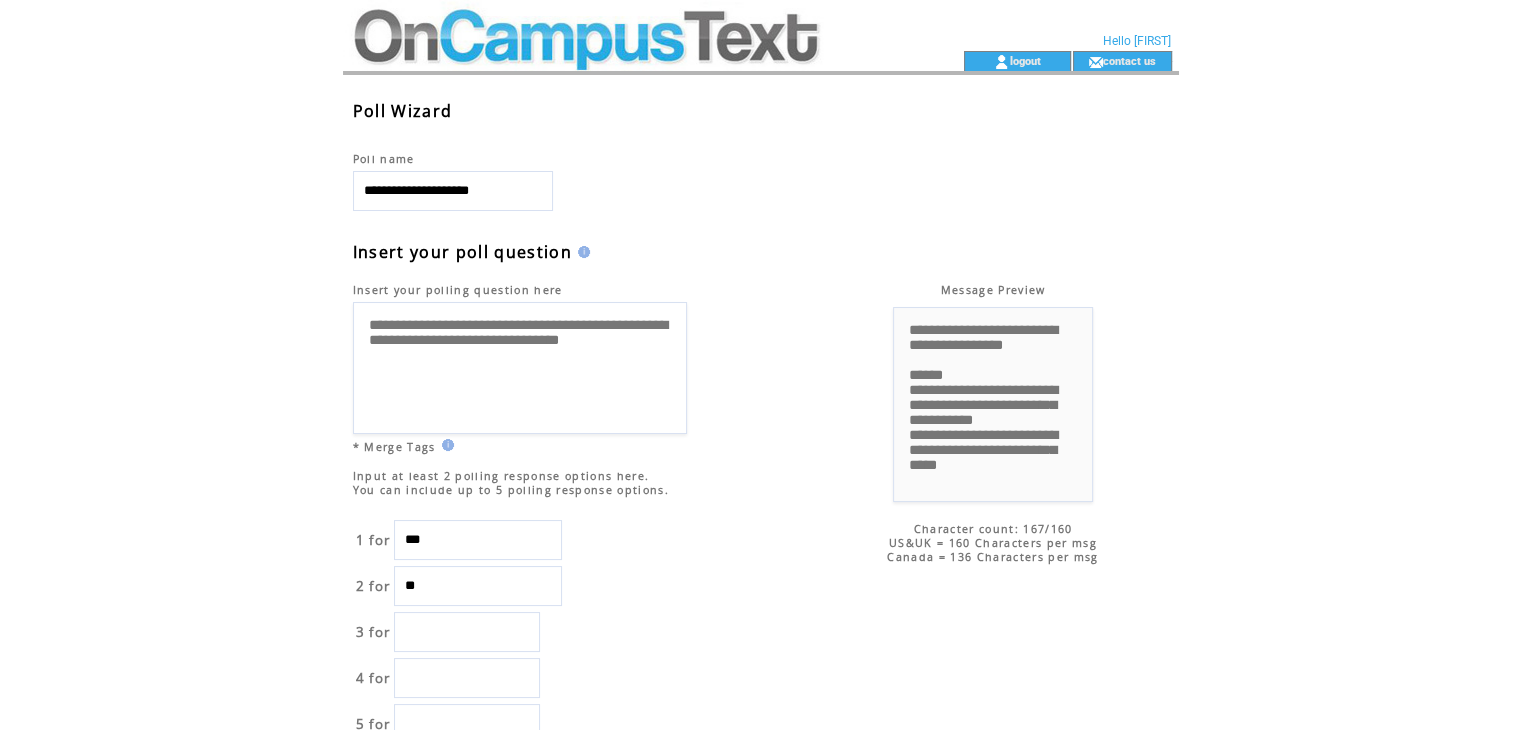type on "*" 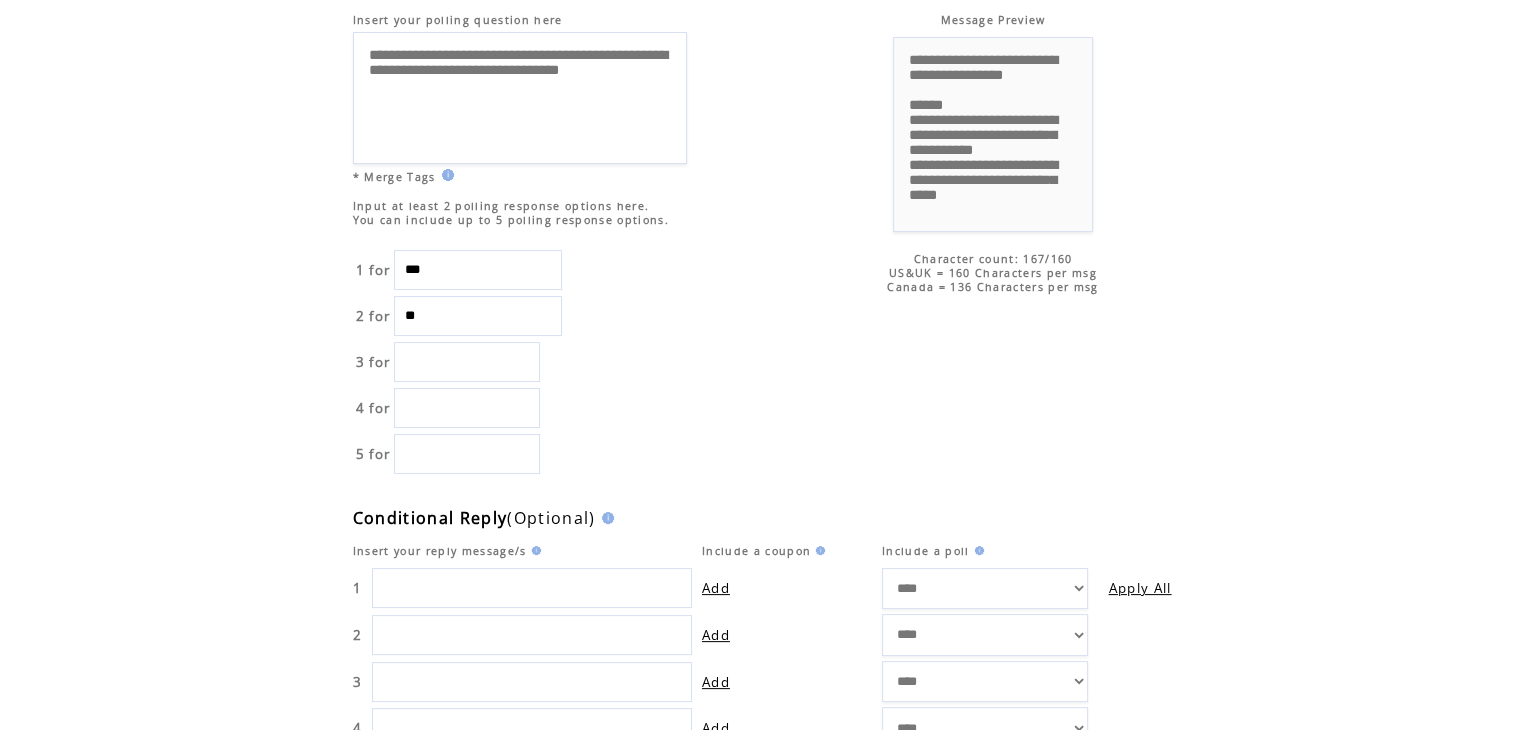 scroll, scrollTop: 268, scrollLeft: 0, axis: vertical 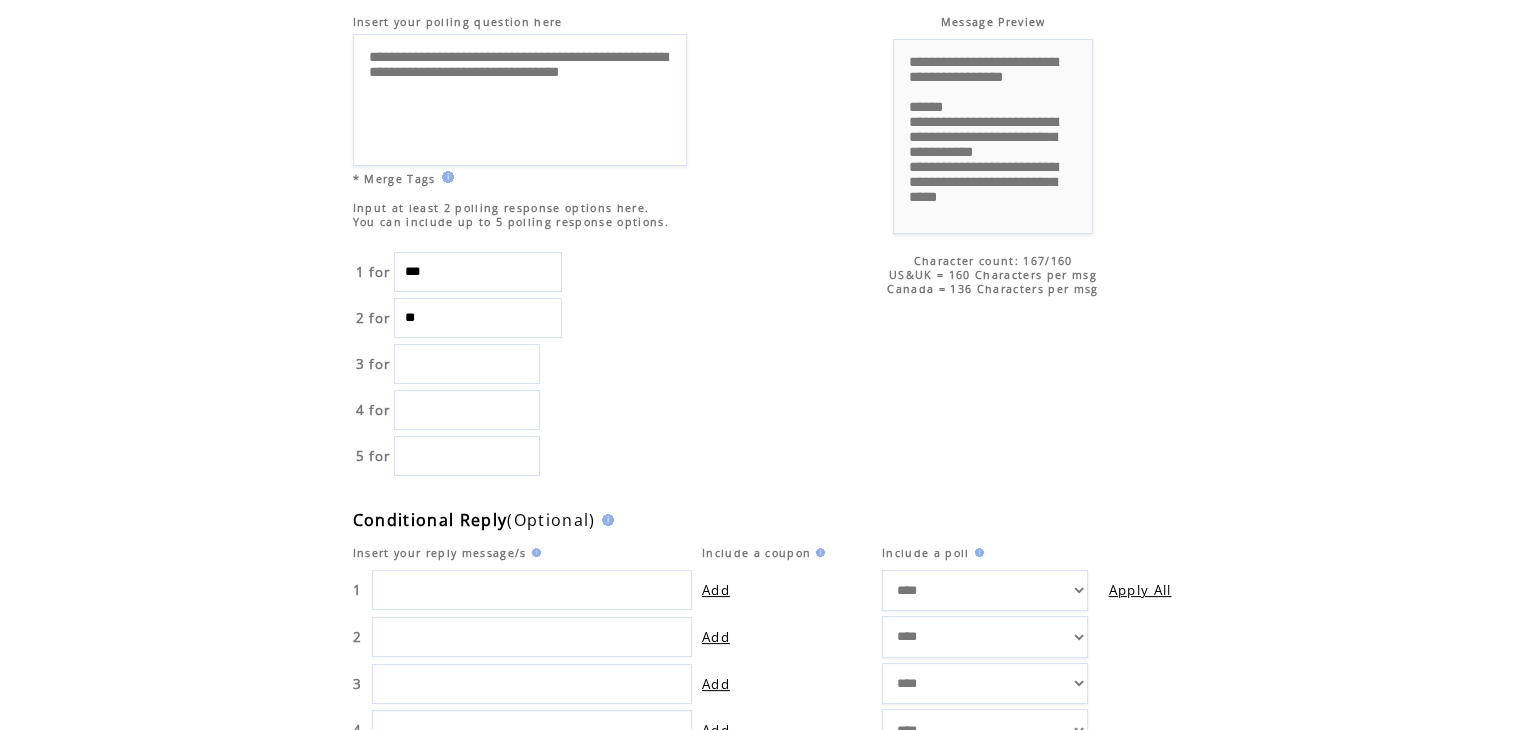click at bounding box center [467, 364] 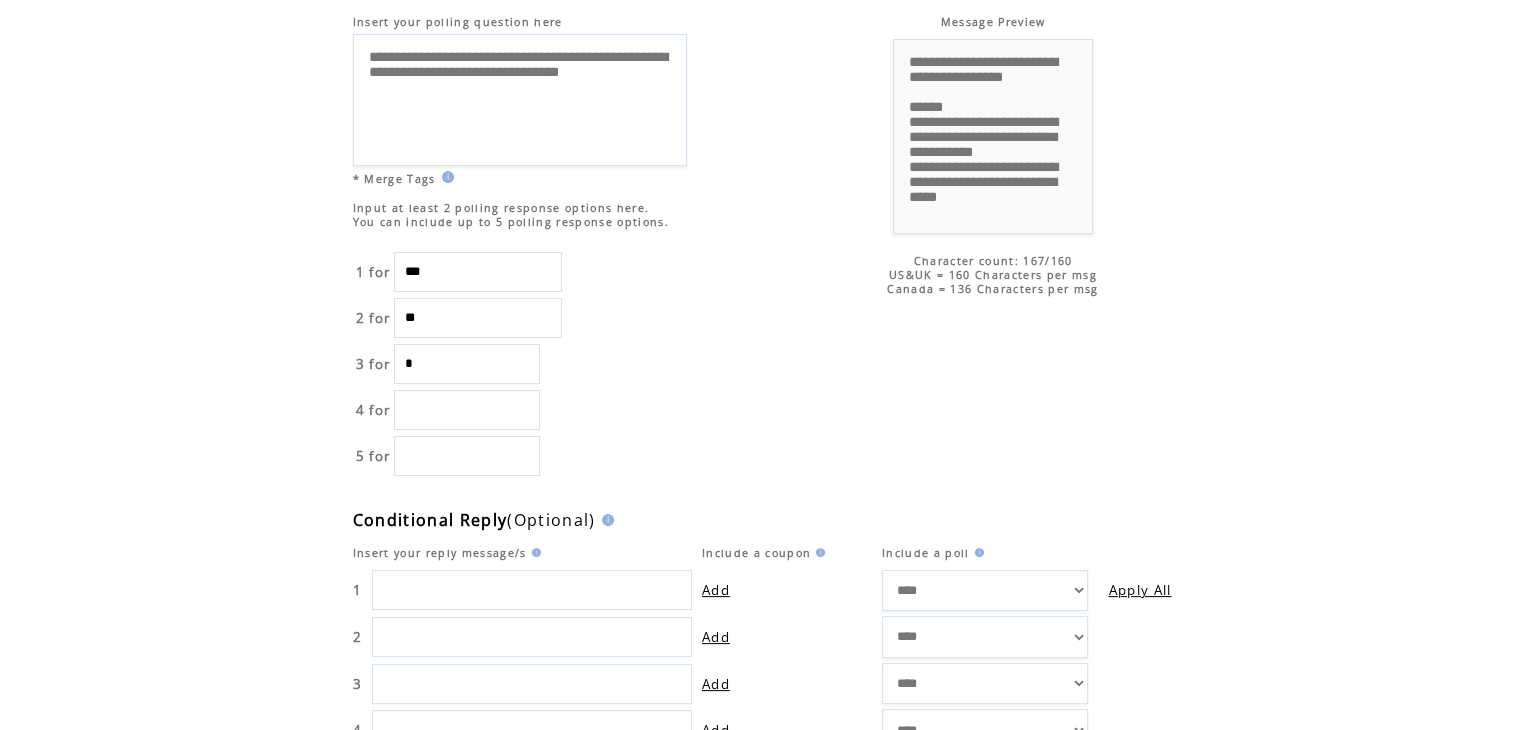 type 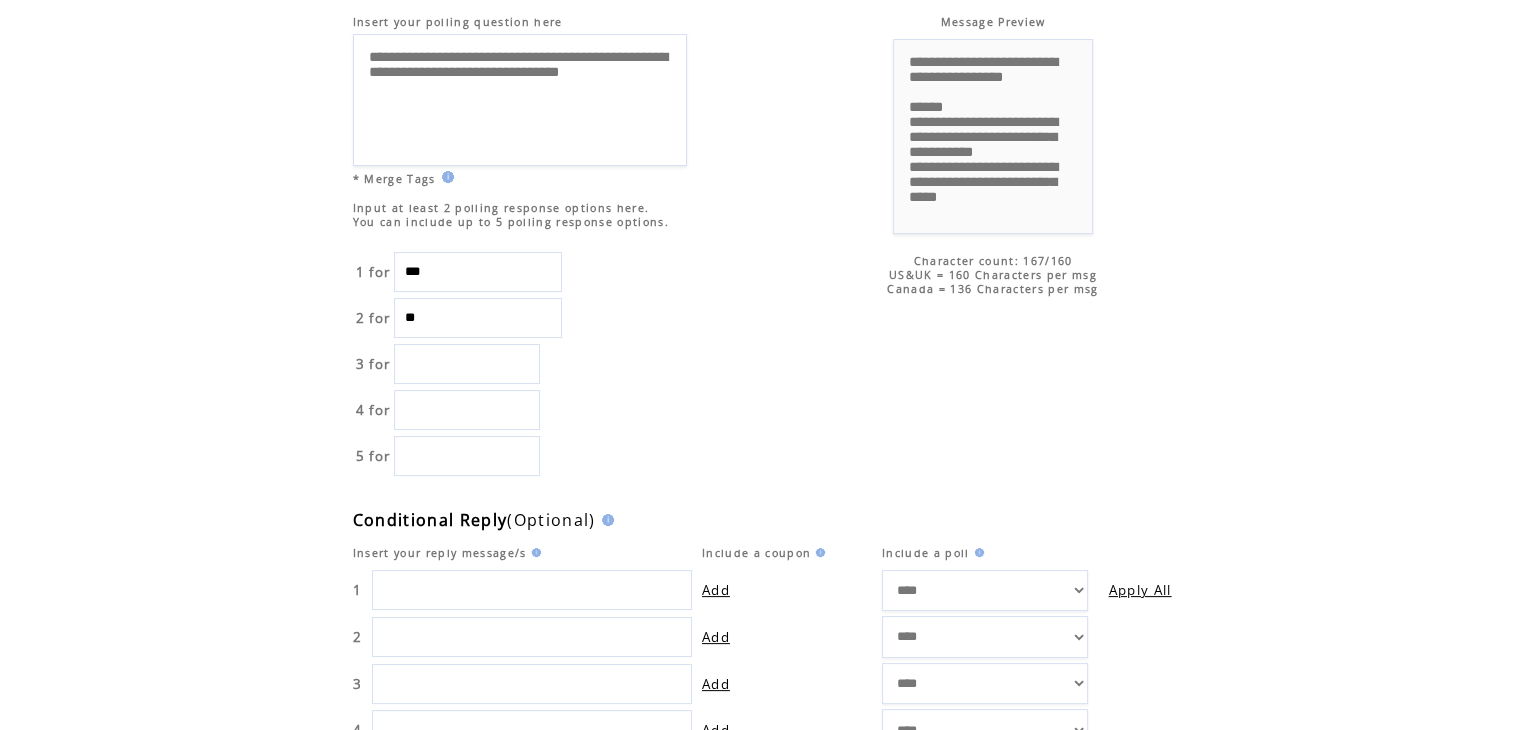 scroll, scrollTop: 0, scrollLeft: 0, axis: both 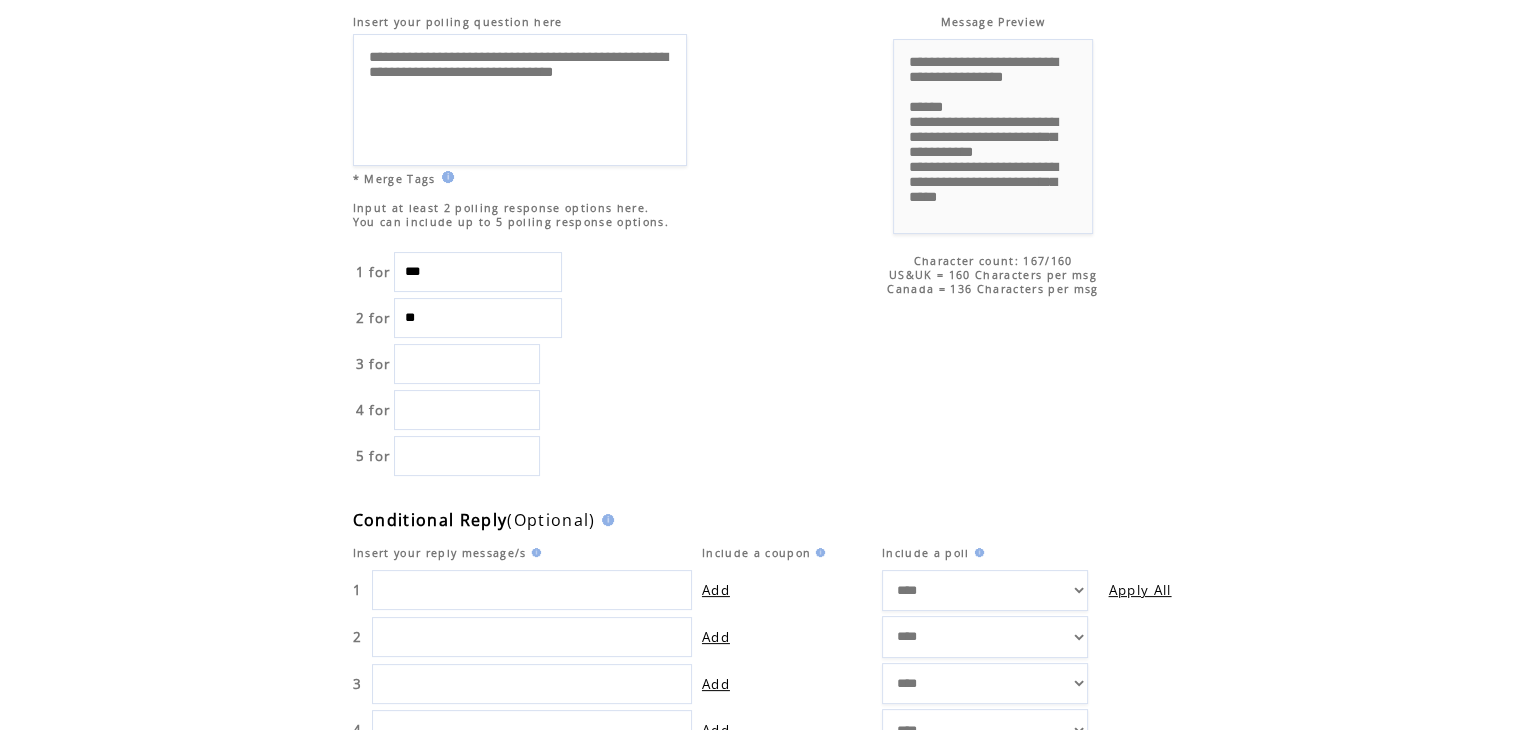 type on "**********" 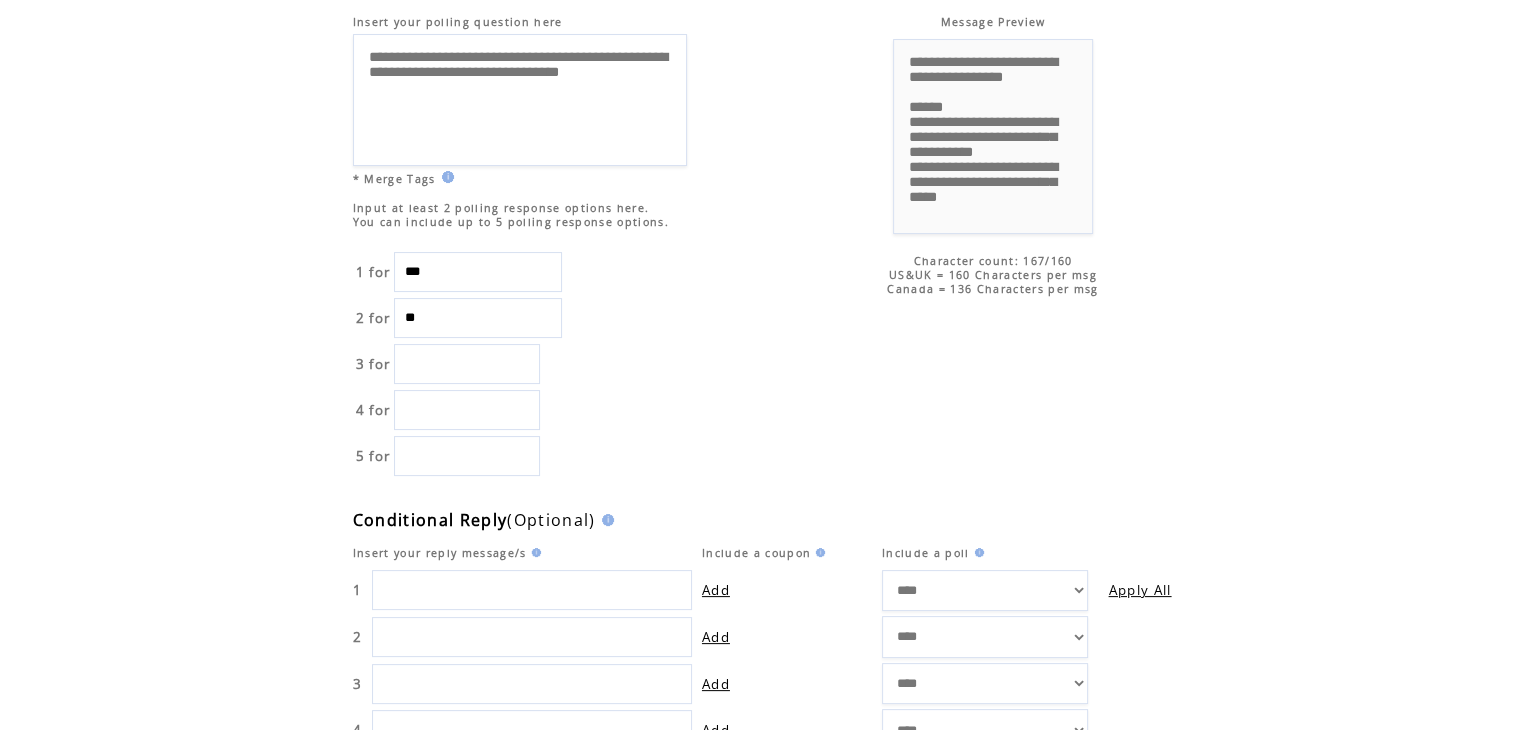 scroll, scrollTop: 0, scrollLeft: 0, axis: both 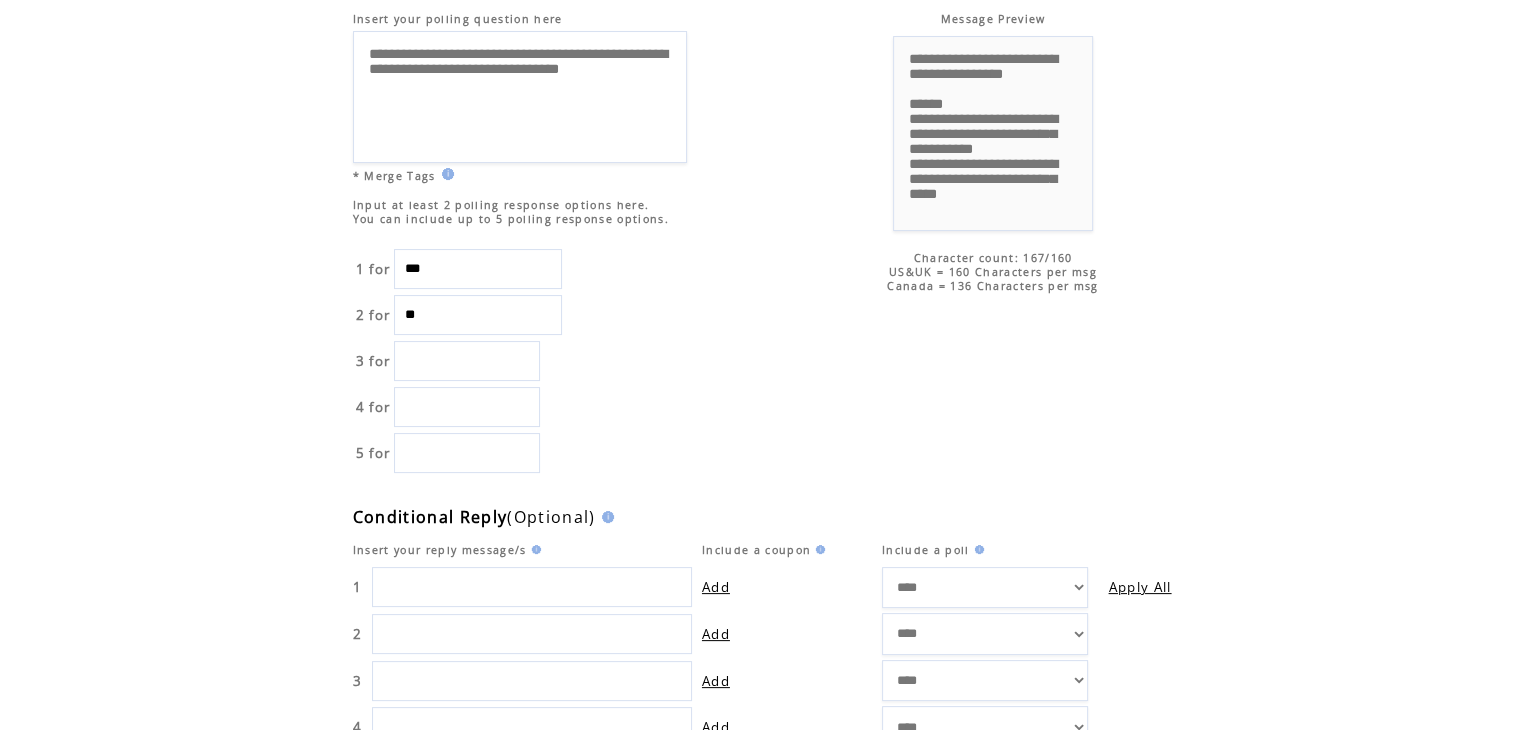 click at bounding box center (467, 361) 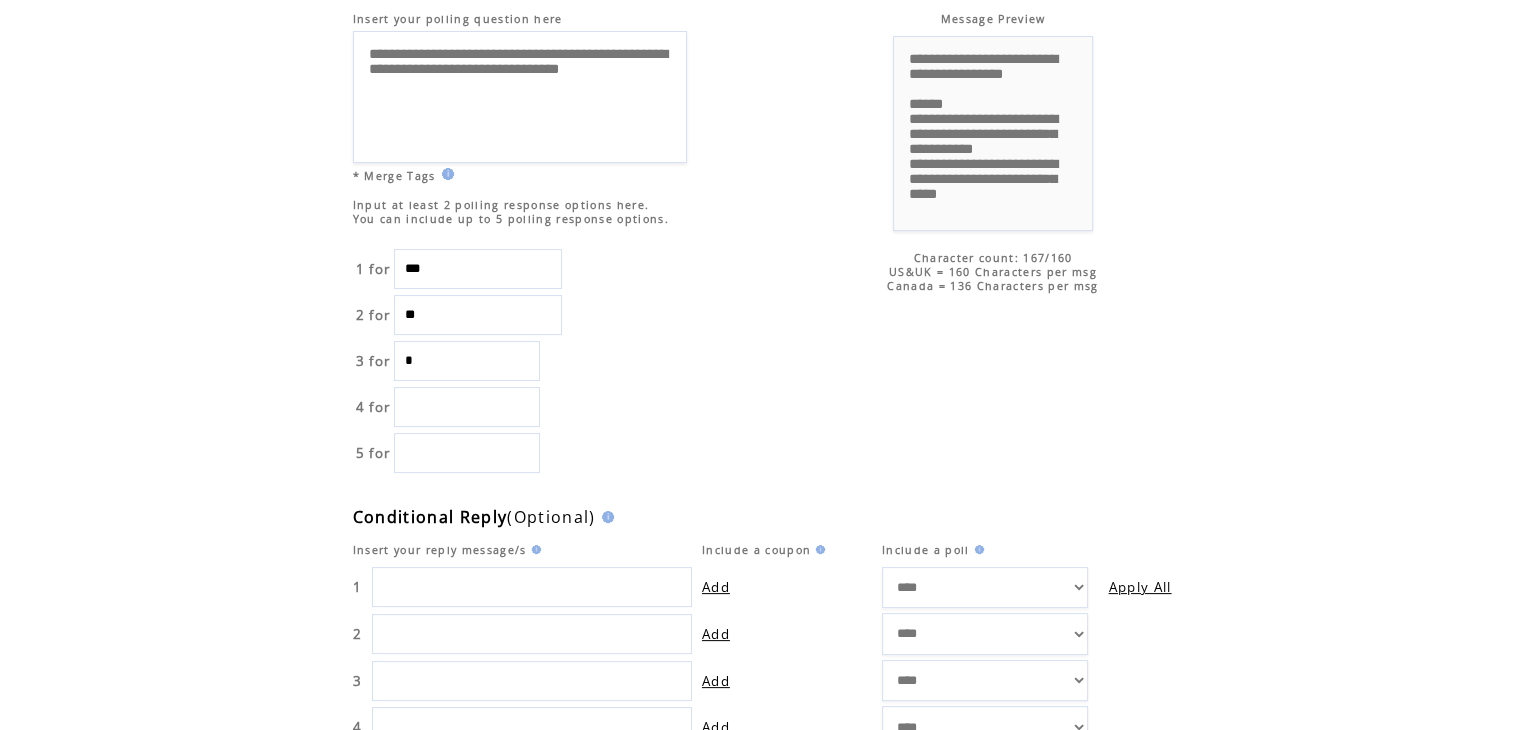 type 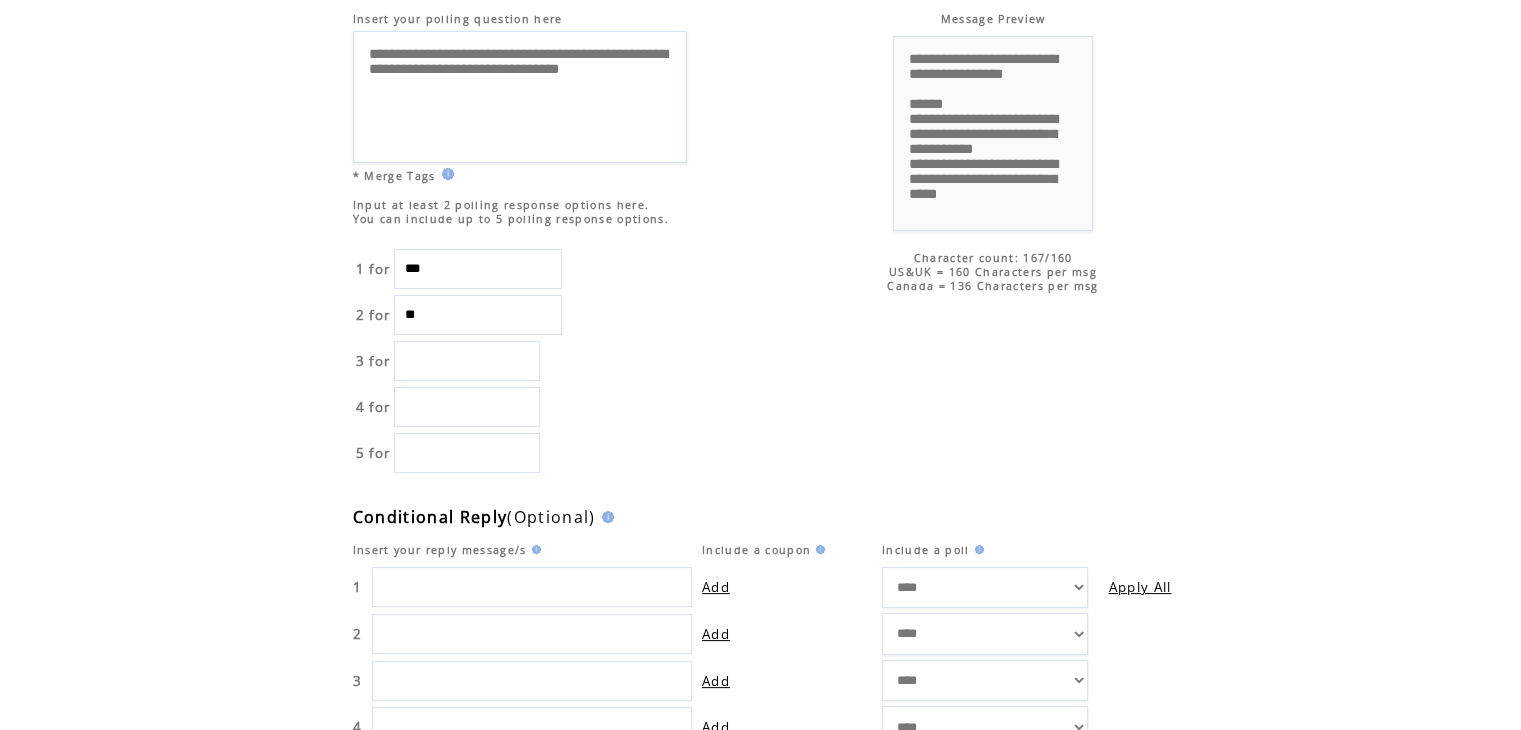 click on "**********" 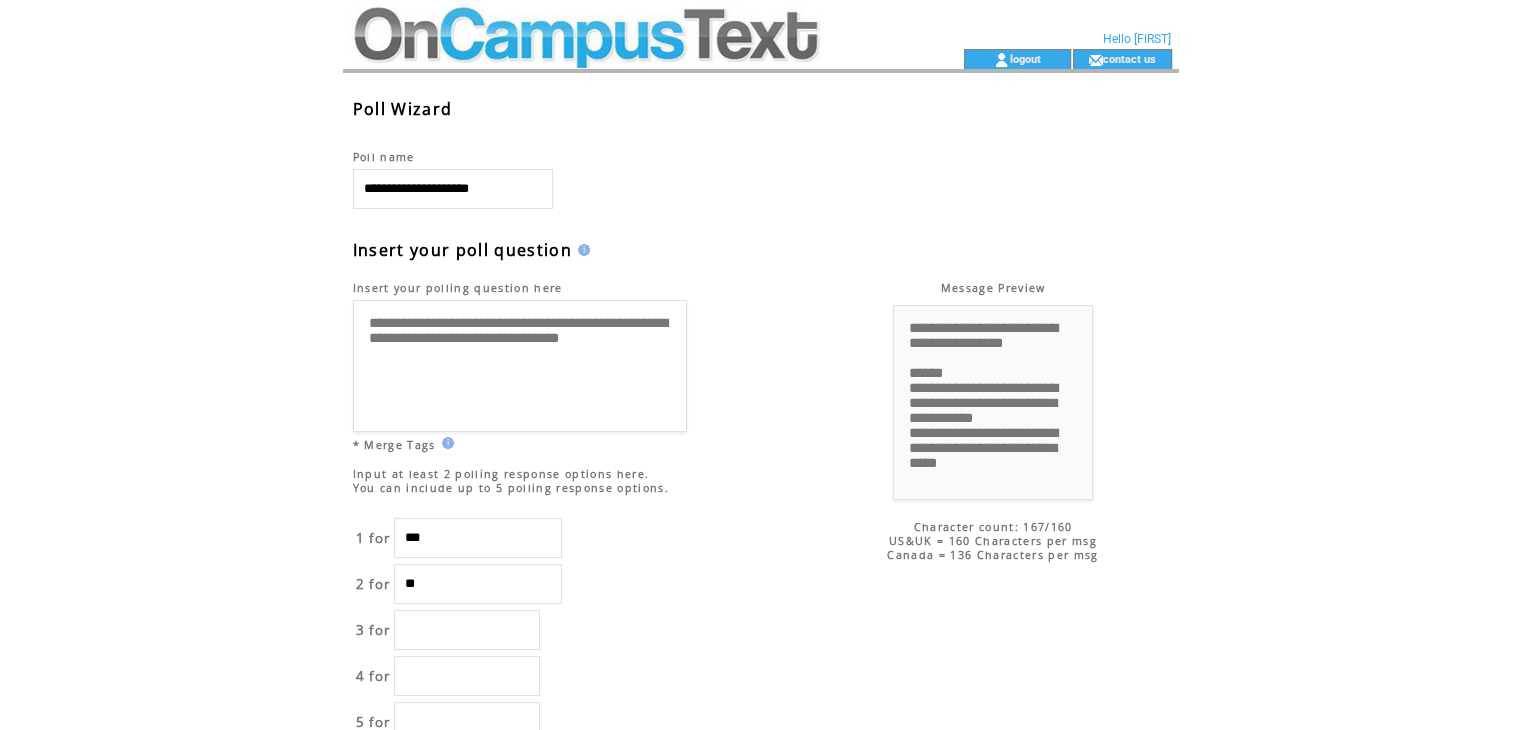 scroll, scrollTop: 24, scrollLeft: 0, axis: vertical 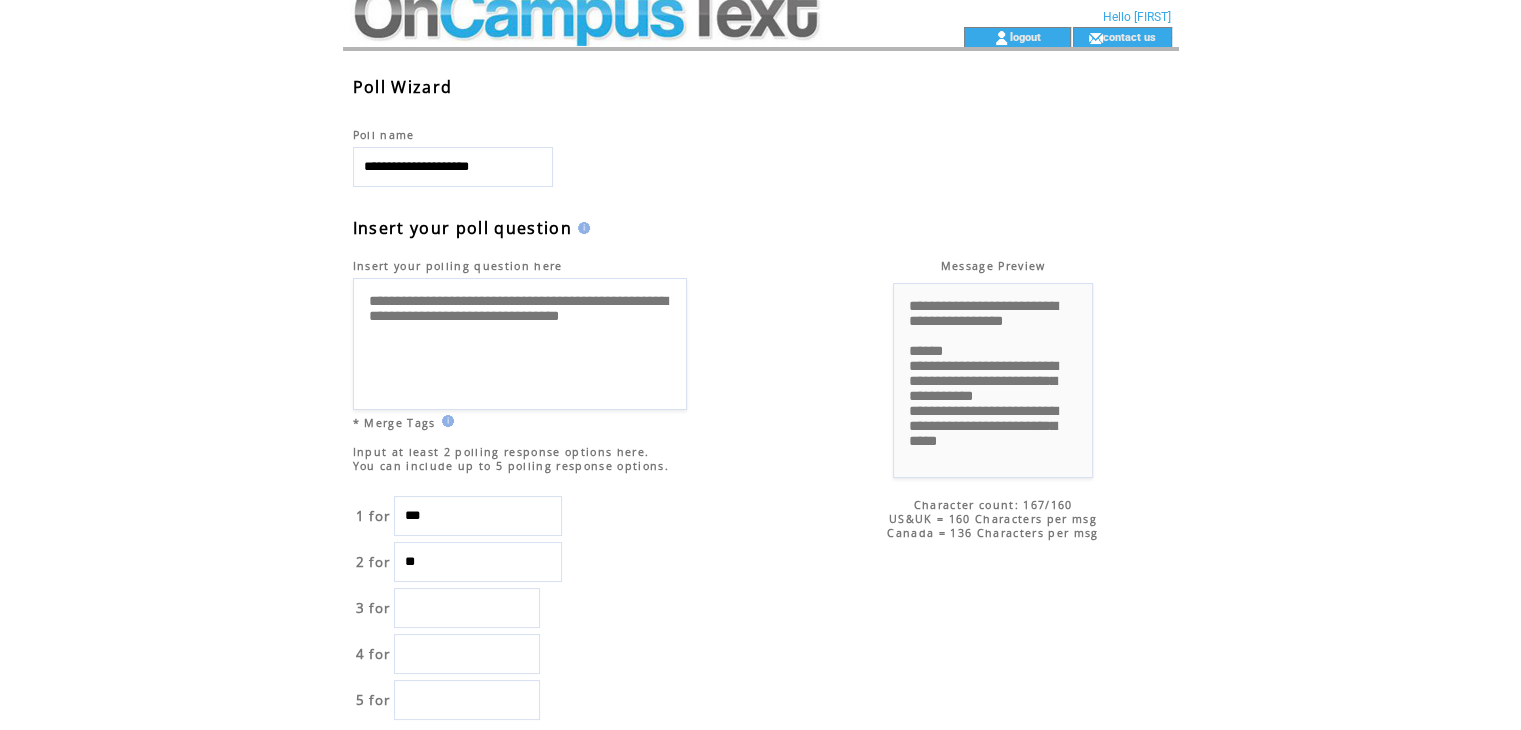 click on "**********" at bounding box center (453, 167) 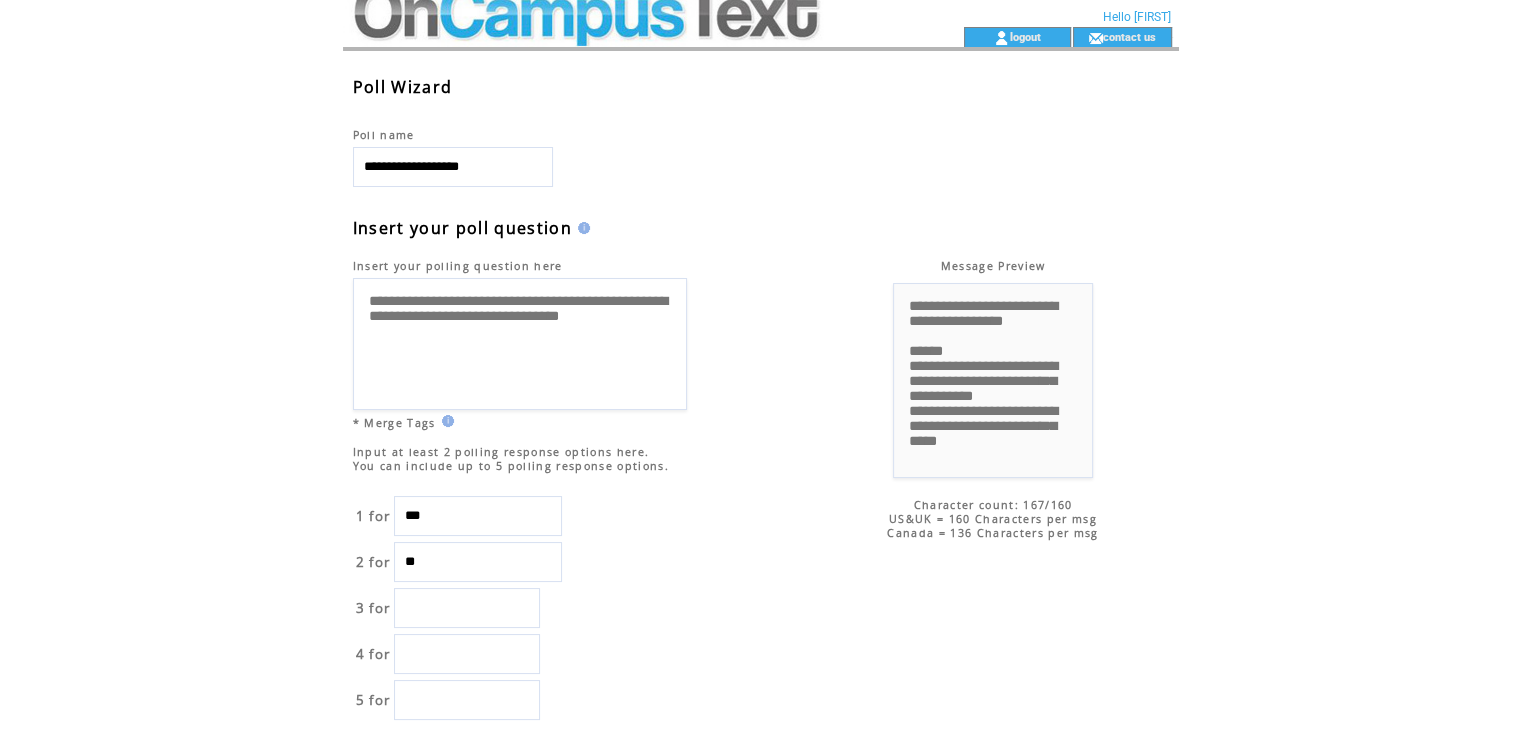 type on "**********" 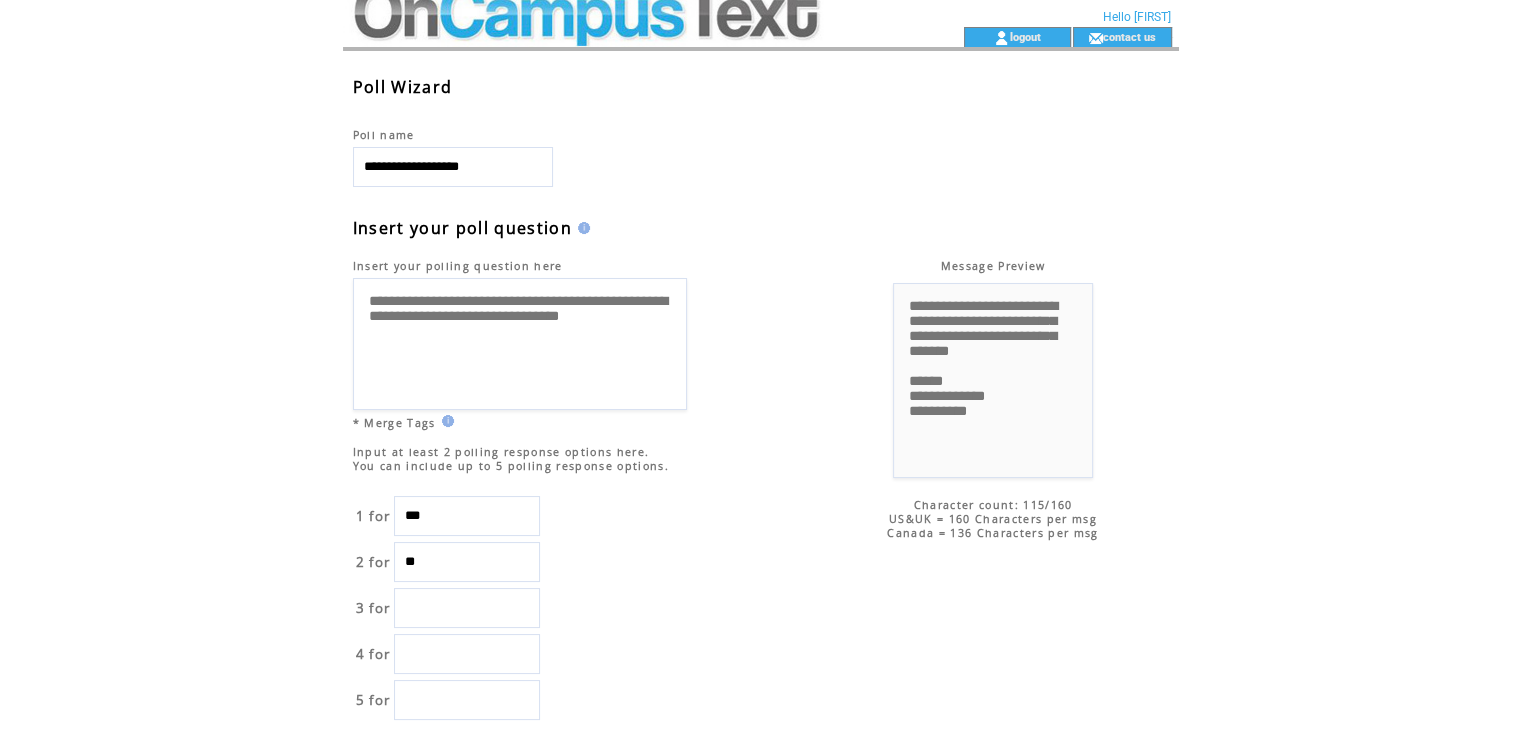 type on "*" 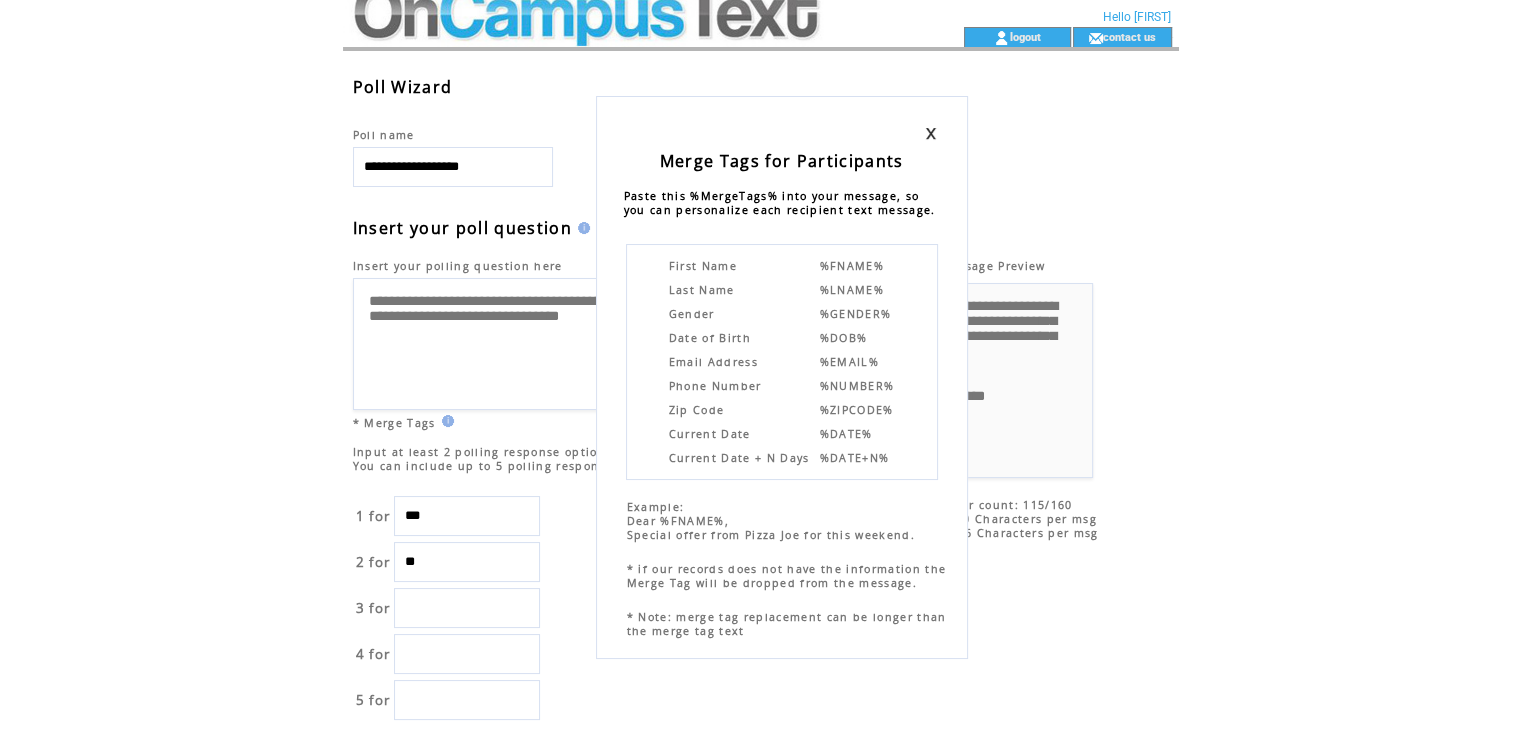 click at bounding box center [931, 133] 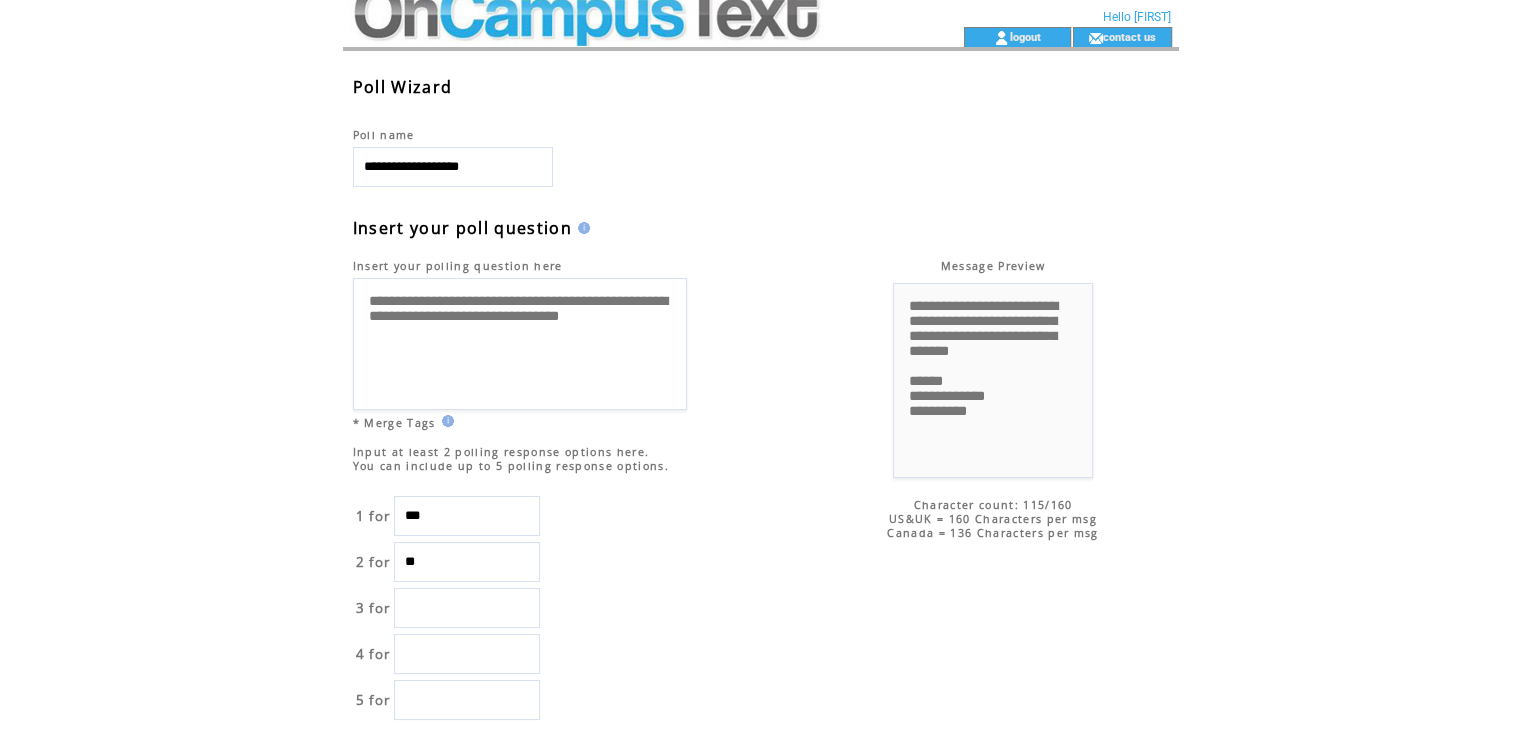 click on "**********" at bounding box center (520, 344) 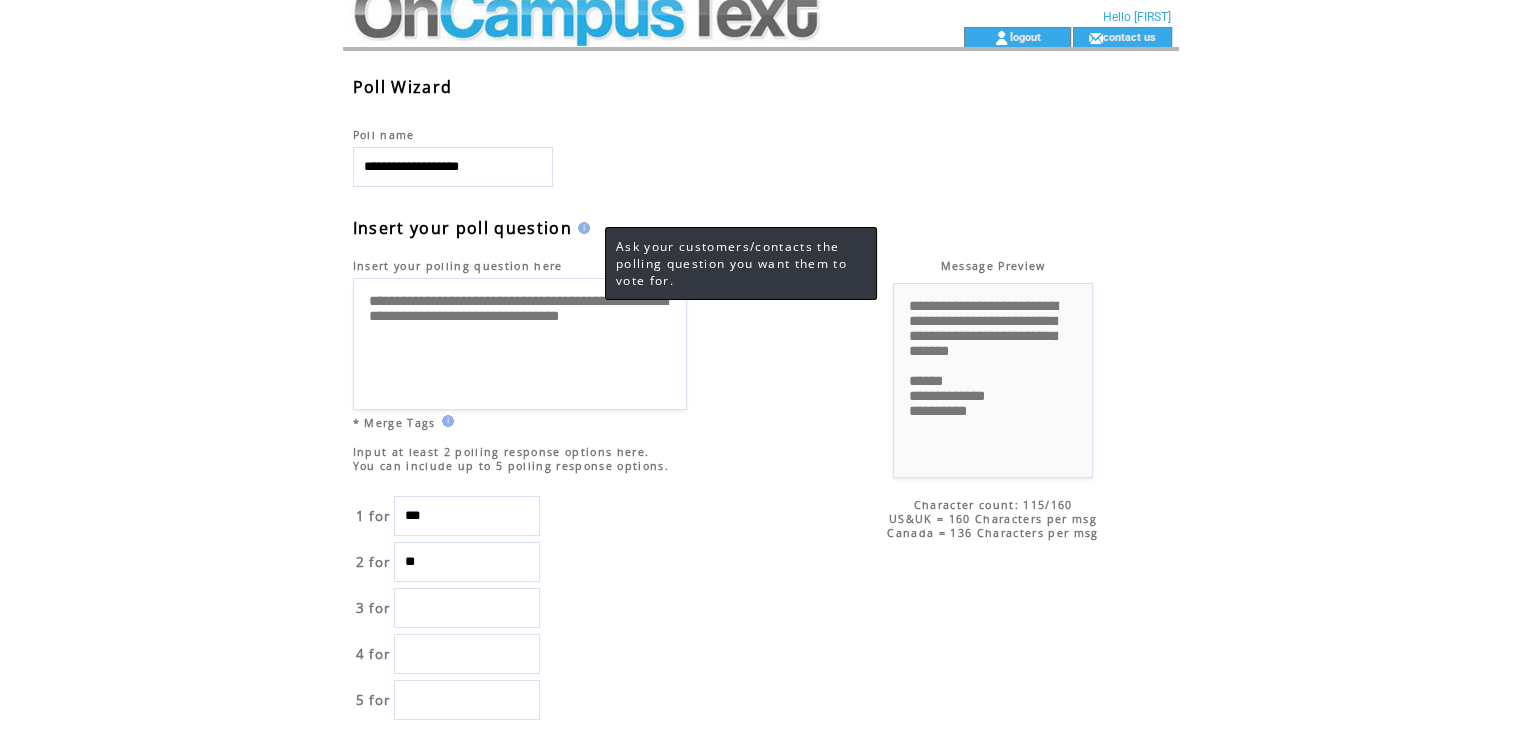 click on "**********" at bounding box center [520, 344] 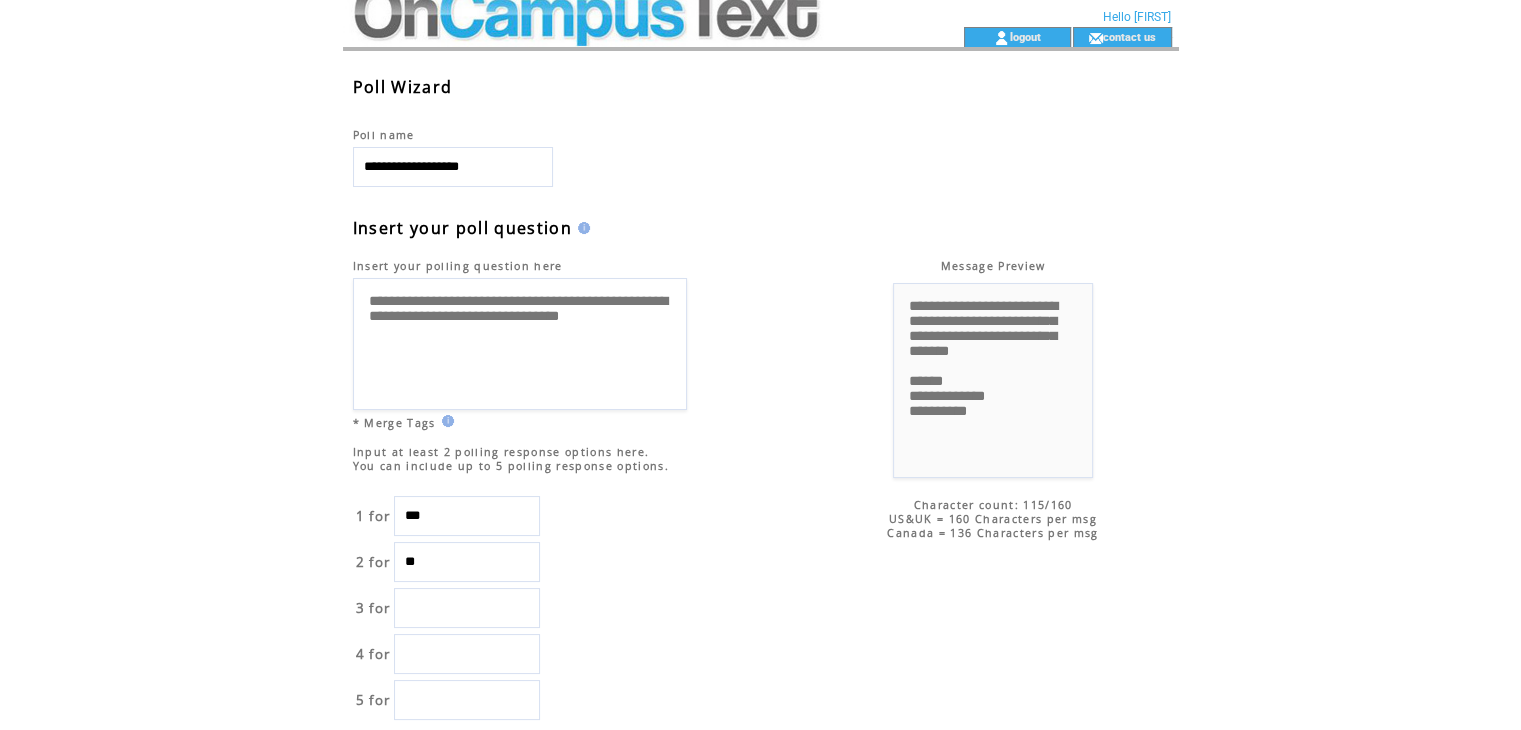 click on "***" at bounding box center (467, 516) 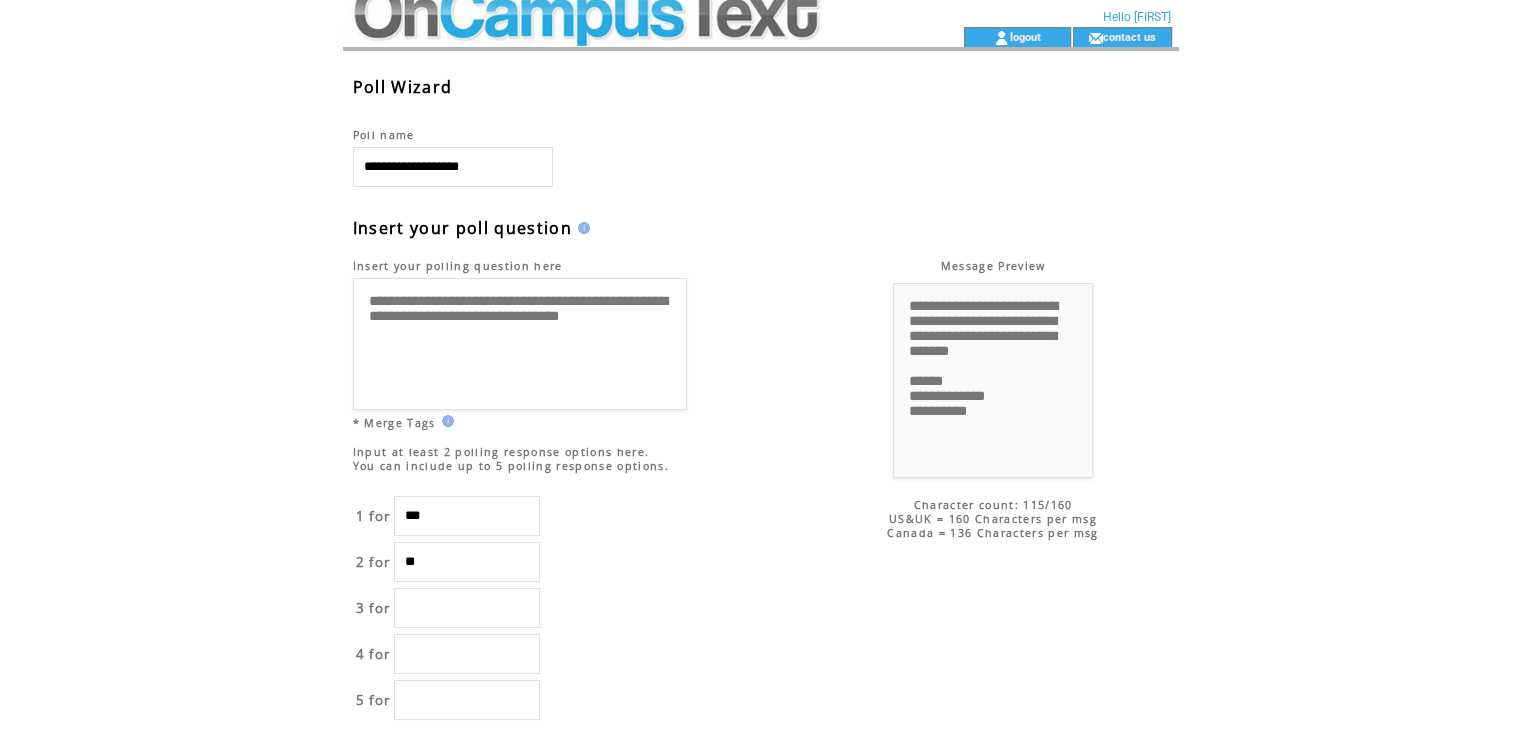 type on "*" 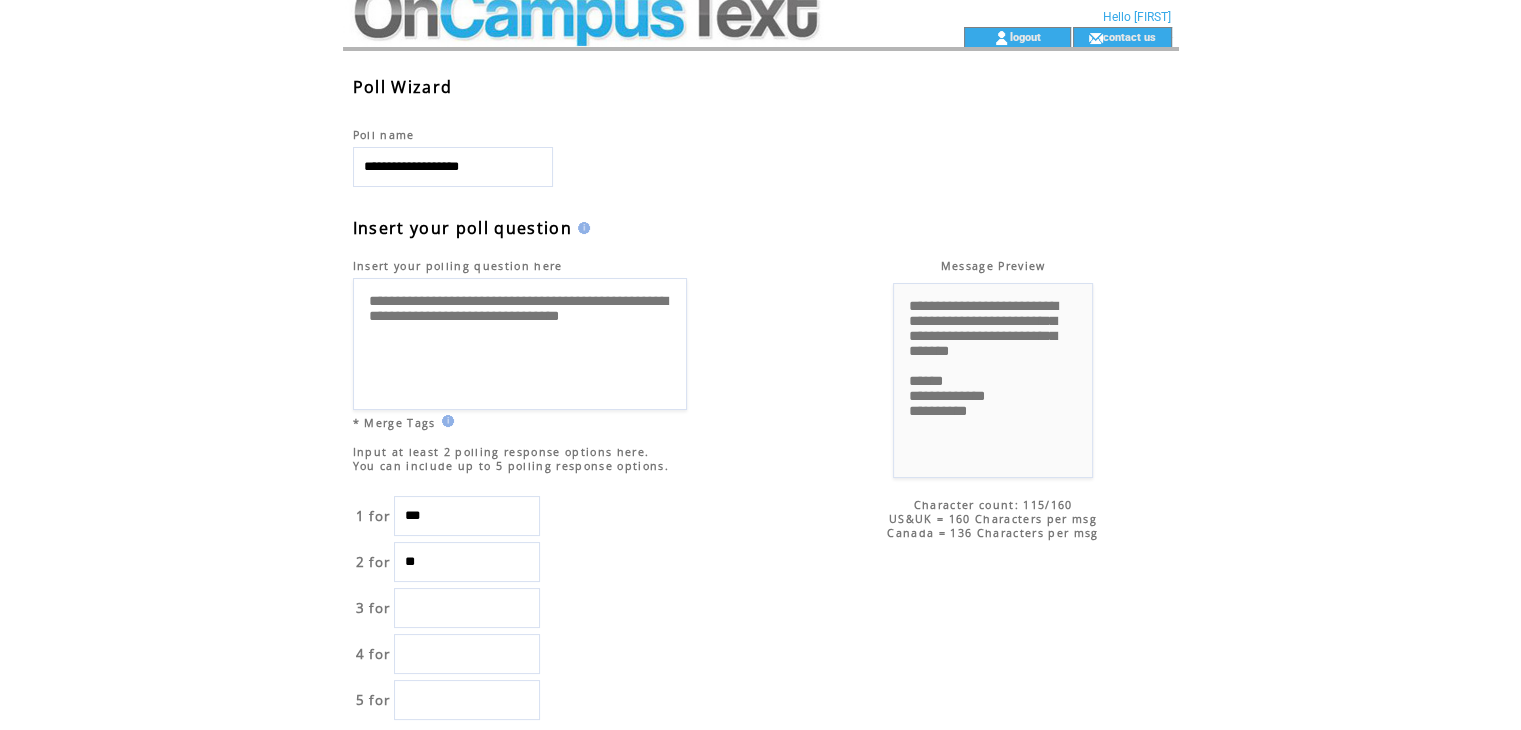 type on "*" 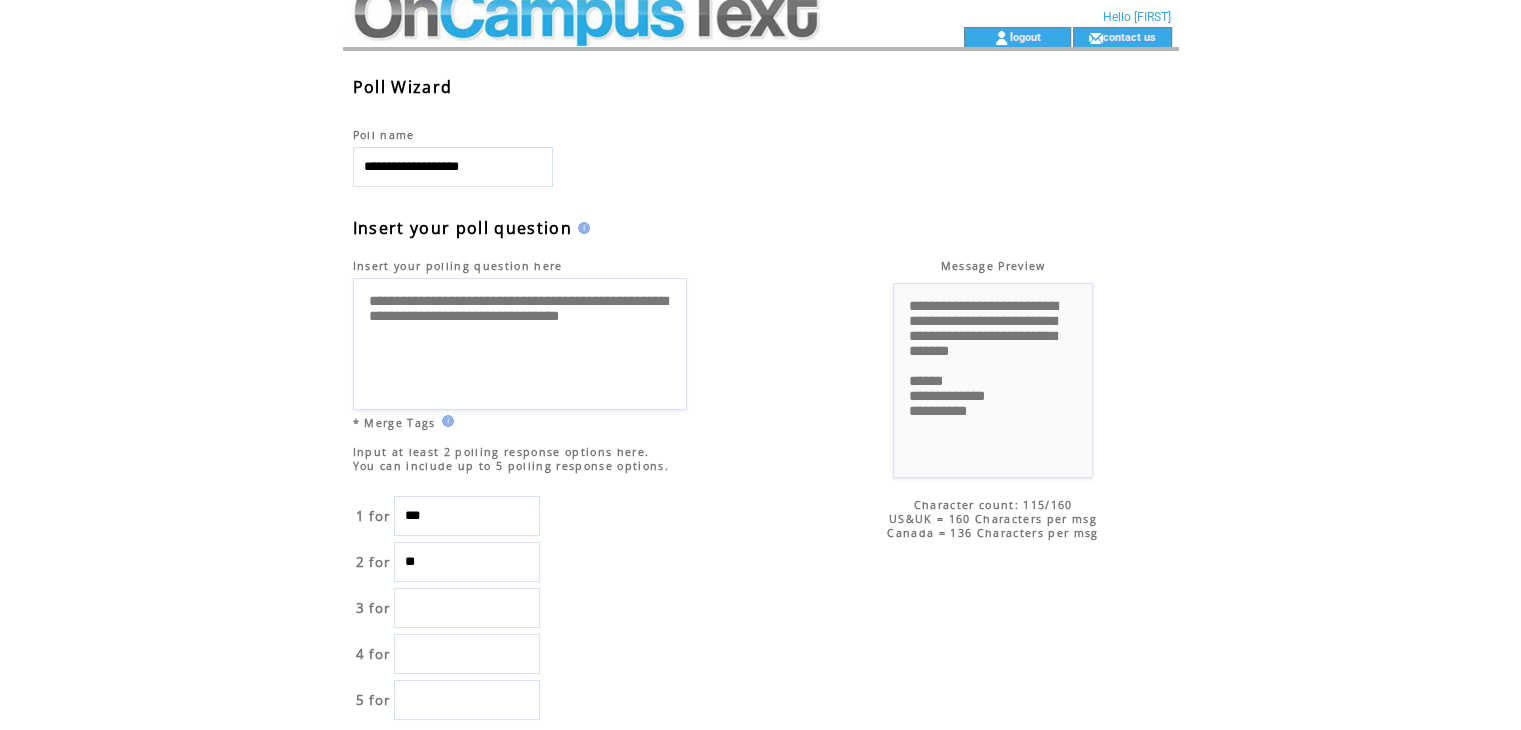 type on "*" 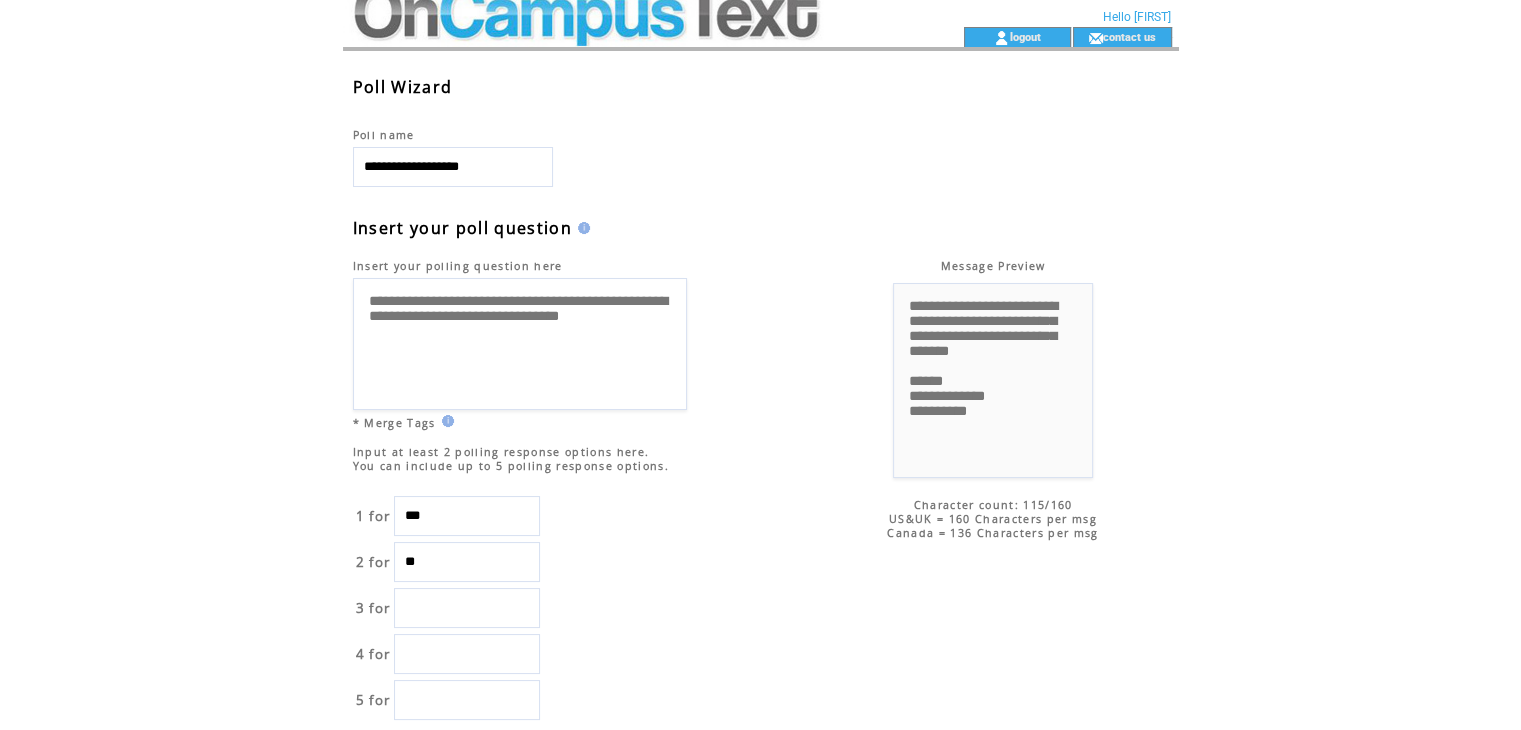 type on "*" 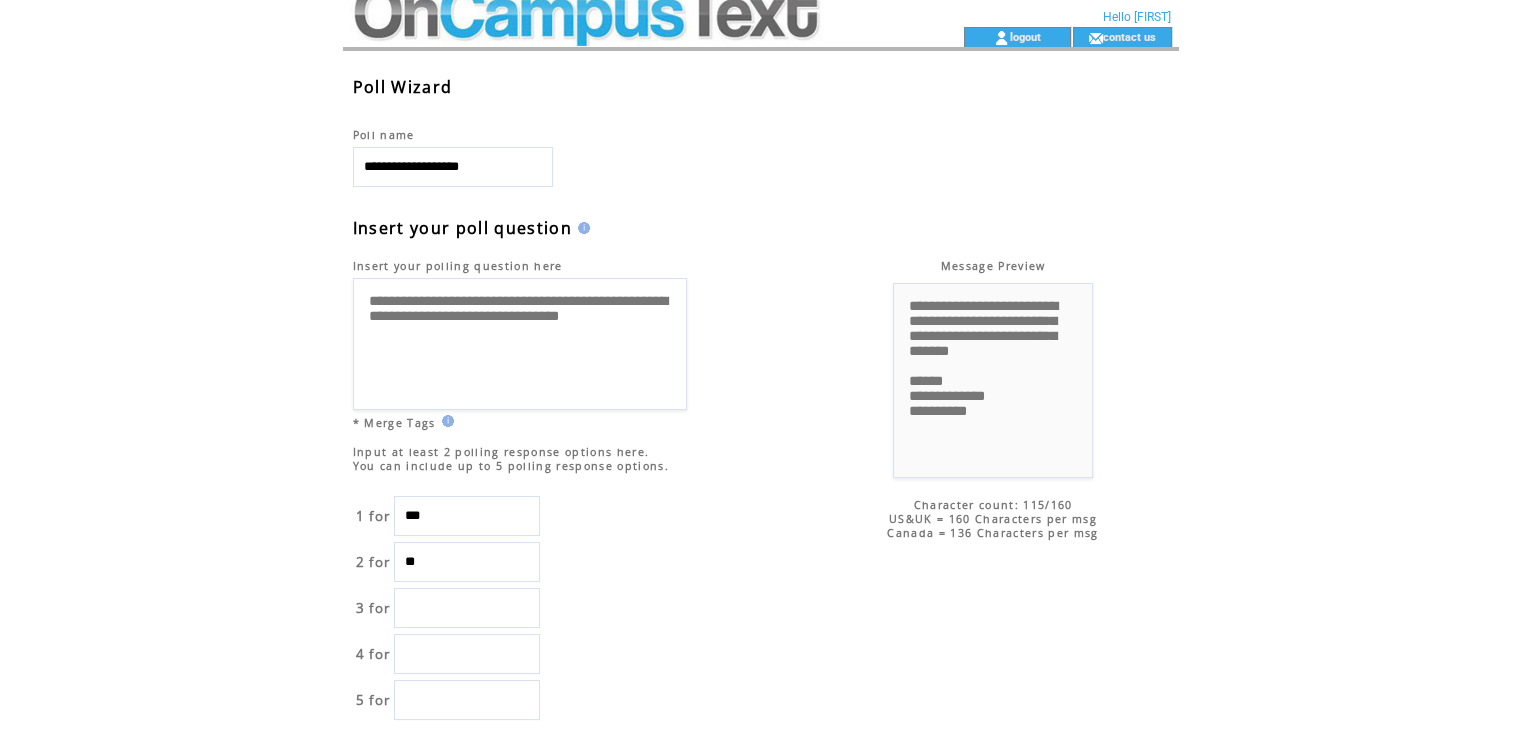 type on "*" 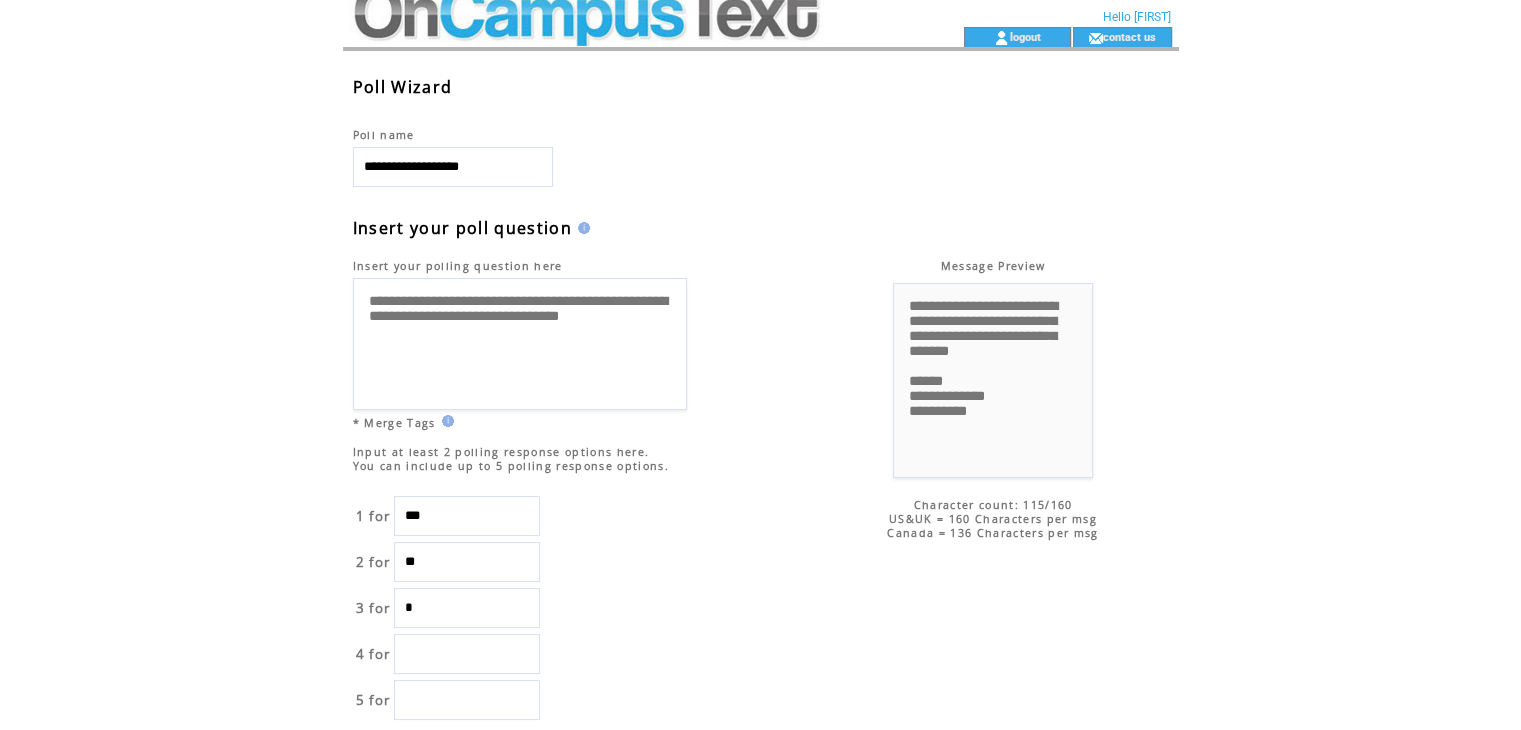 type 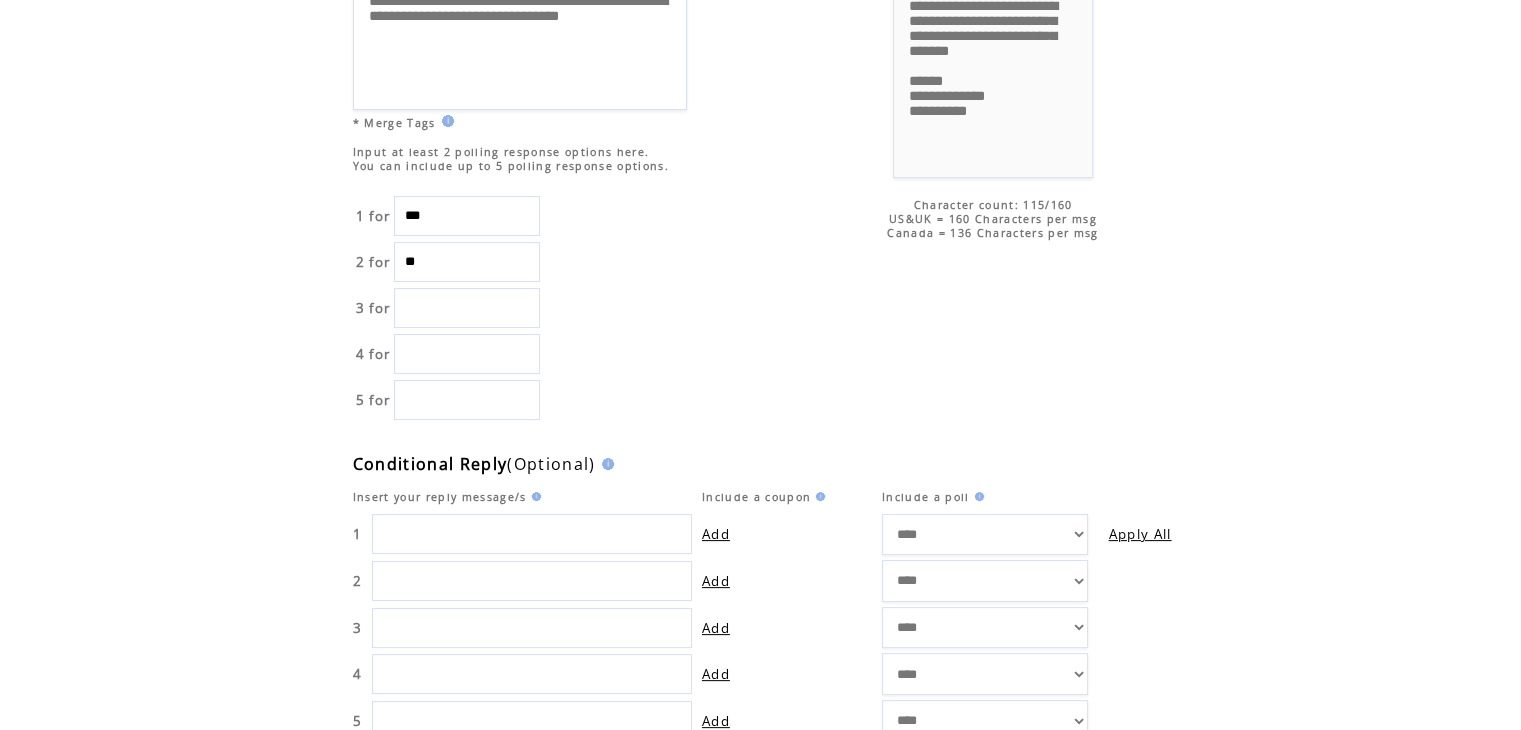 scroll, scrollTop: 329, scrollLeft: 0, axis: vertical 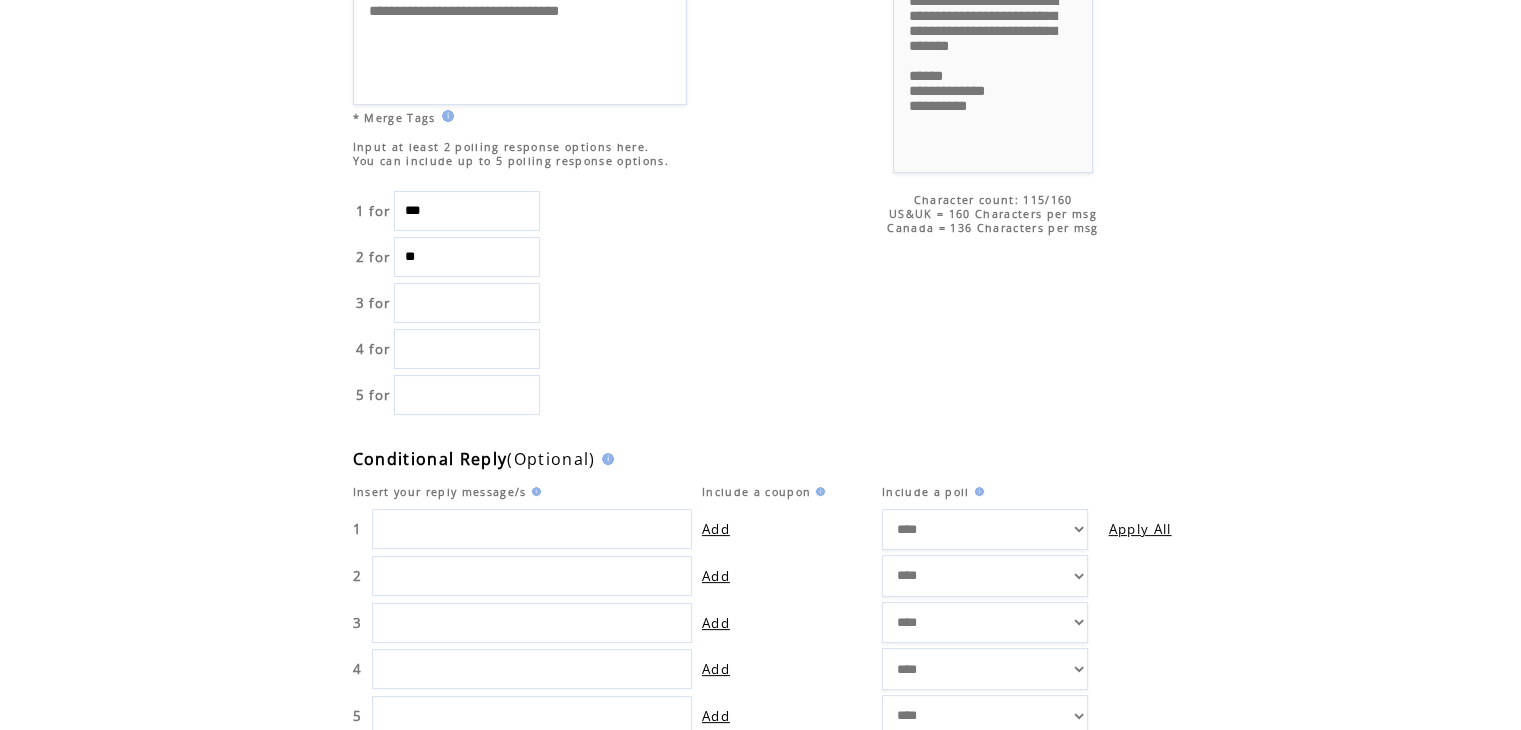 click at bounding box center [532, 529] 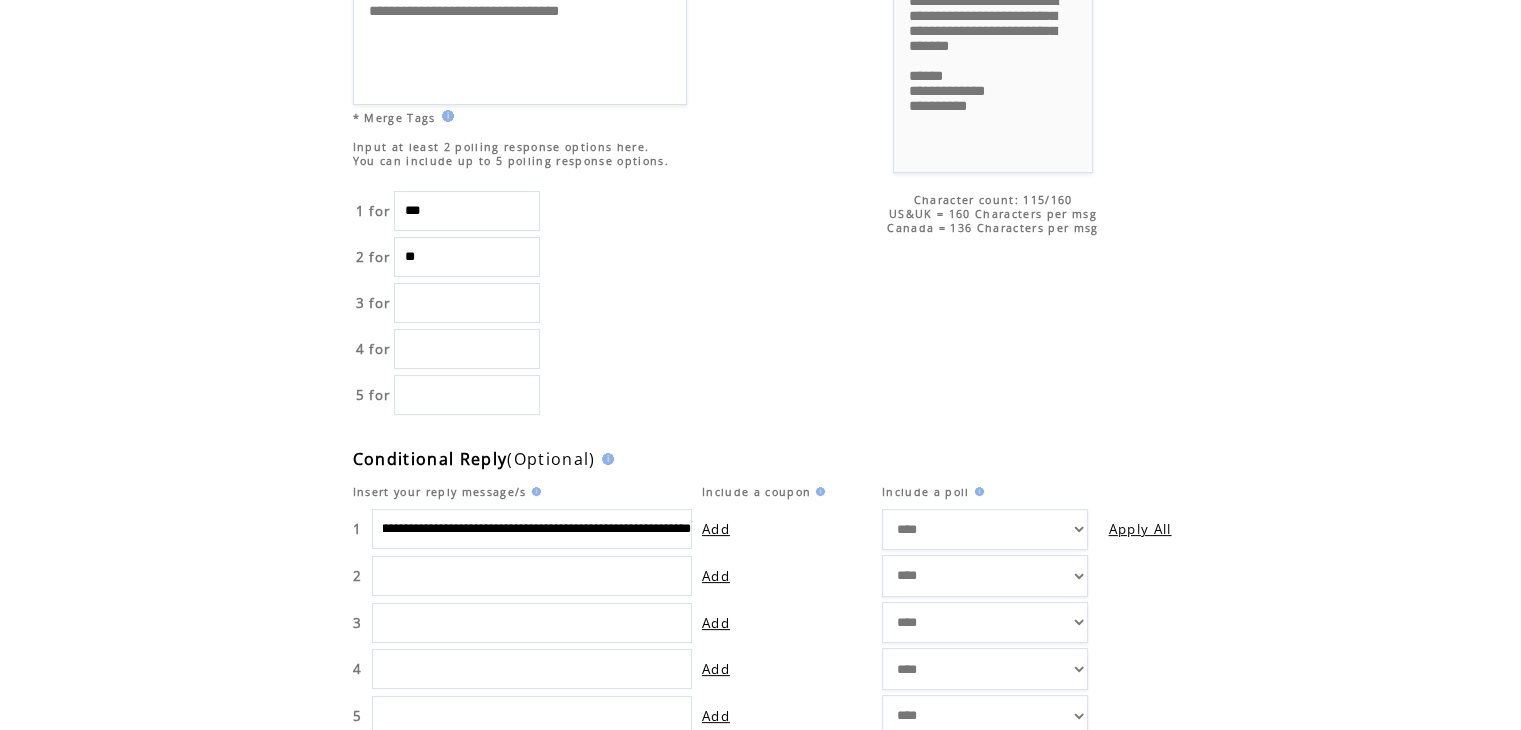 scroll, scrollTop: 0, scrollLeft: 237, axis: horizontal 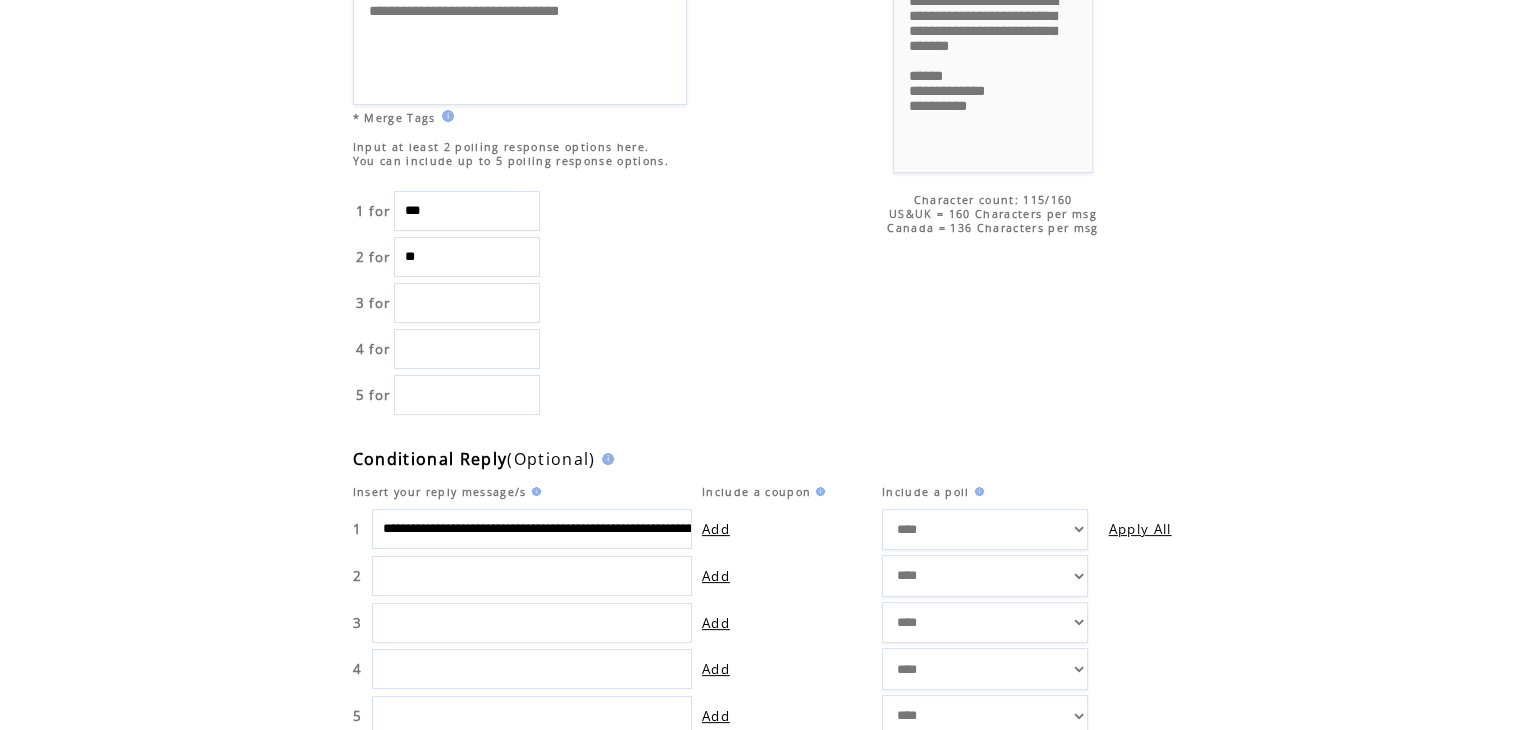 click at bounding box center (532, 576) 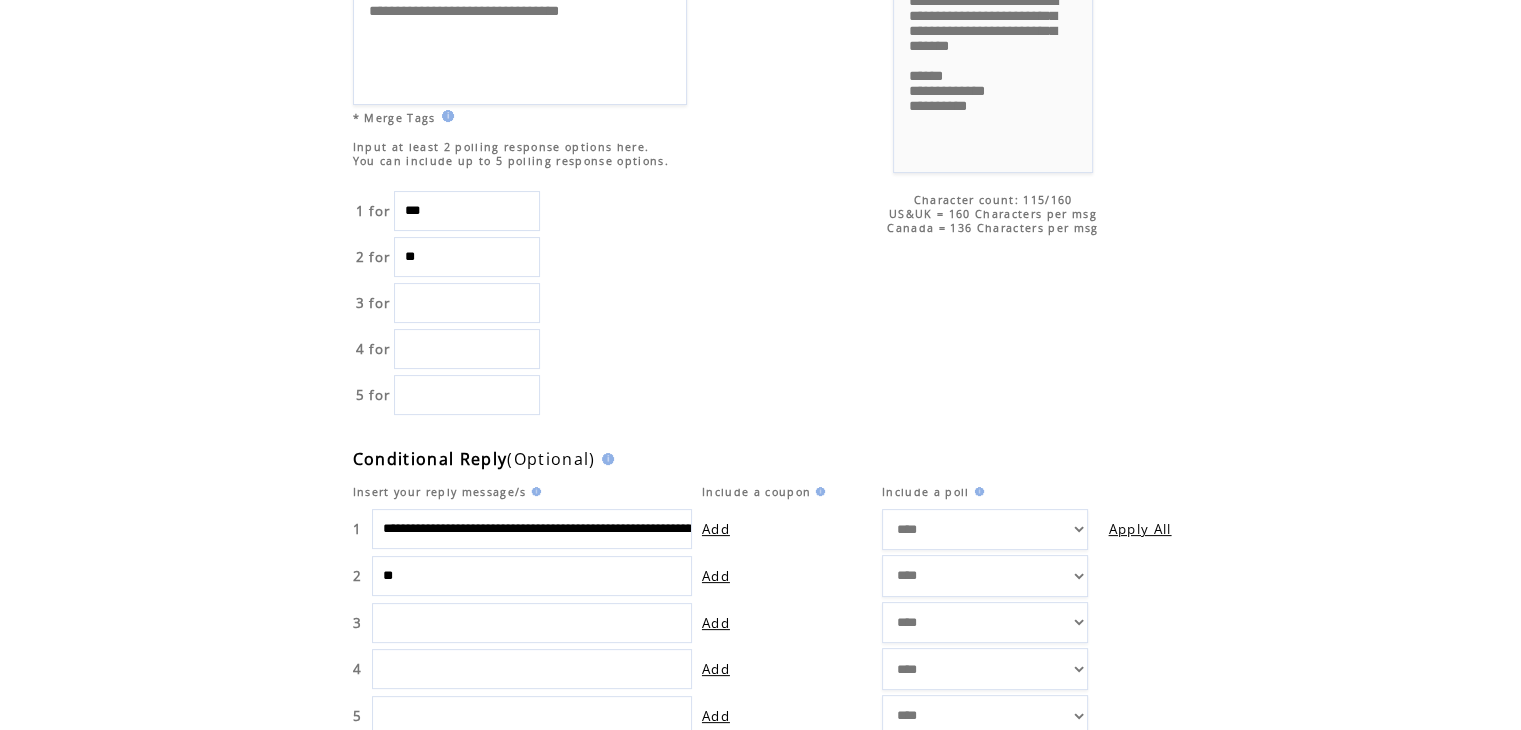 type on "*" 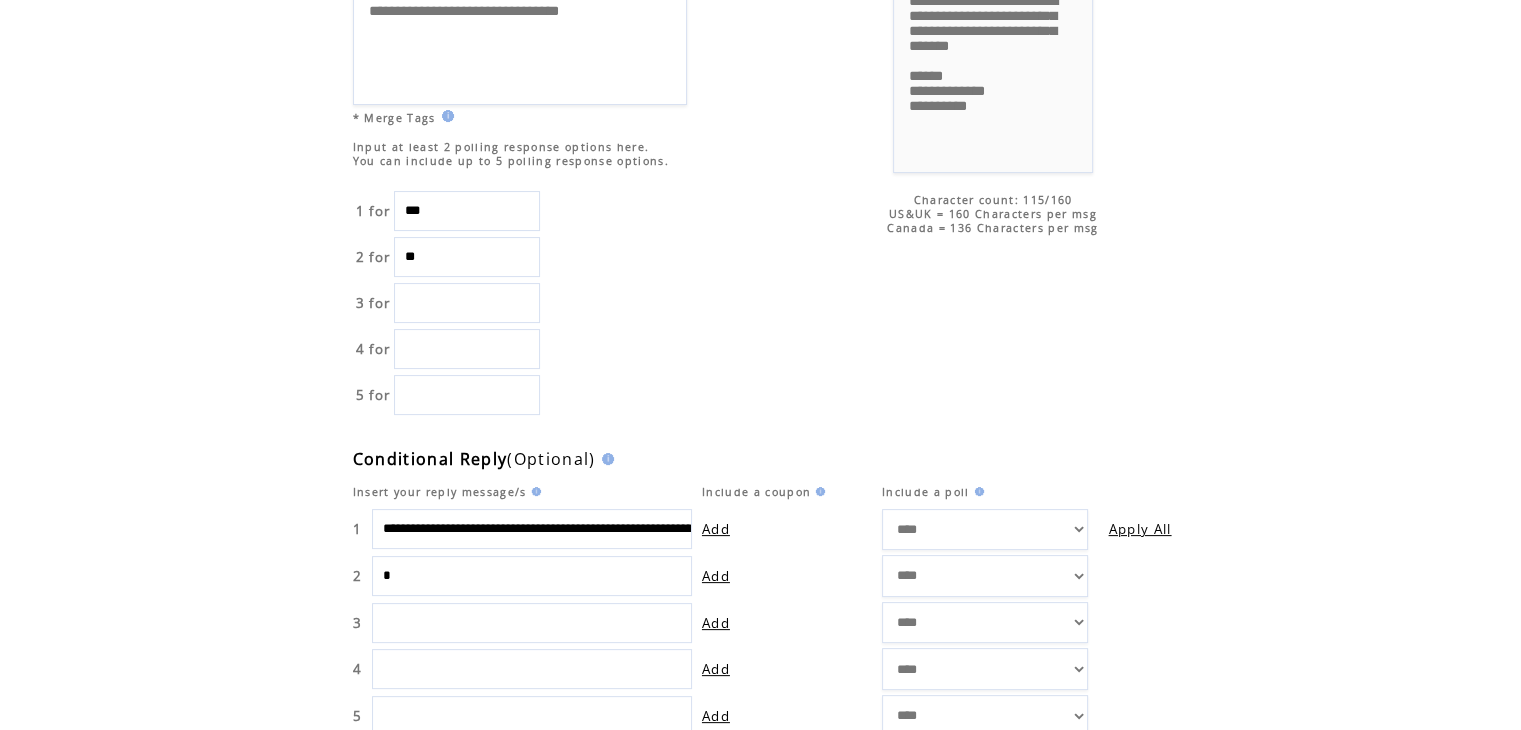 type 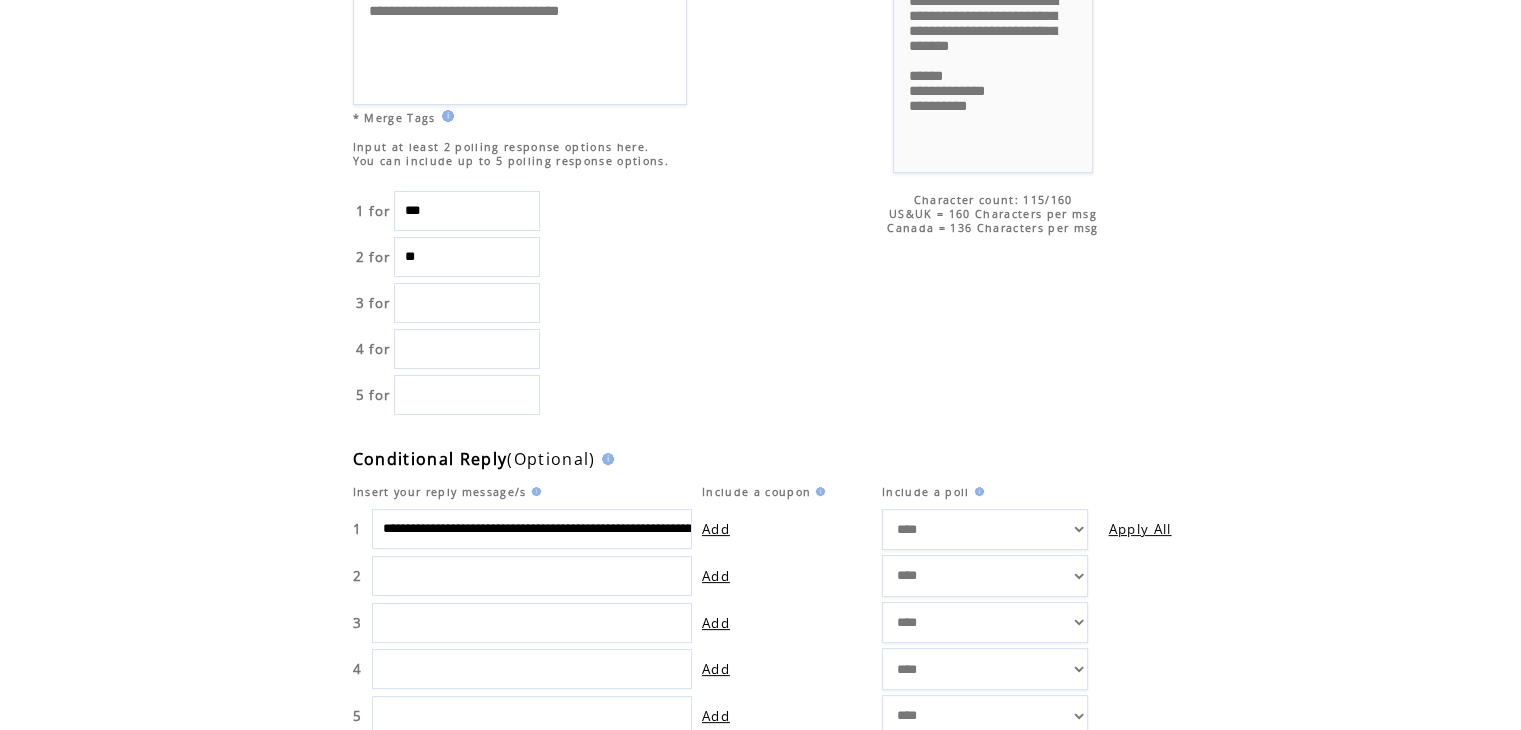 click at bounding box center (605, 459) 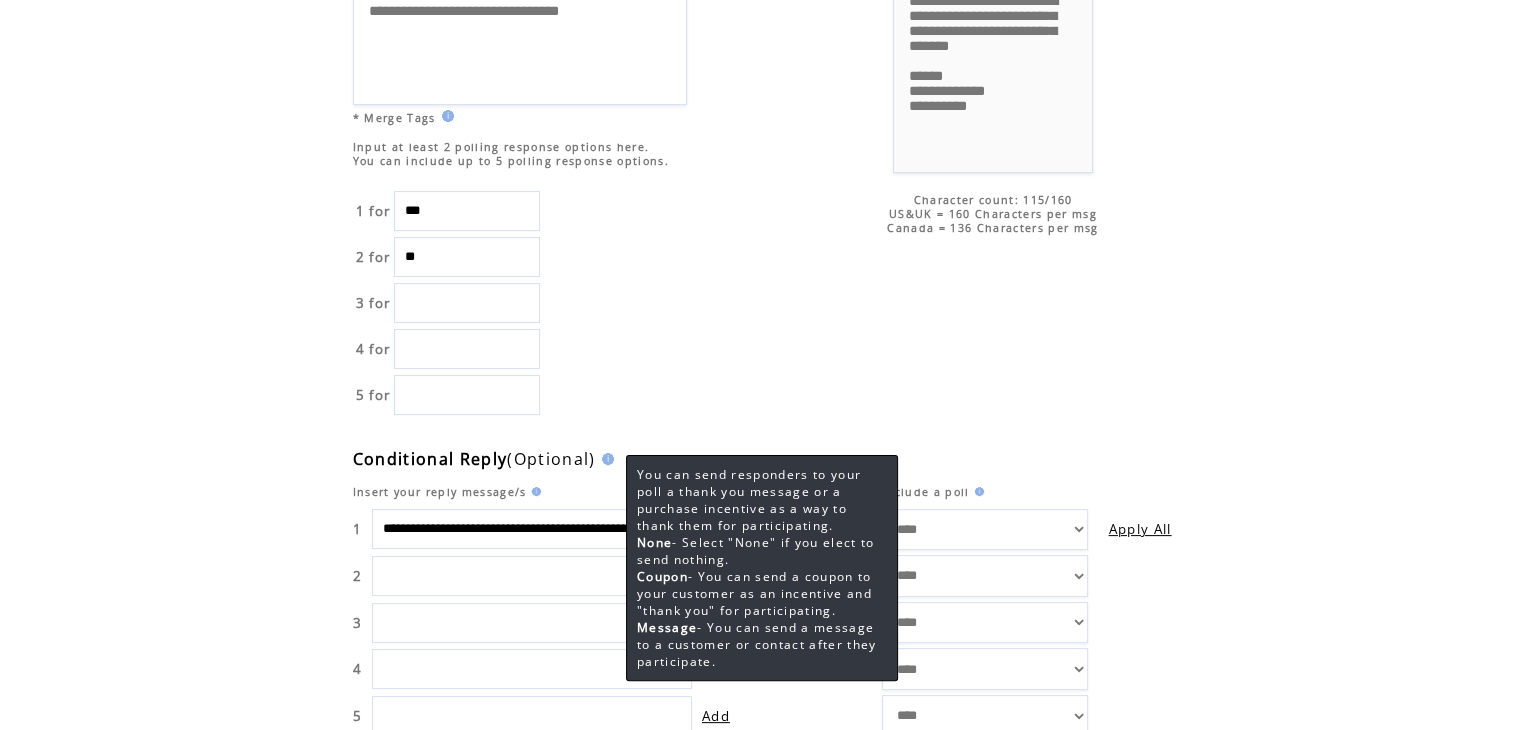 click on "**********" at bounding box center [985, 530] 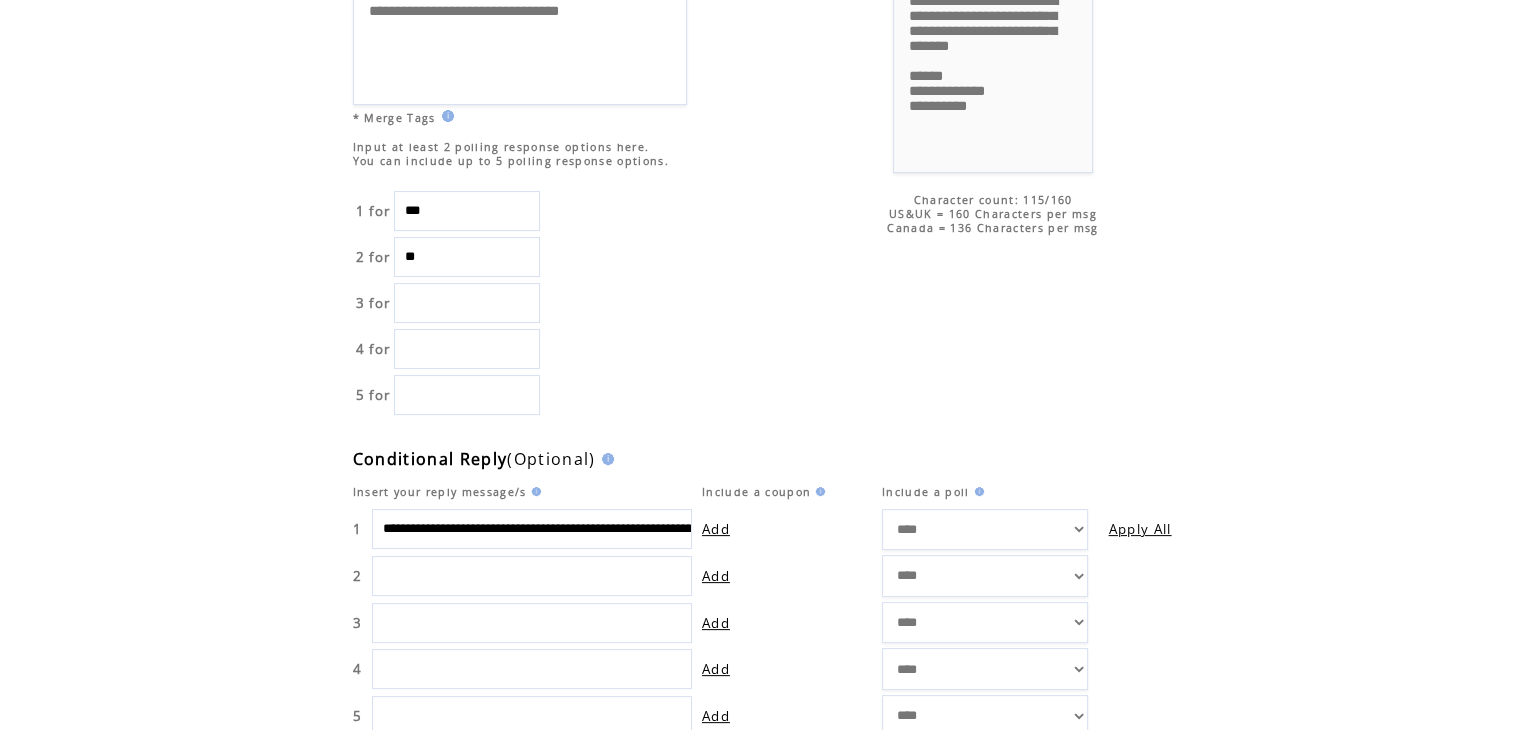 click on "**********" at bounding box center (985, 530) 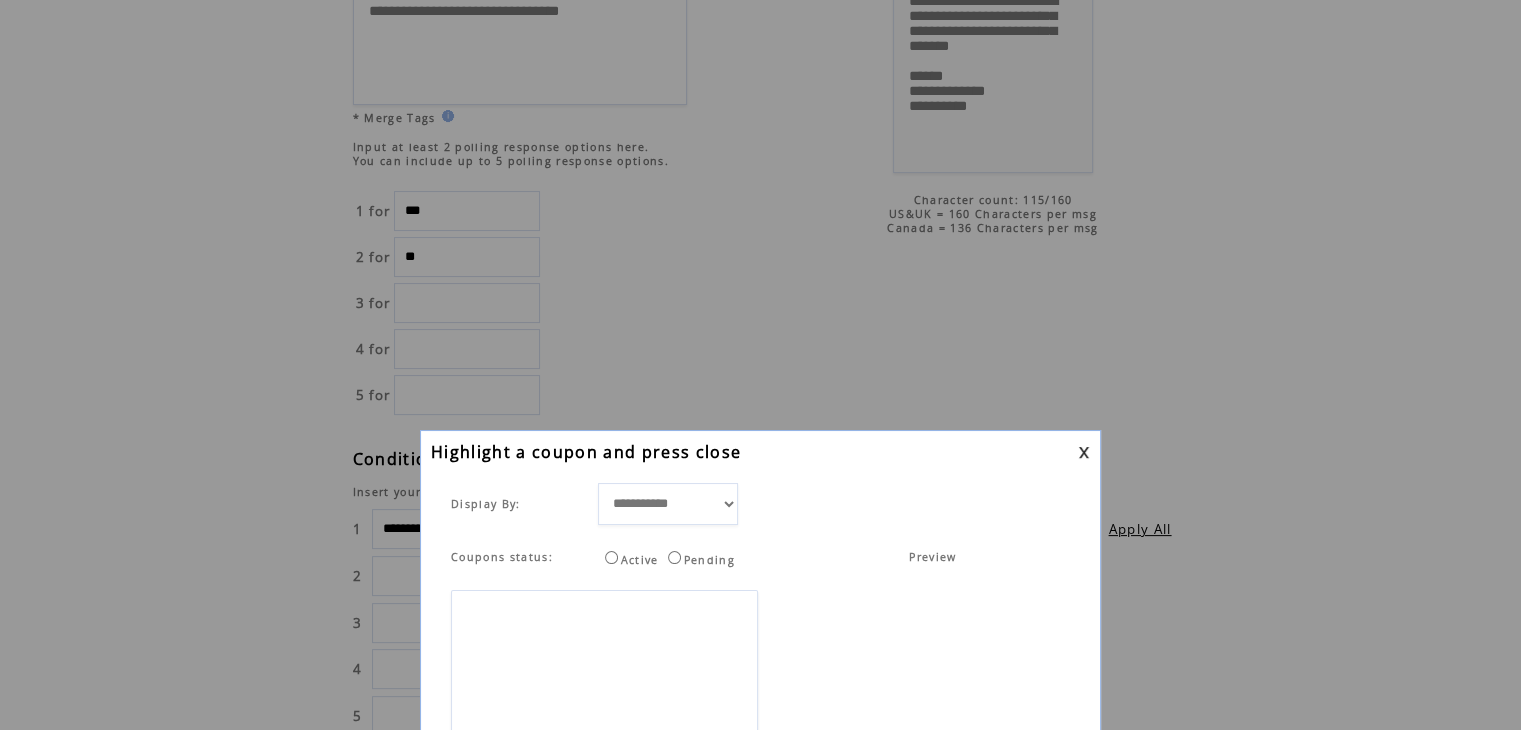 click on "**********" at bounding box center (668, 504) 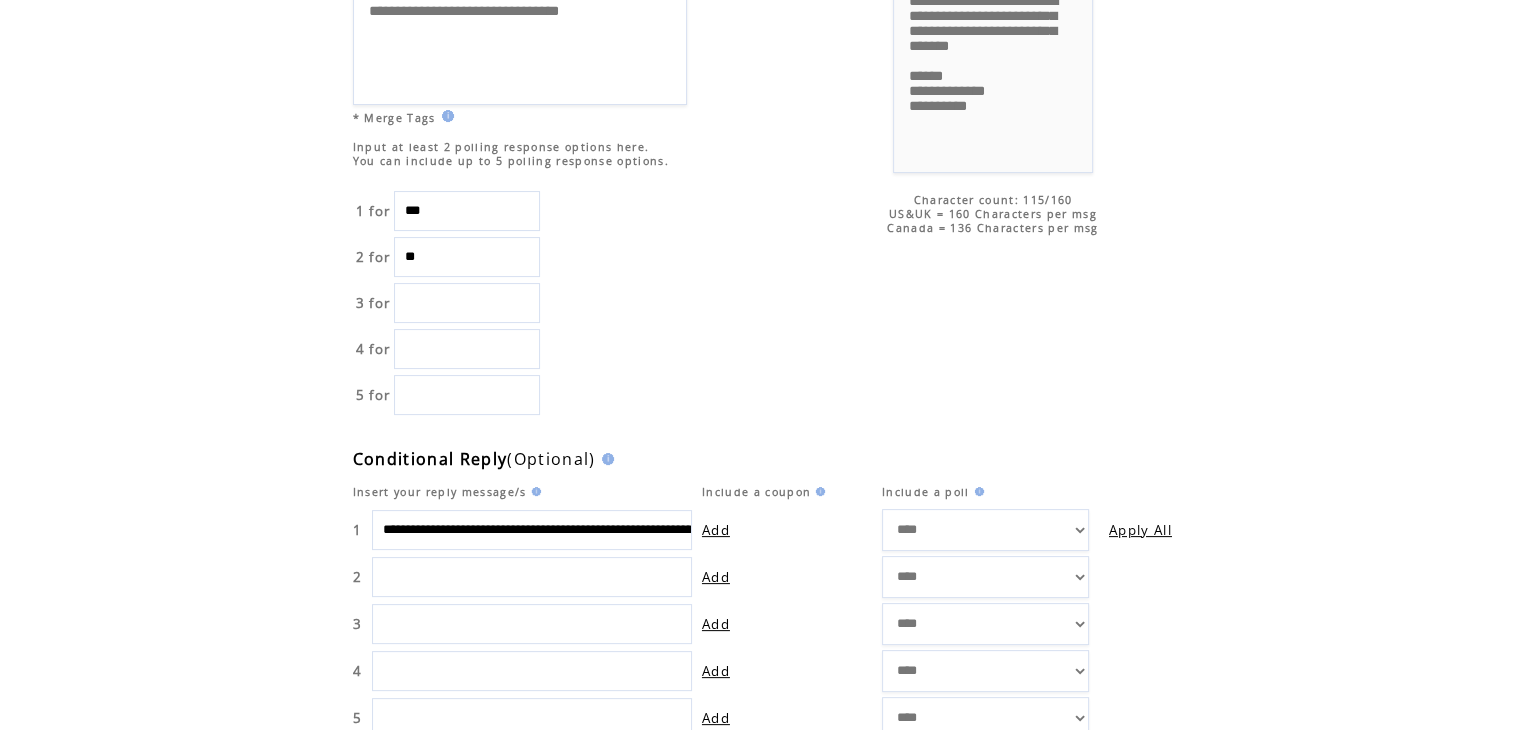 click at bounding box center [532, 577] 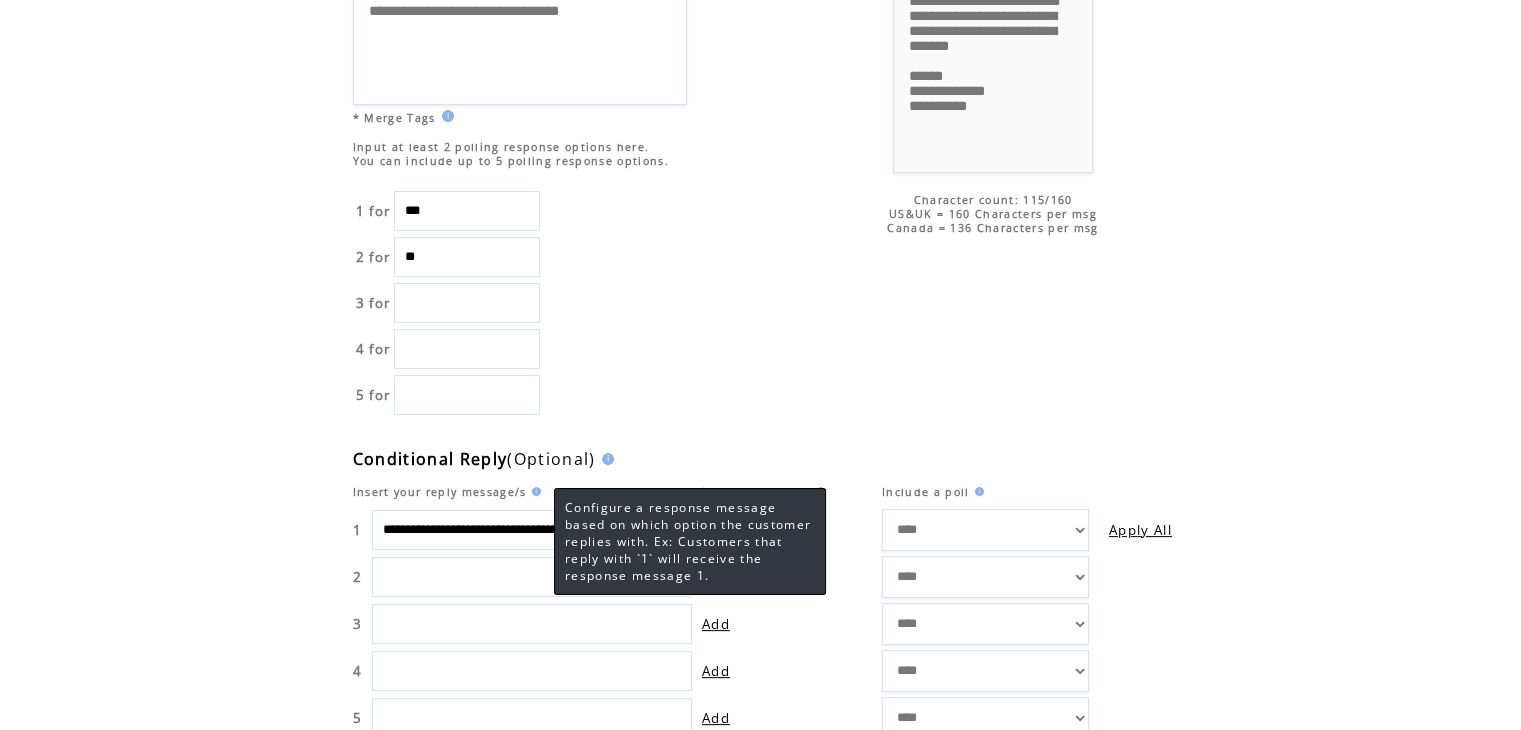 click on "**********" at bounding box center [929, 153] 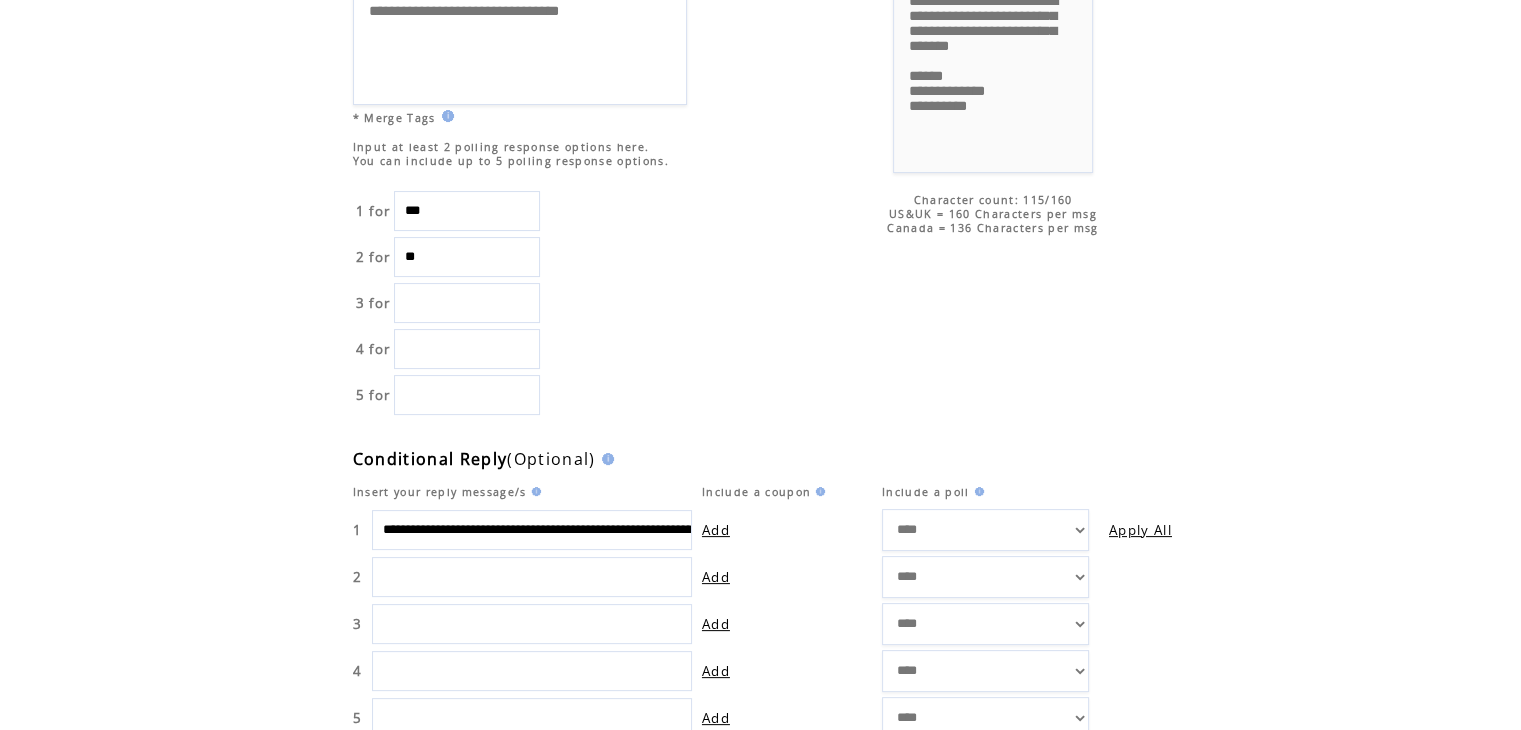 click on "**********" at bounding box center (985, 530) 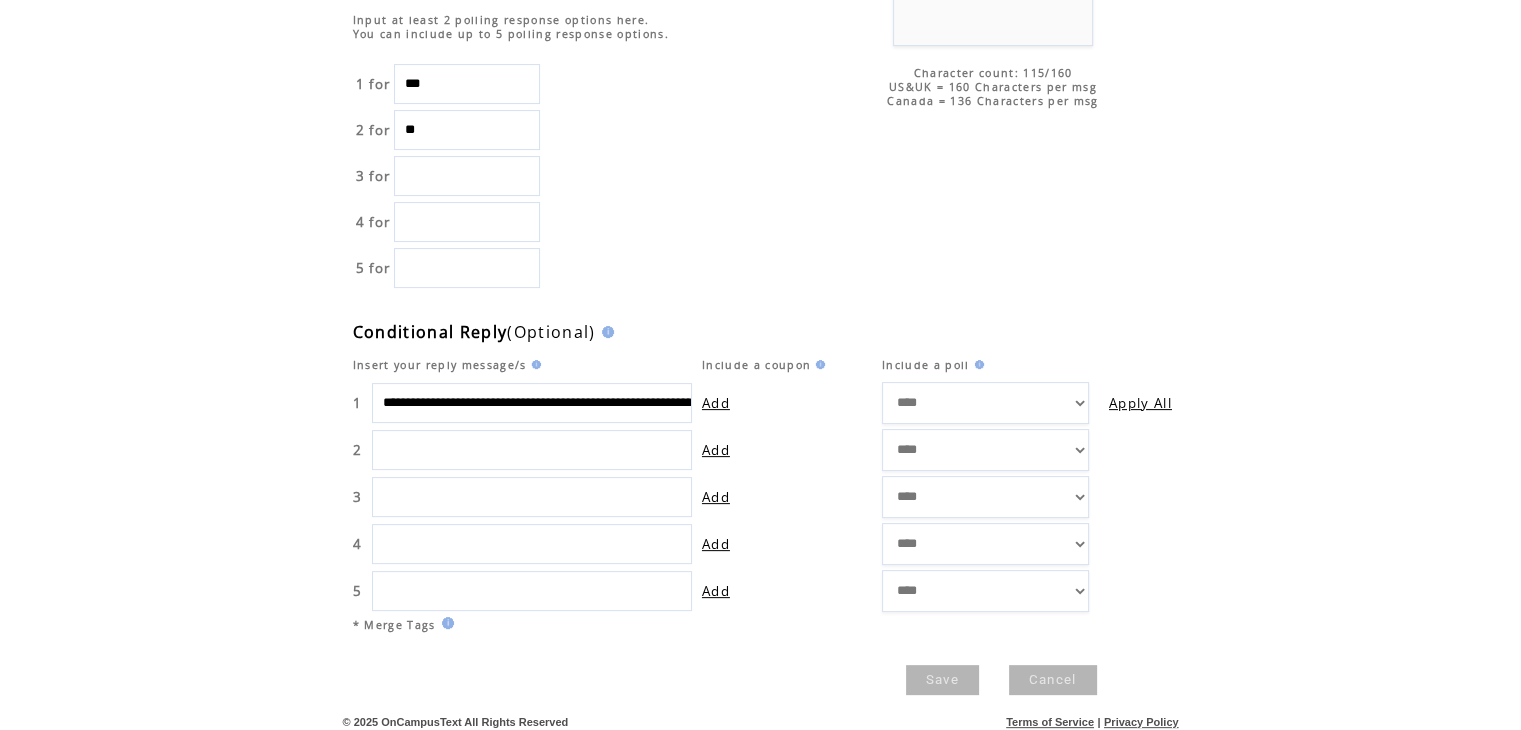 scroll, scrollTop: 458, scrollLeft: 0, axis: vertical 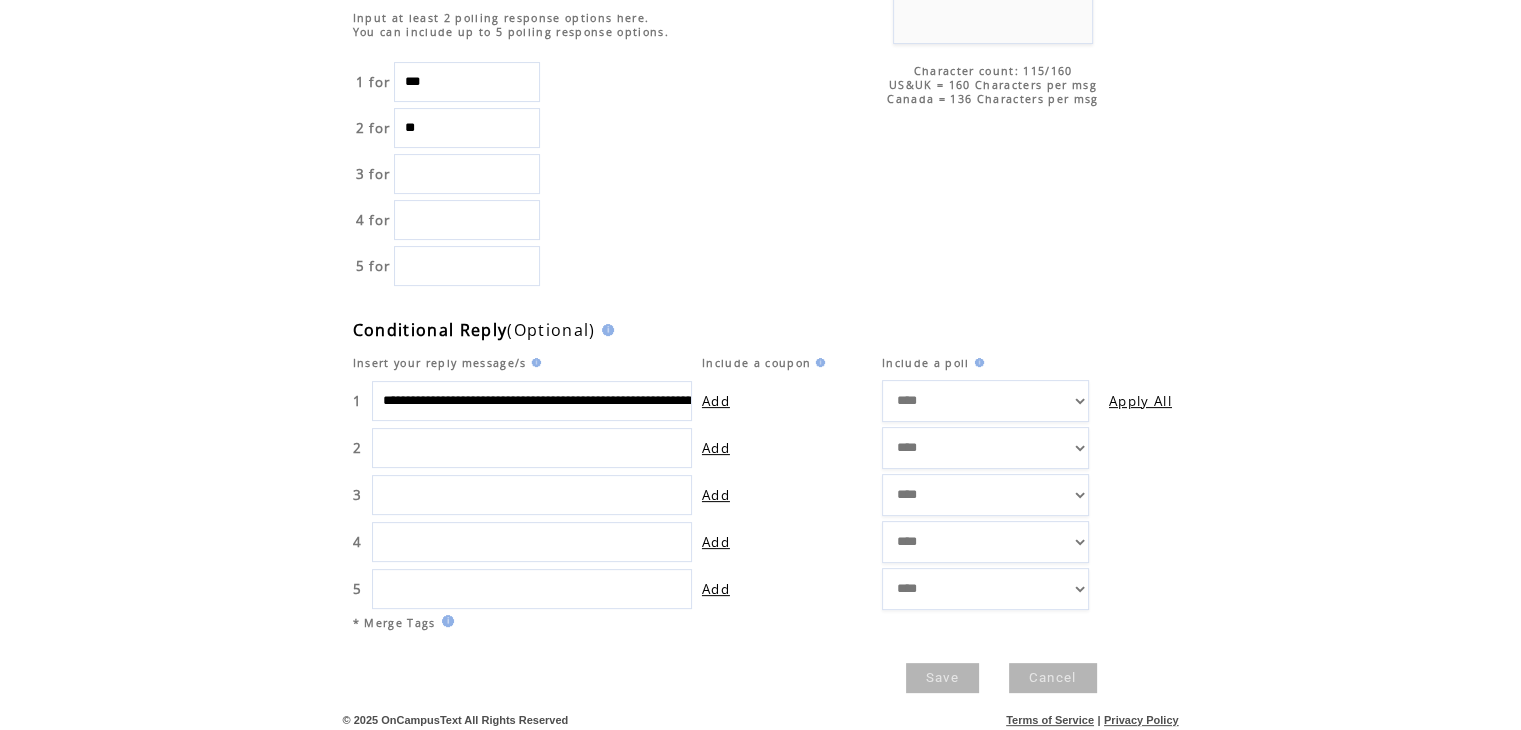click on "Save" at bounding box center [942, 678] 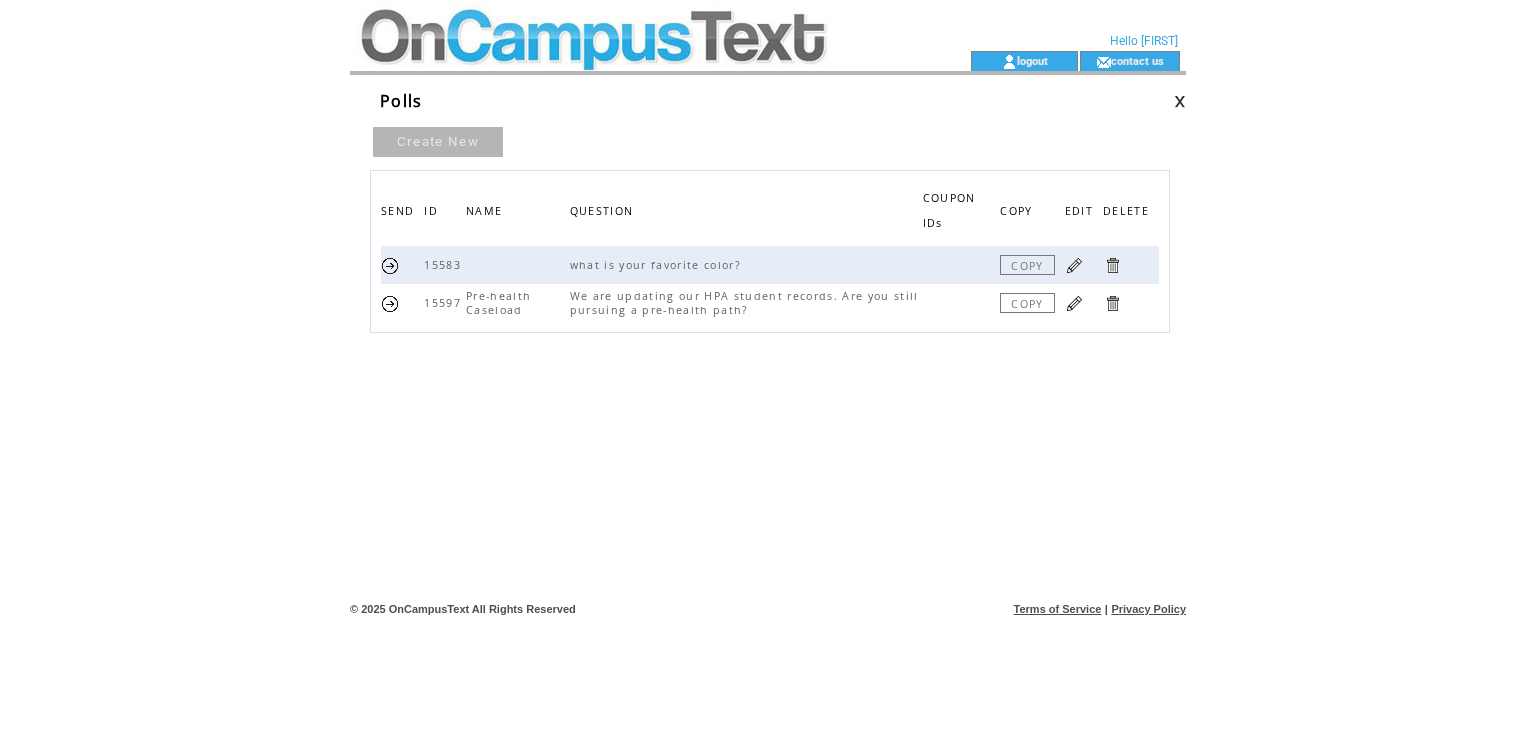 scroll, scrollTop: 0, scrollLeft: 0, axis: both 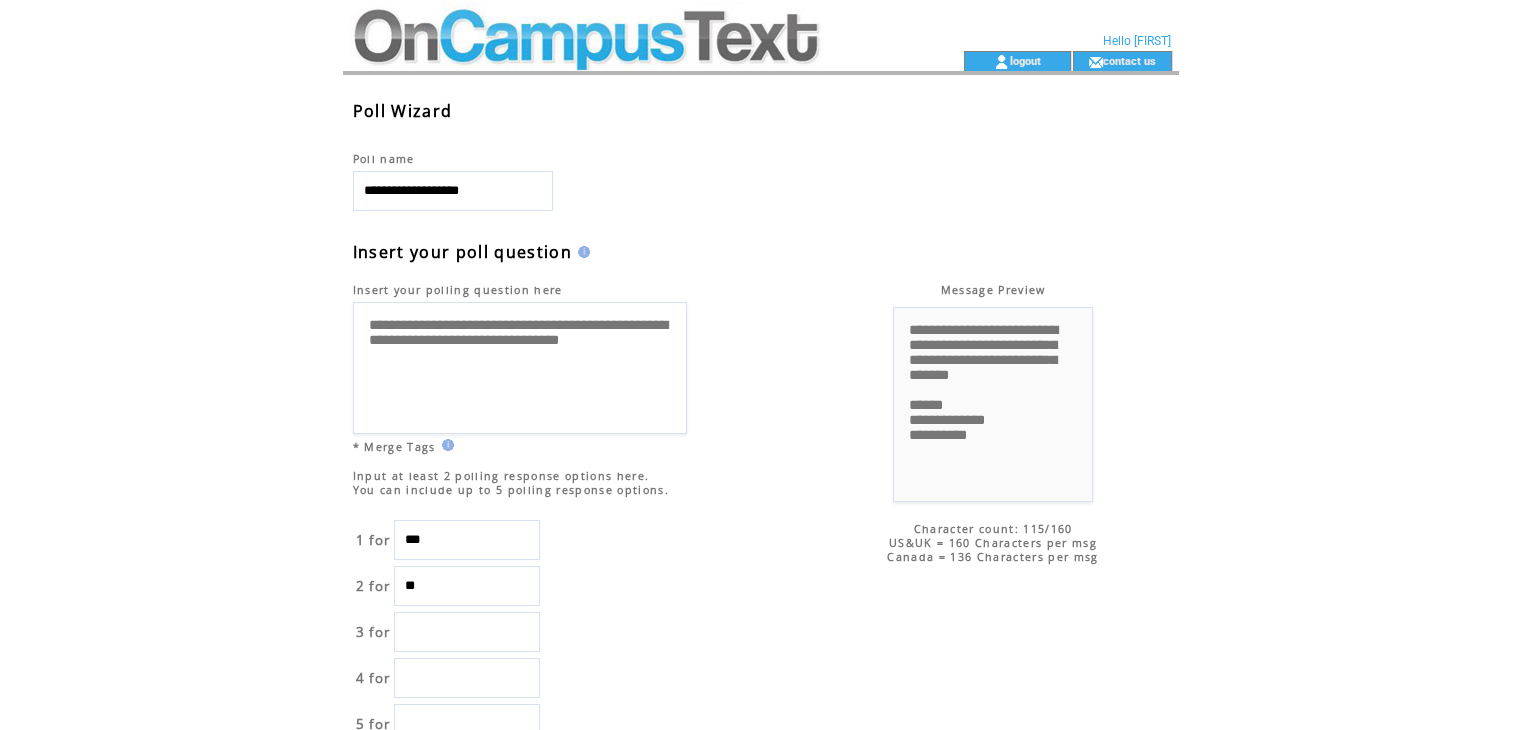 click at bounding box center [467, 632] 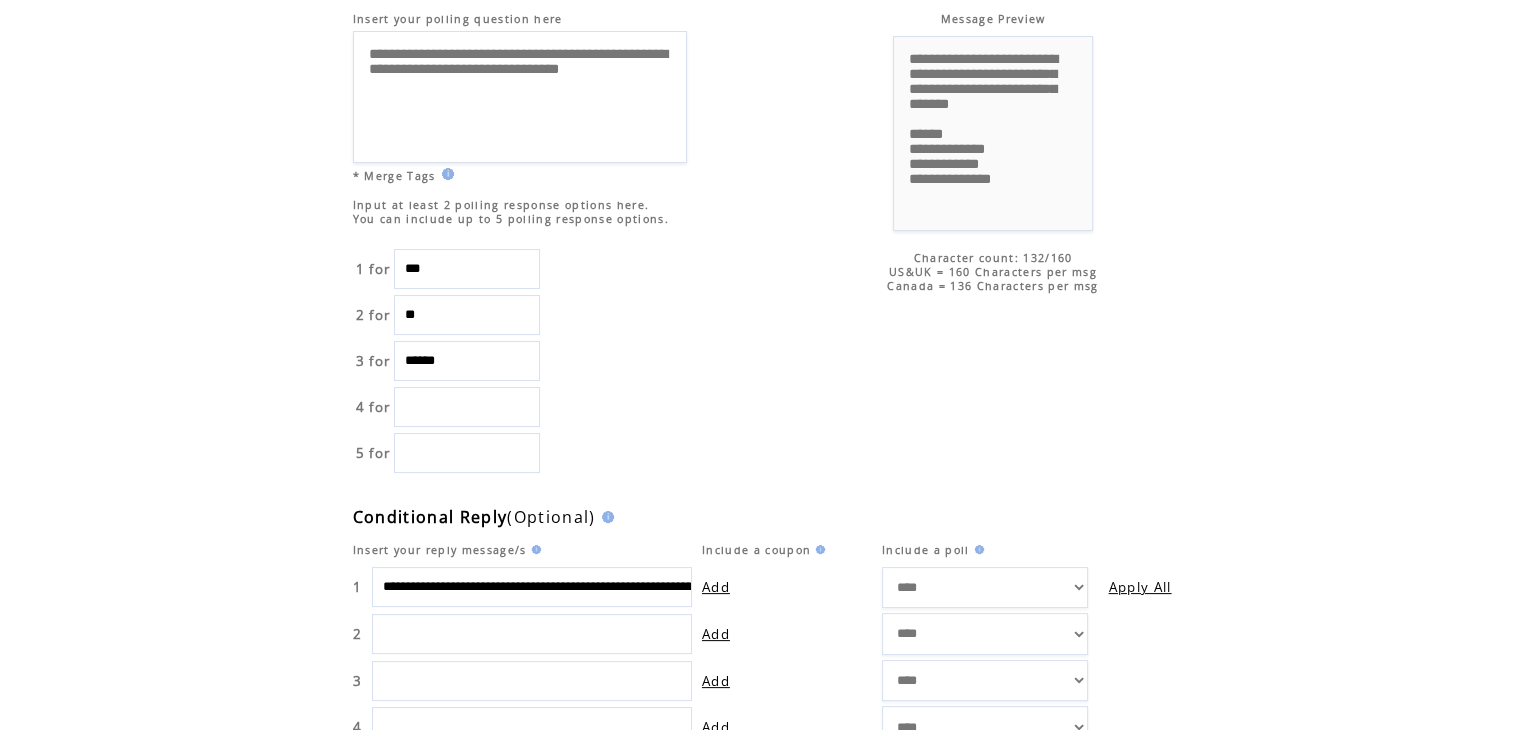 scroll, scrollTop: 303, scrollLeft: 0, axis: vertical 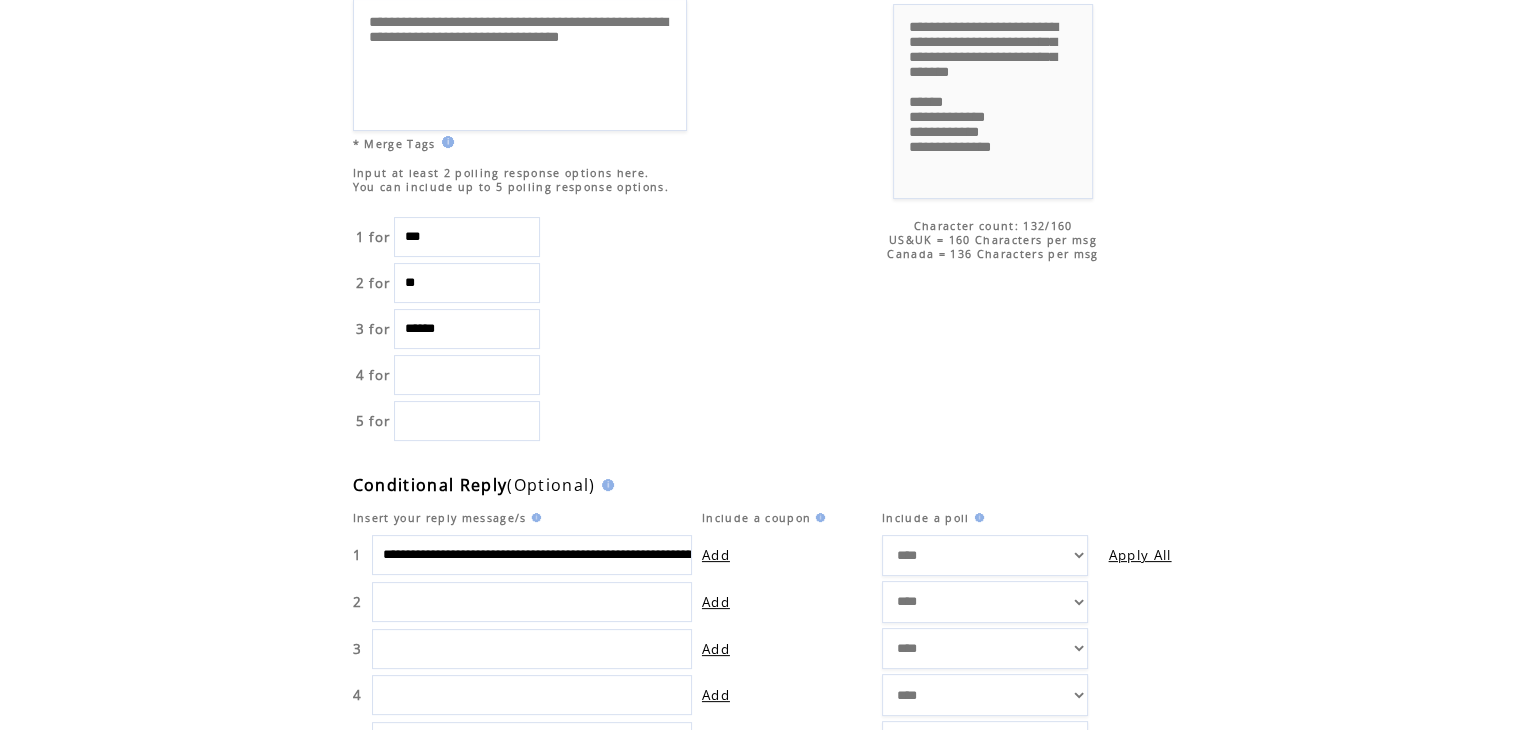 type on "******" 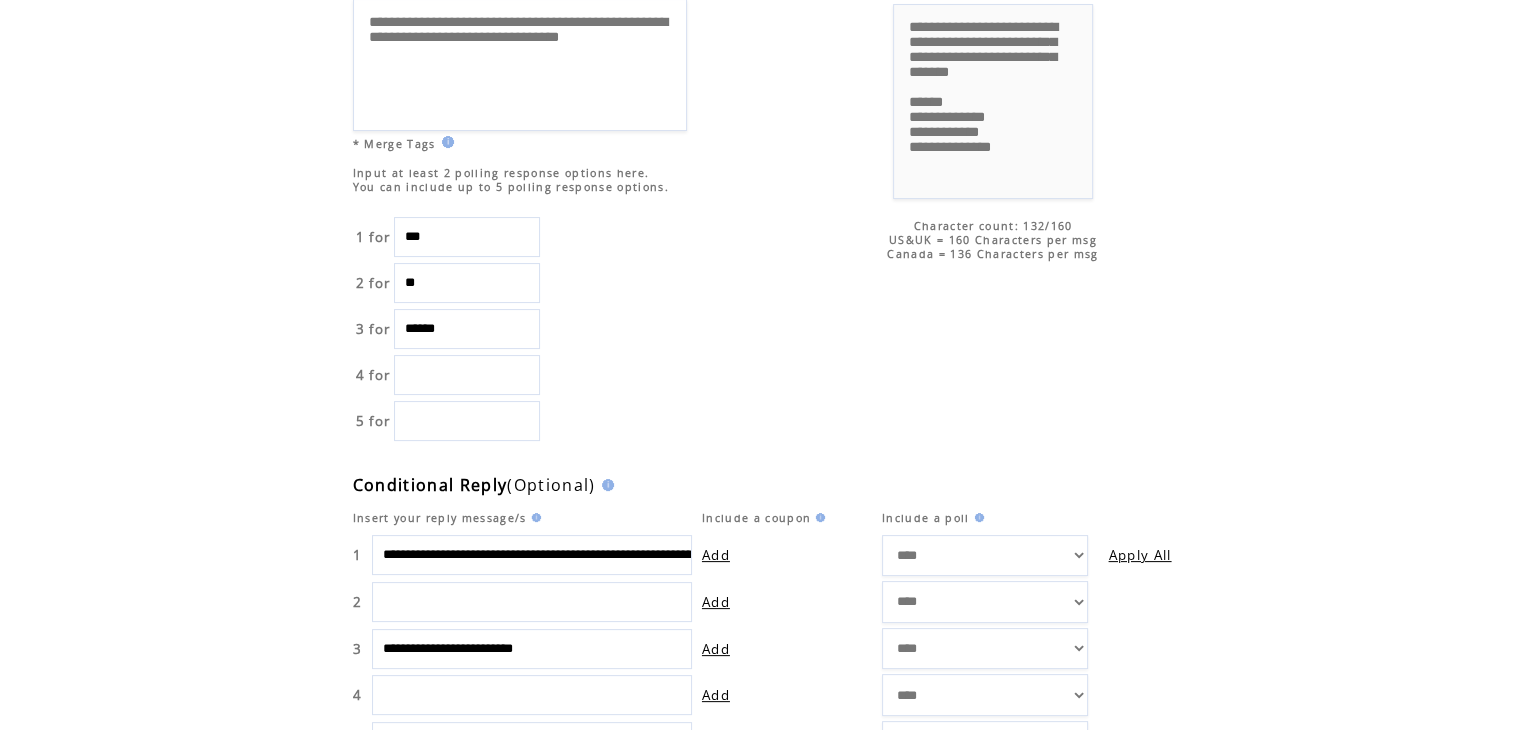 click on "**********" at bounding box center (532, 555) 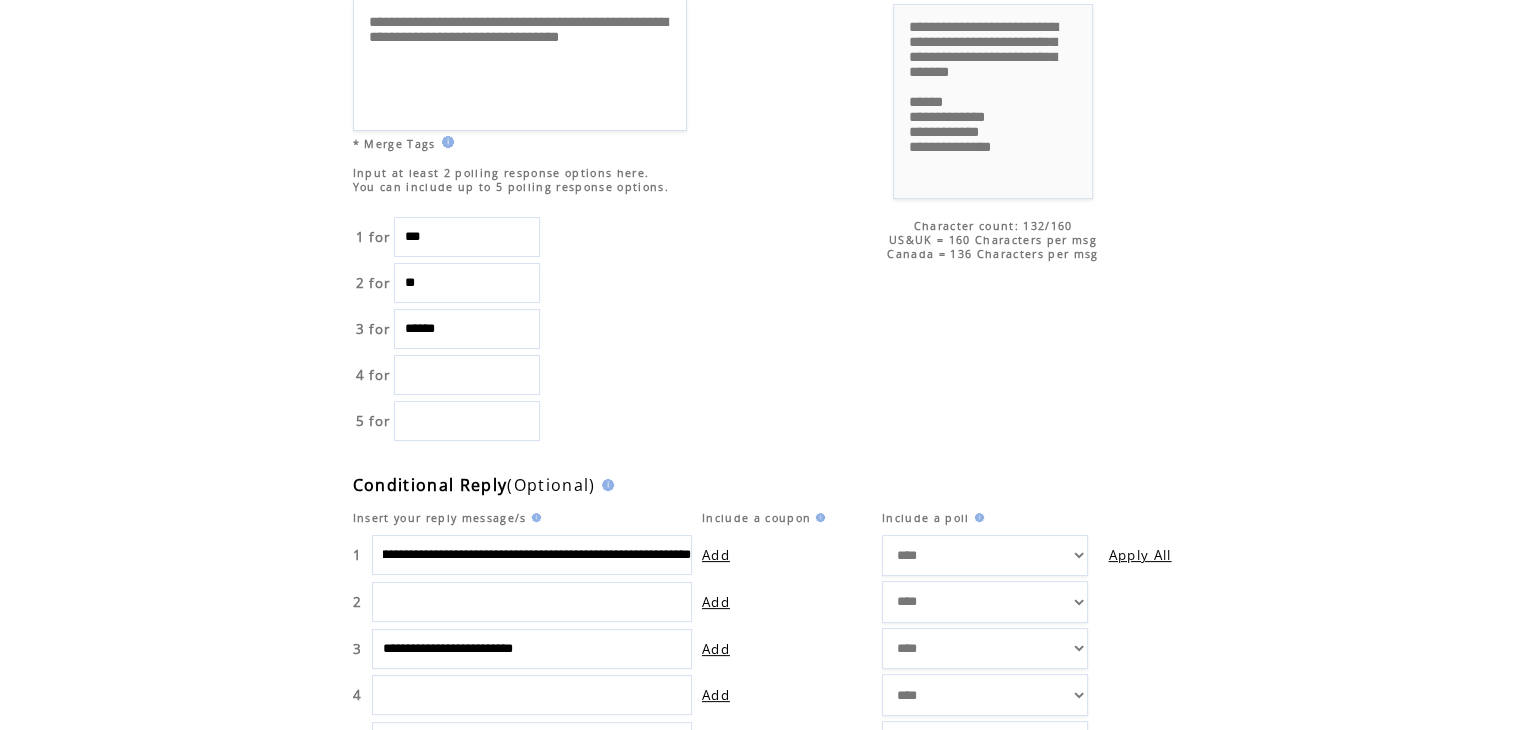 scroll, scrollTop: 0, scrollLeft: 237, axis: horizontal 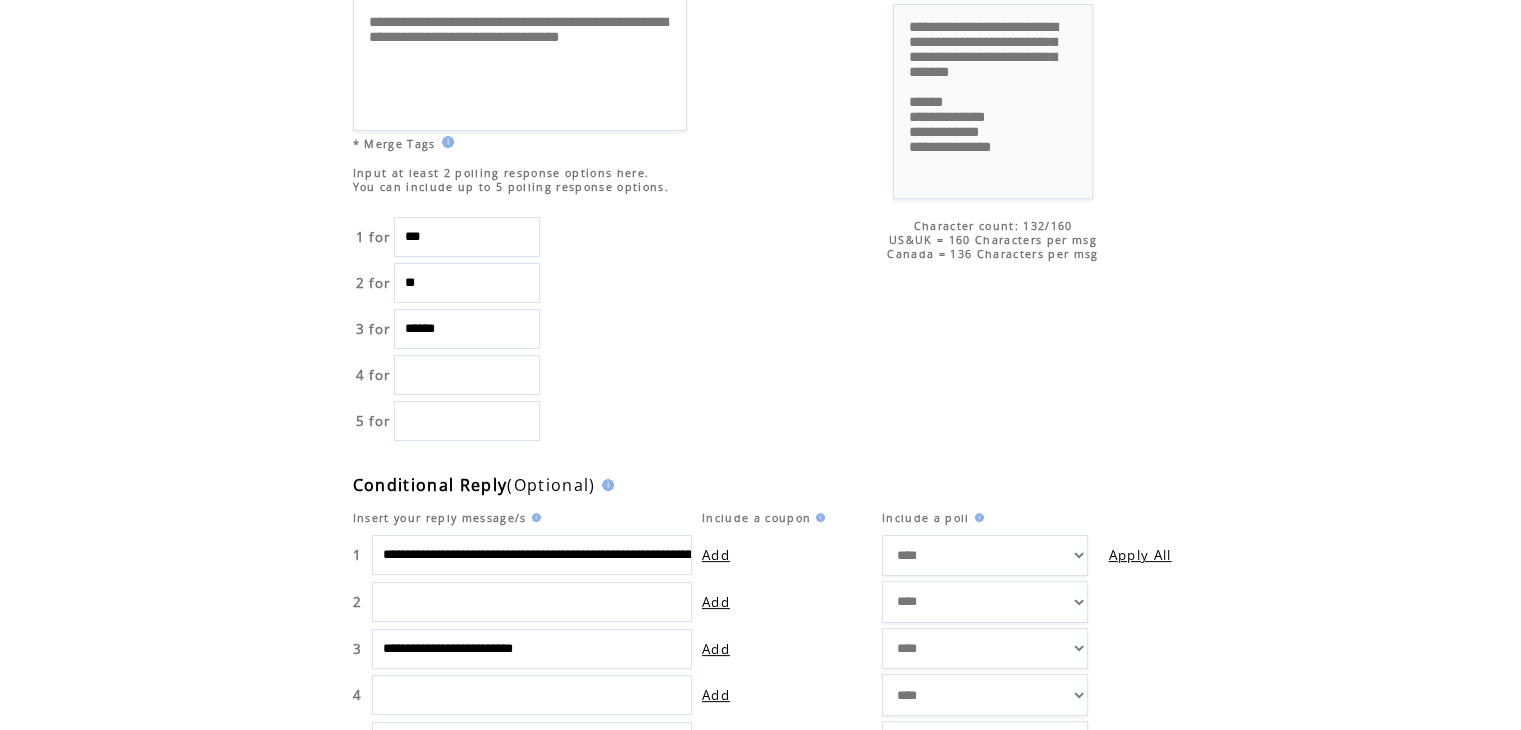 click on "**********" at bounding box center [532, 649] 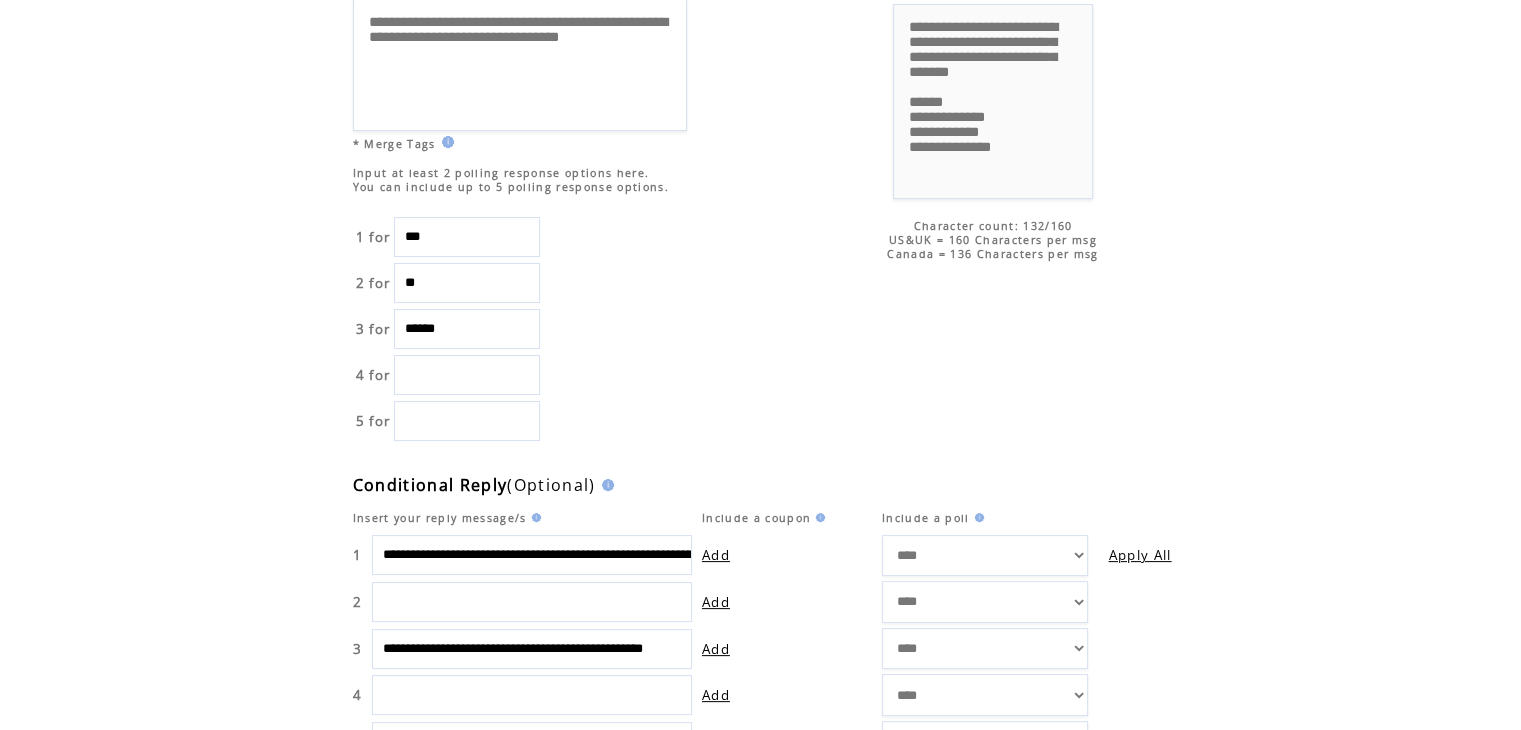 scroll, scrollTop: 0, scrollLeft: 98, axis: horizontal 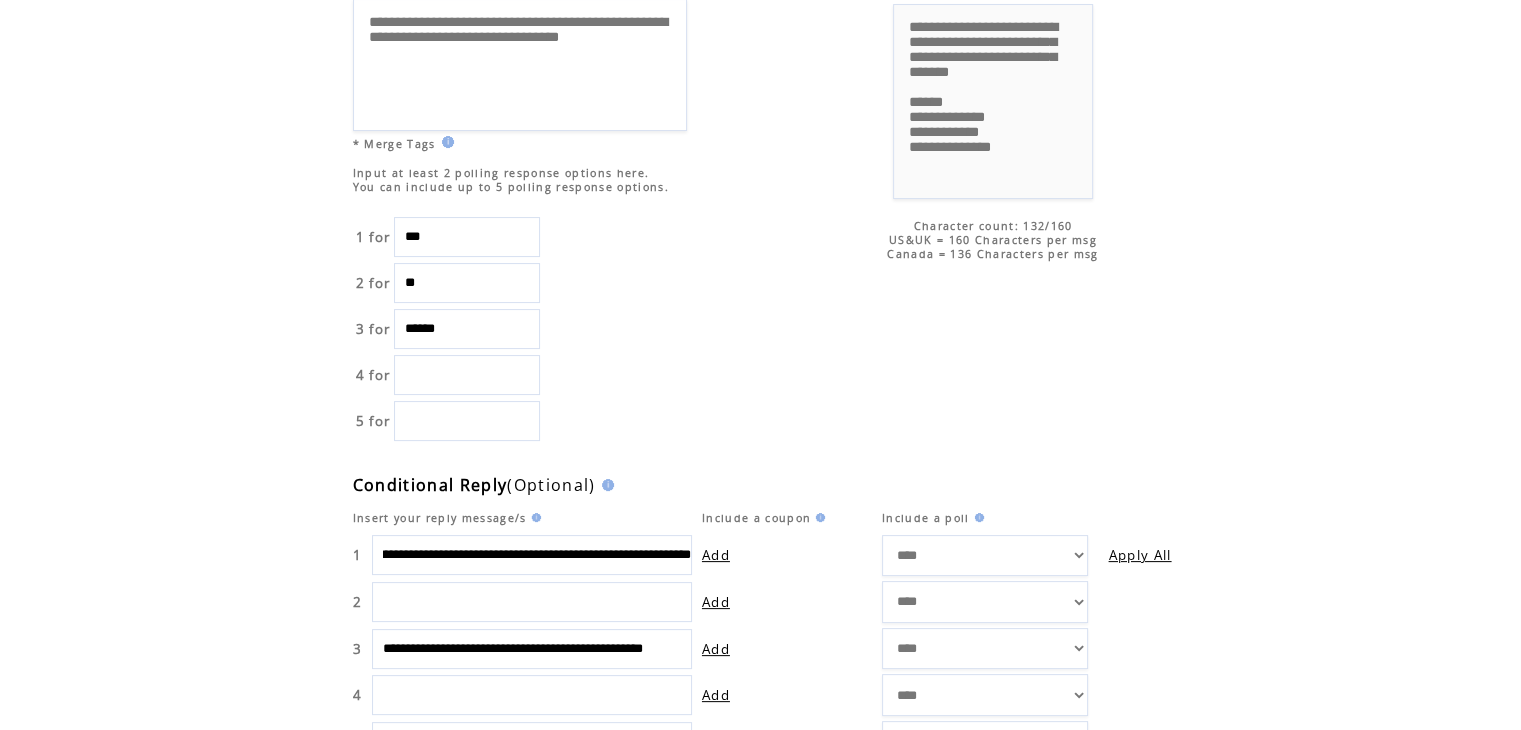 click on "**********" at bounding box center (532, 649) 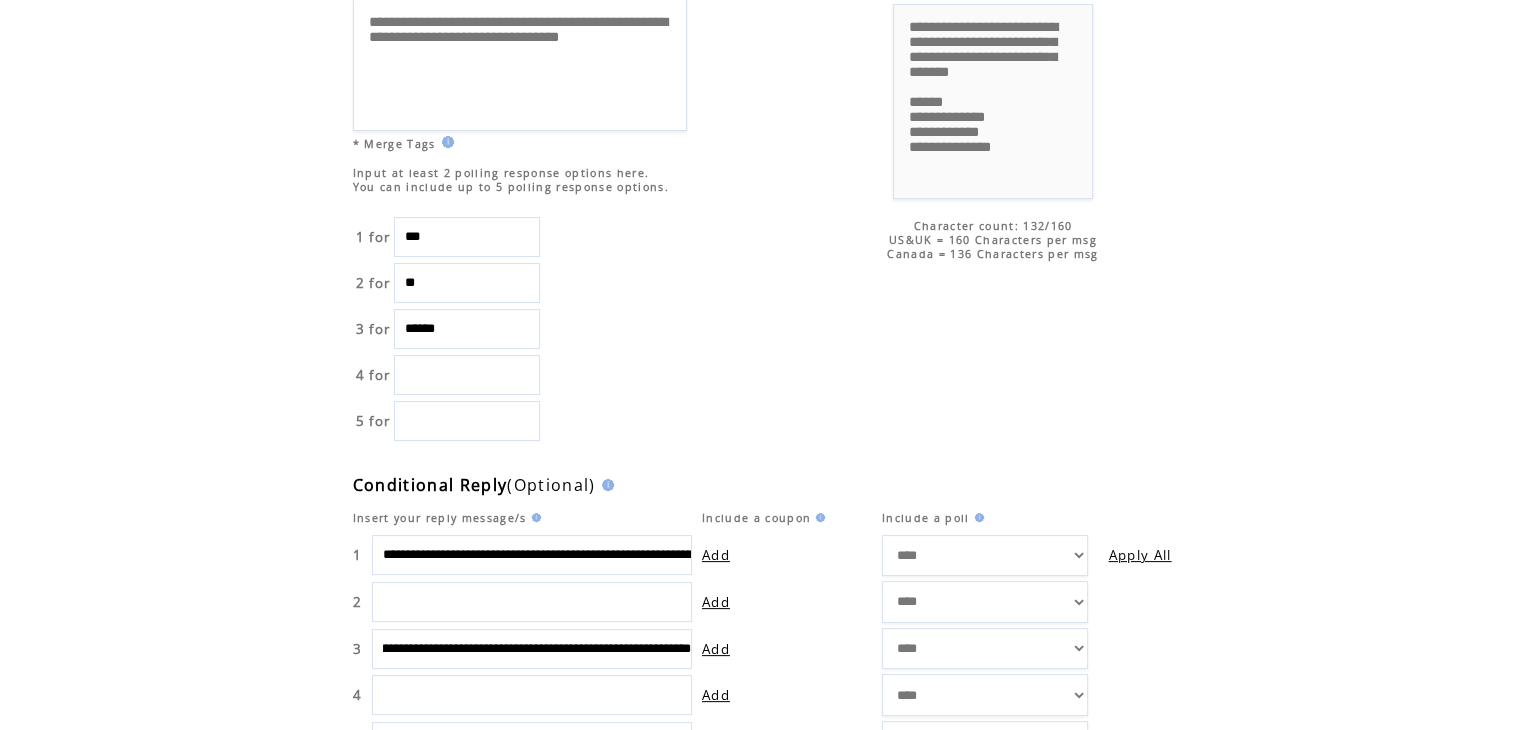 scroll, scrollTop: 0, scrollLeft: 448, axis: horizontal 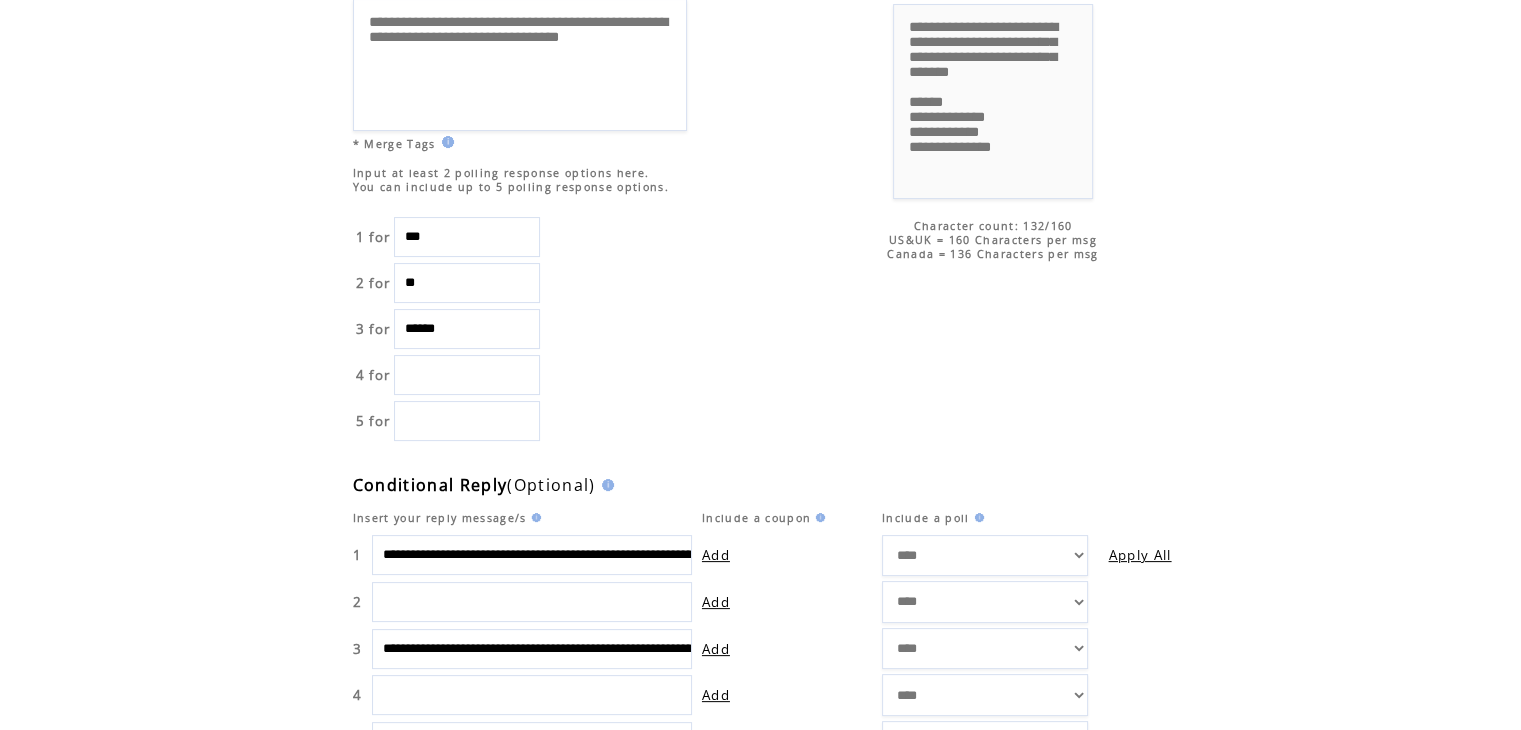 click at bounding box center (532, 695) 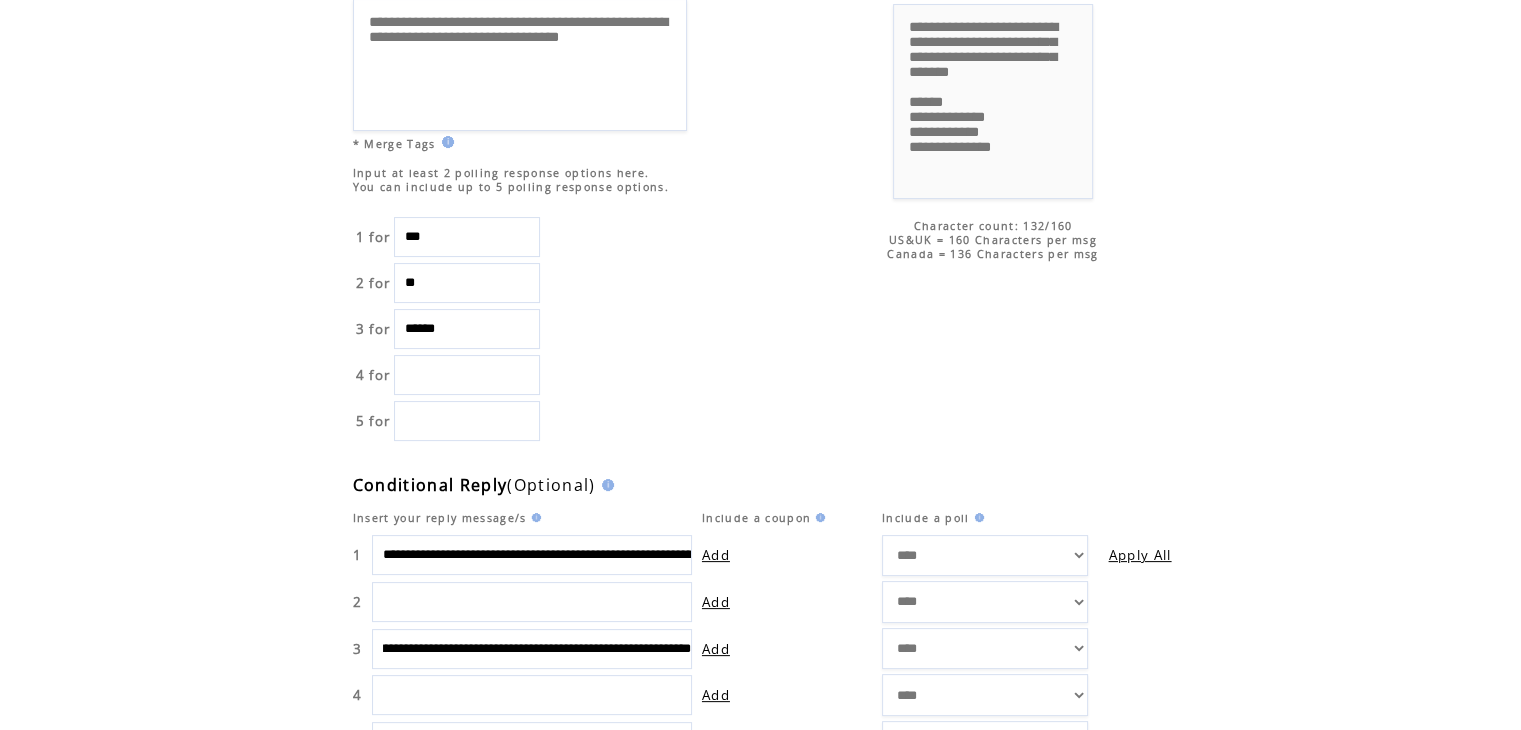 scroll, scrollTop: 0, scrollLeft: 0, axis: both 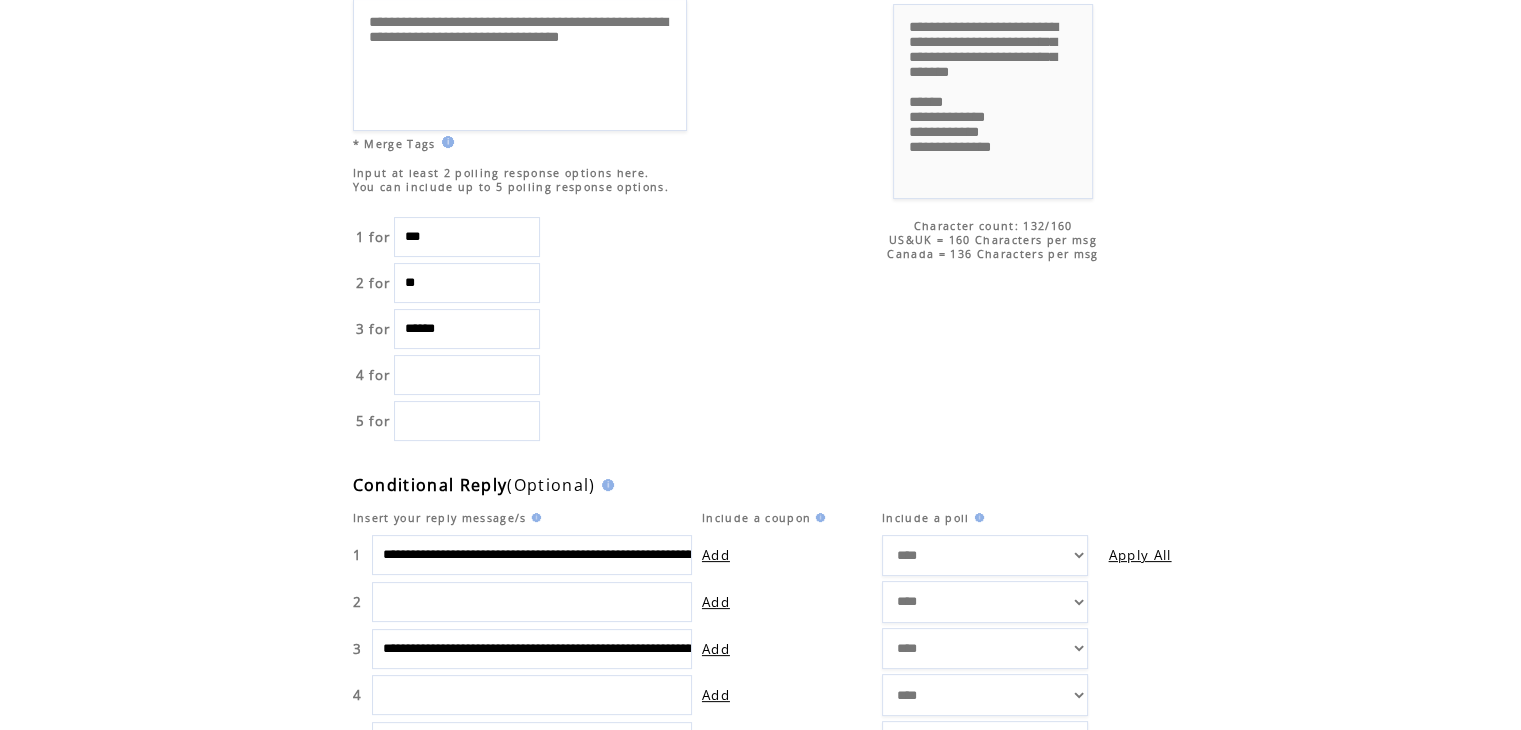 click on "**********" at bounding box center (532, 555) 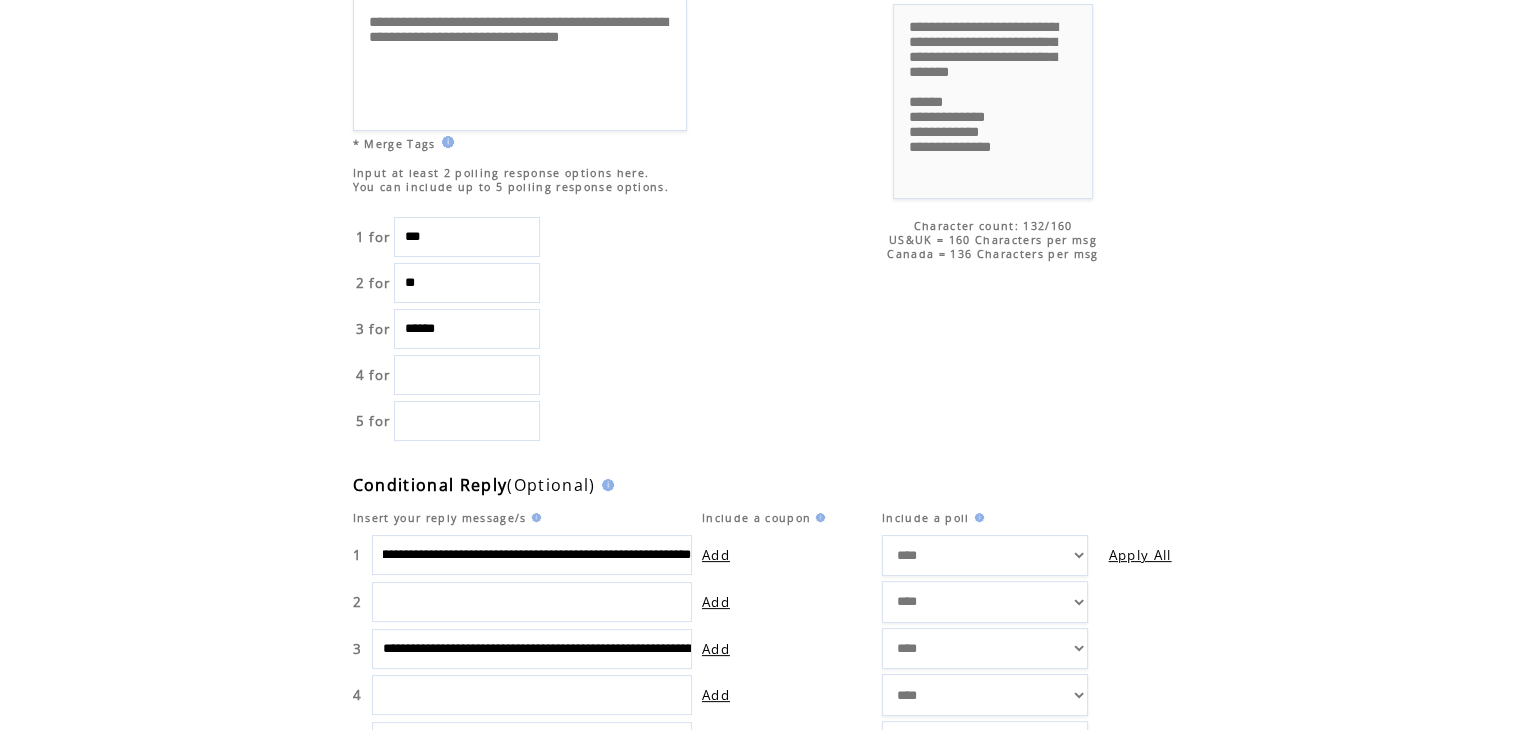 scroll, scrollTop: 0, scrollLeft: 237, axis: horizontal 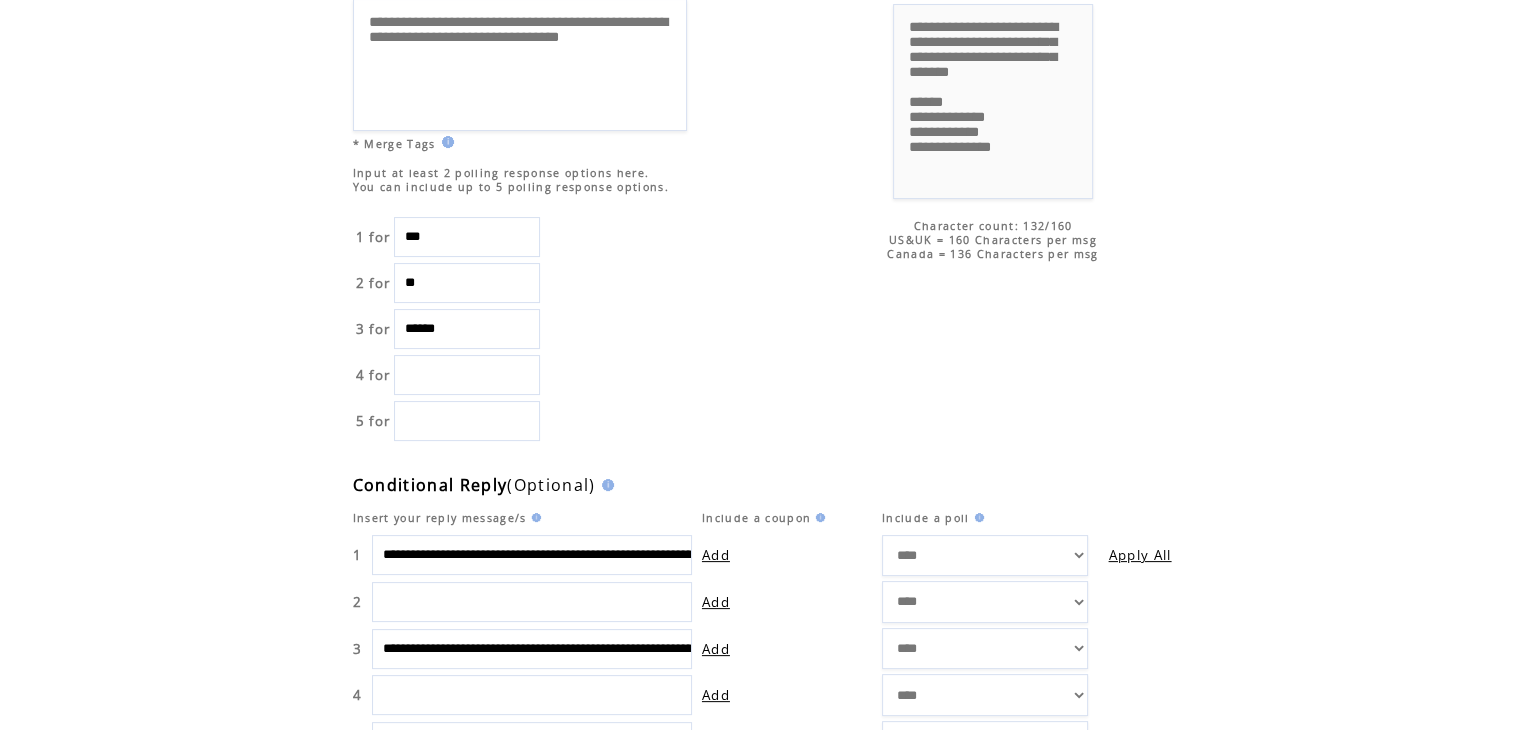 click on "**********" at bounding box center [929, 179] 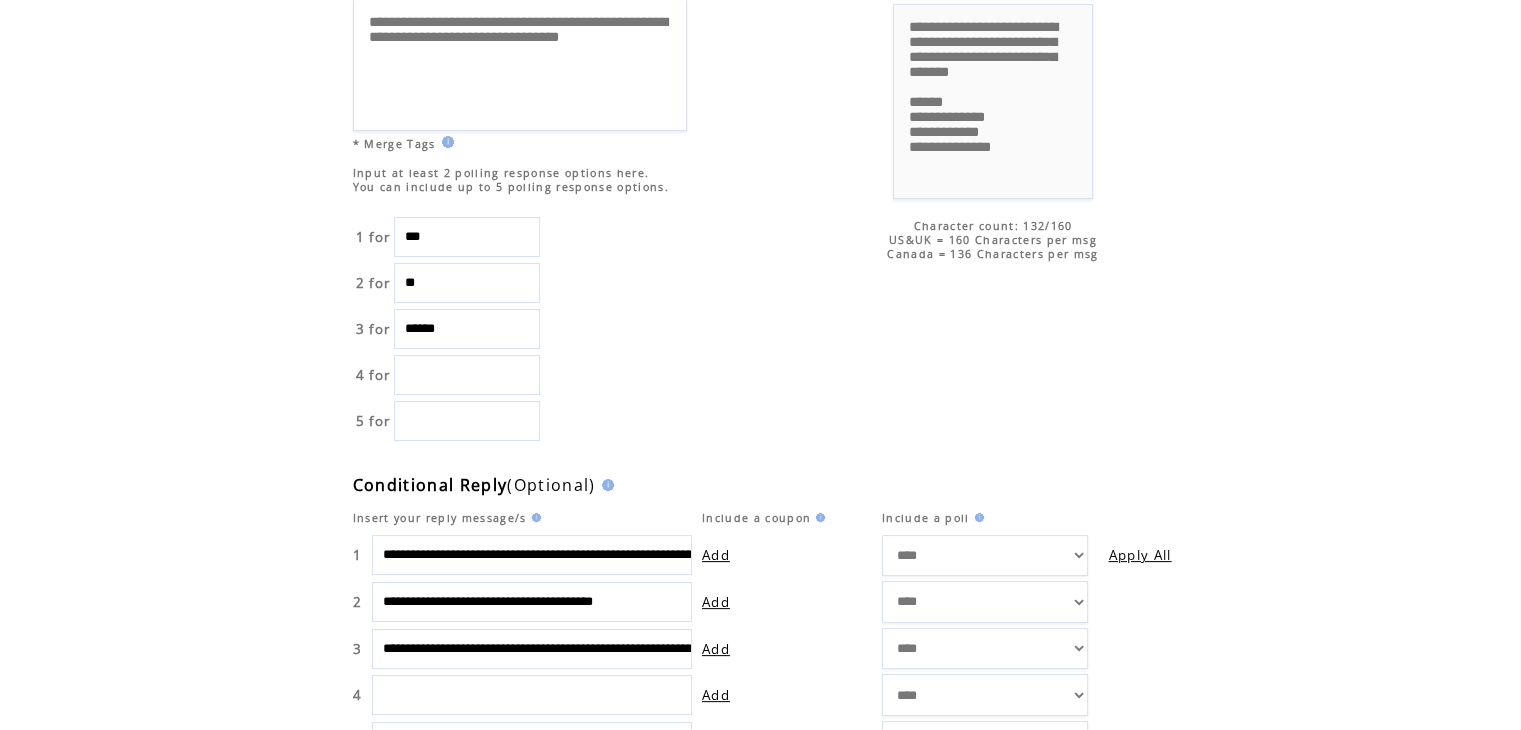 scroll, scrollTop: 0, scrollLeft: 7, axis: horizontal 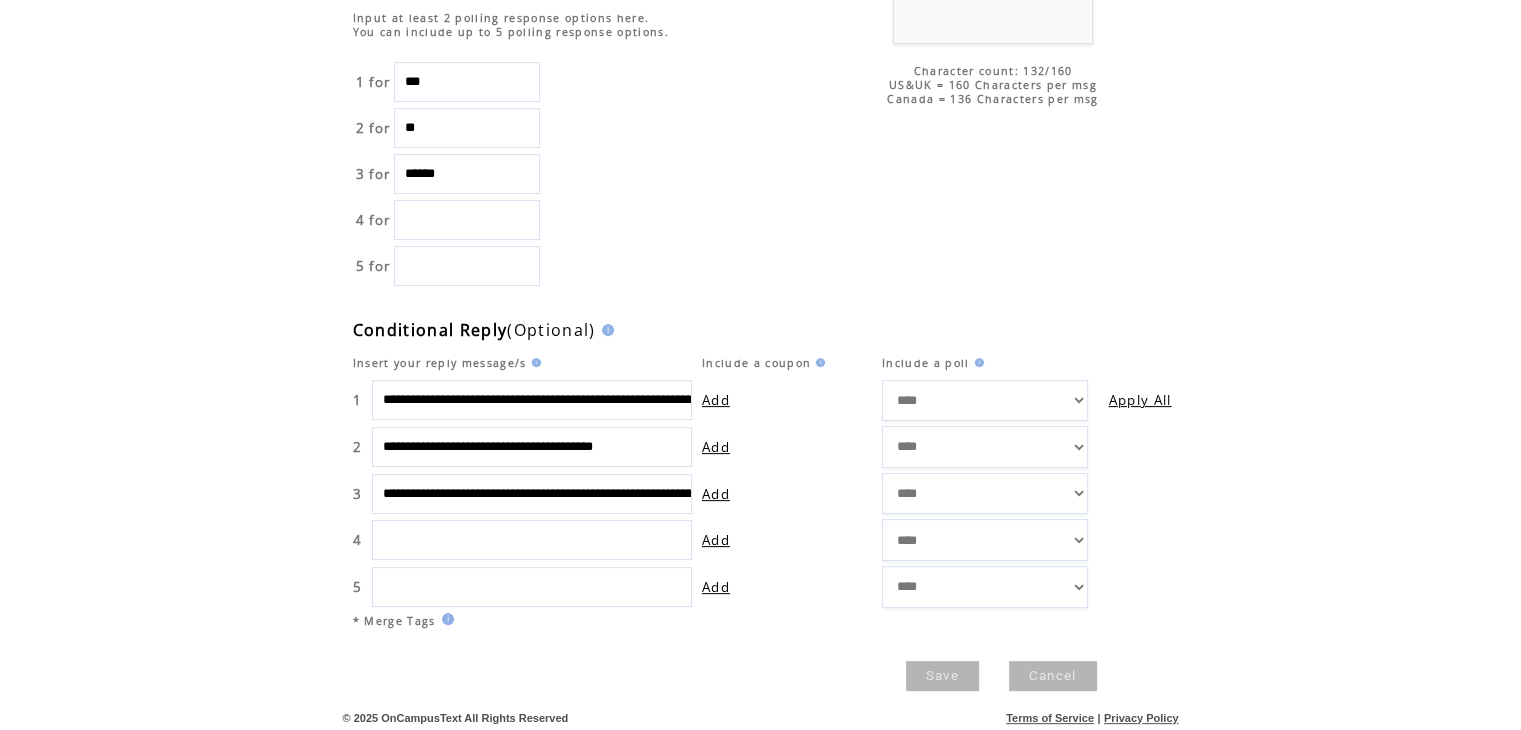 click on "Save" at bounding box center [942, 676] 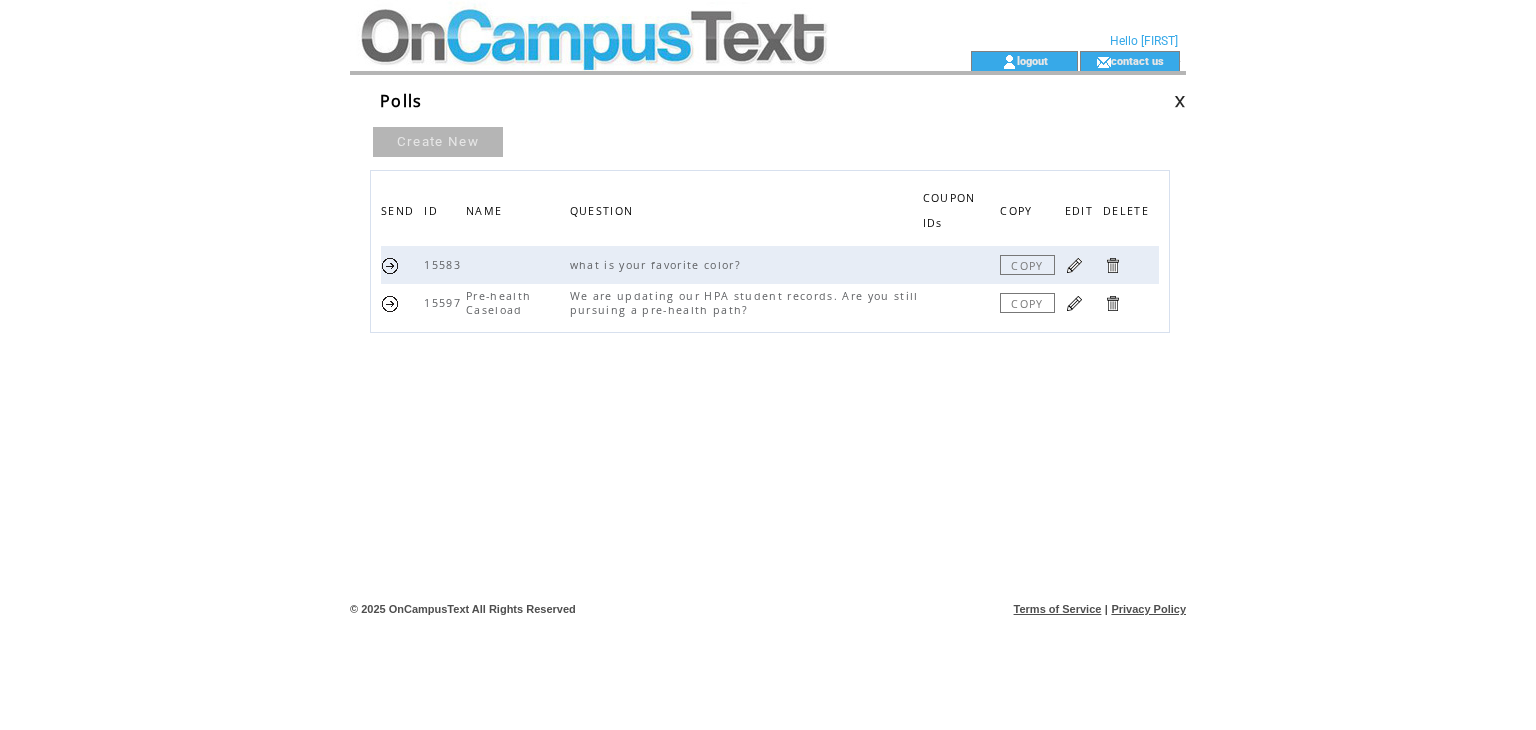 scroll, scrollTop: 0, scrollLeft: 0, axis: both 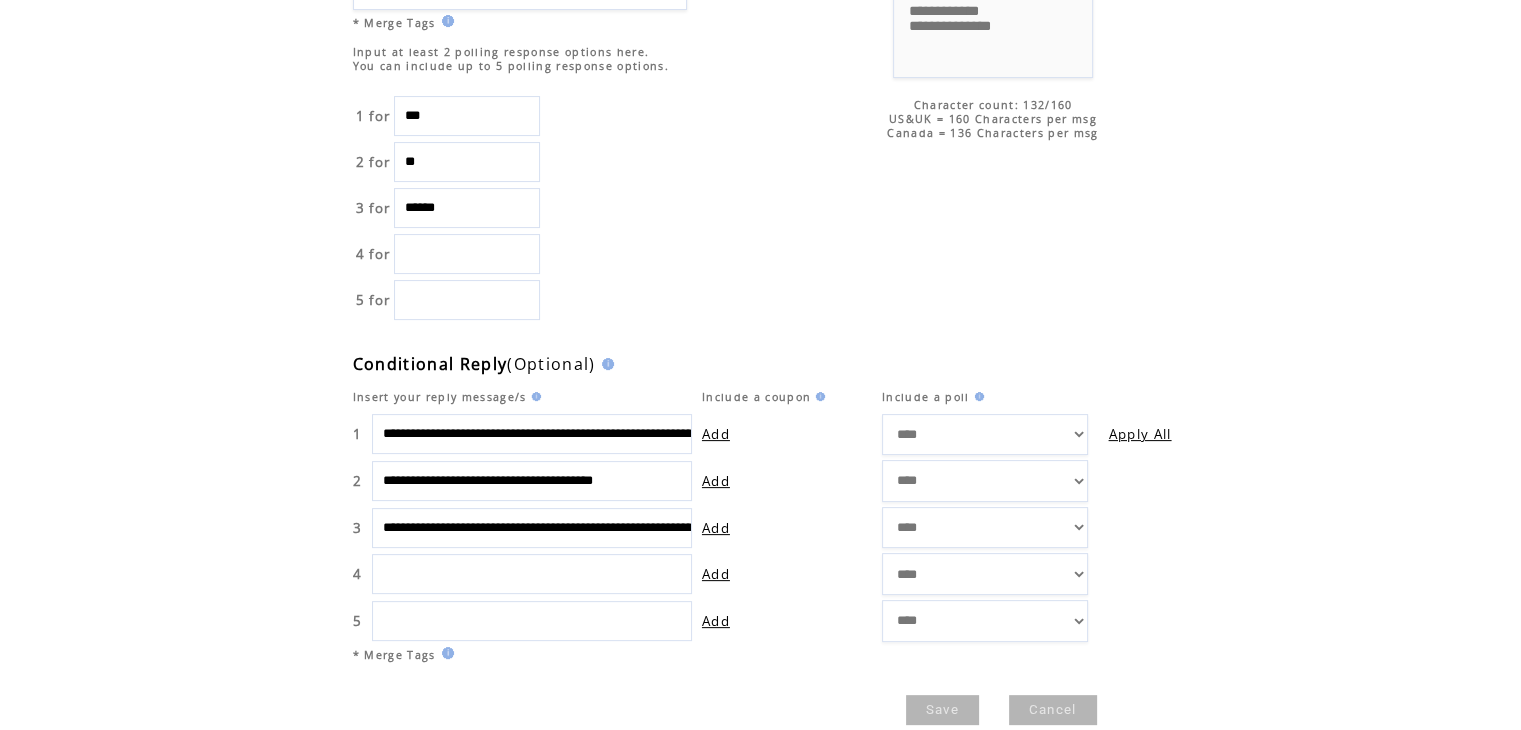 click on "**********" at bounding box center [532, 434] 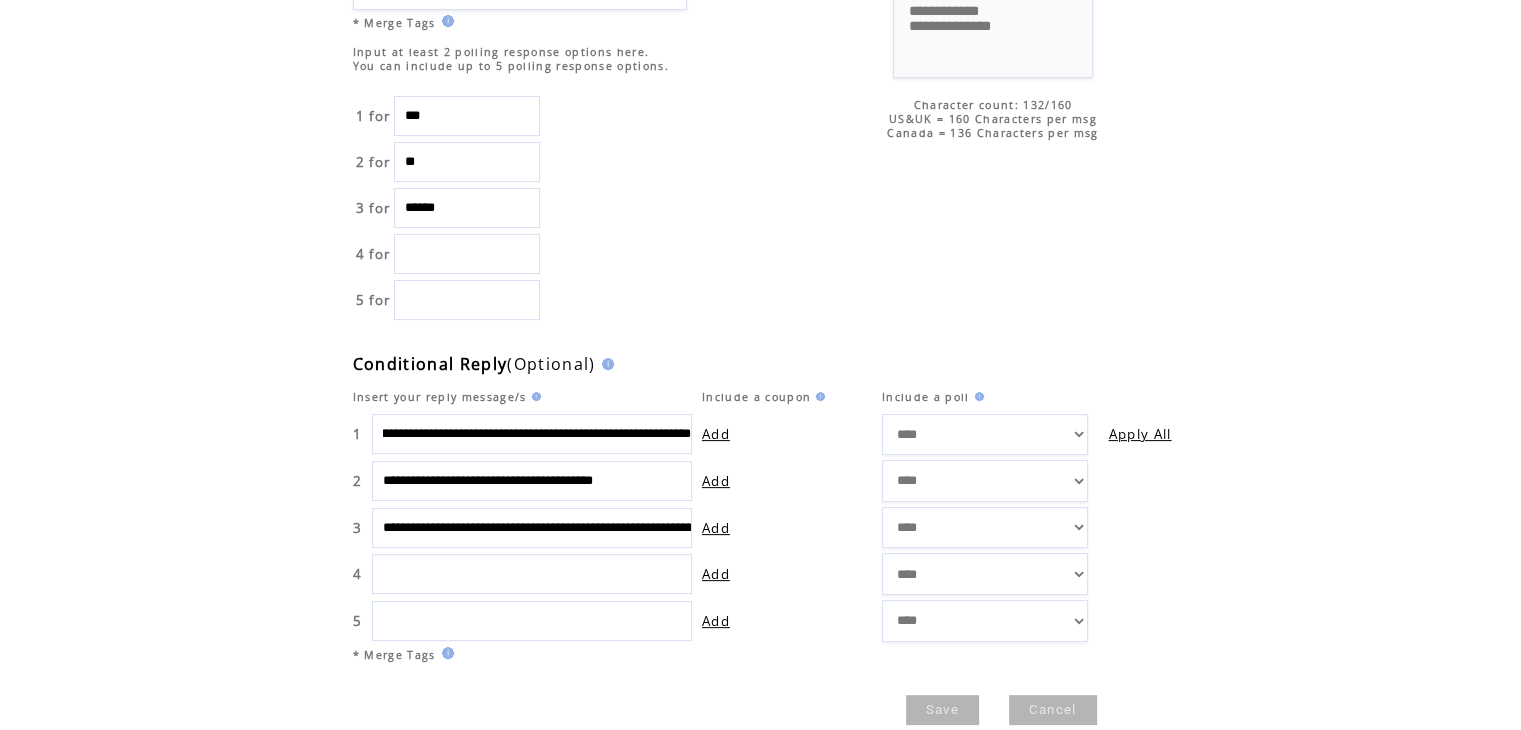 scroll, scrollTop: 0, scrollLeft: 0, axis: both 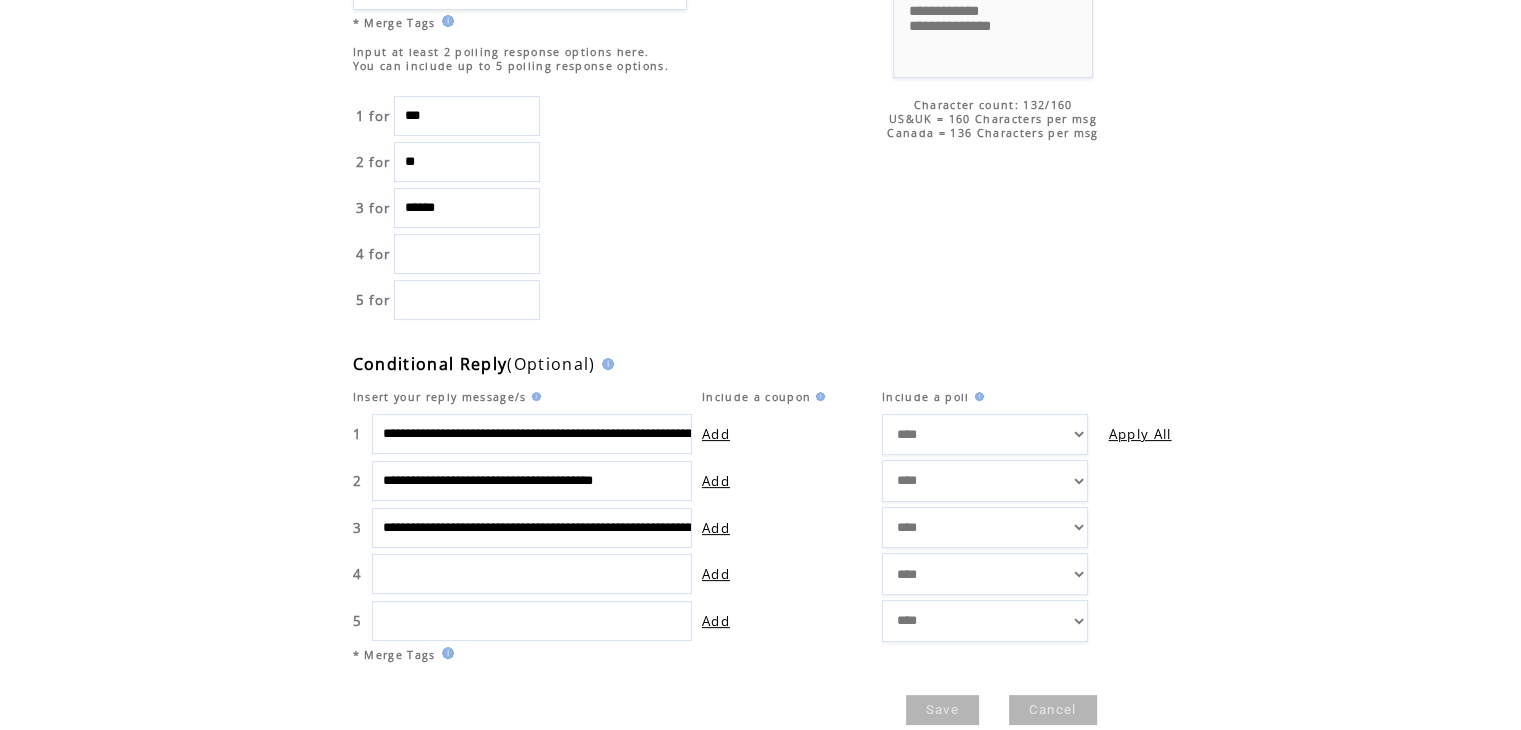 drag, startPoint x: 665, startPoint y: 428, endPoint x: 522, endPoint y: 429, distance: 143.0035 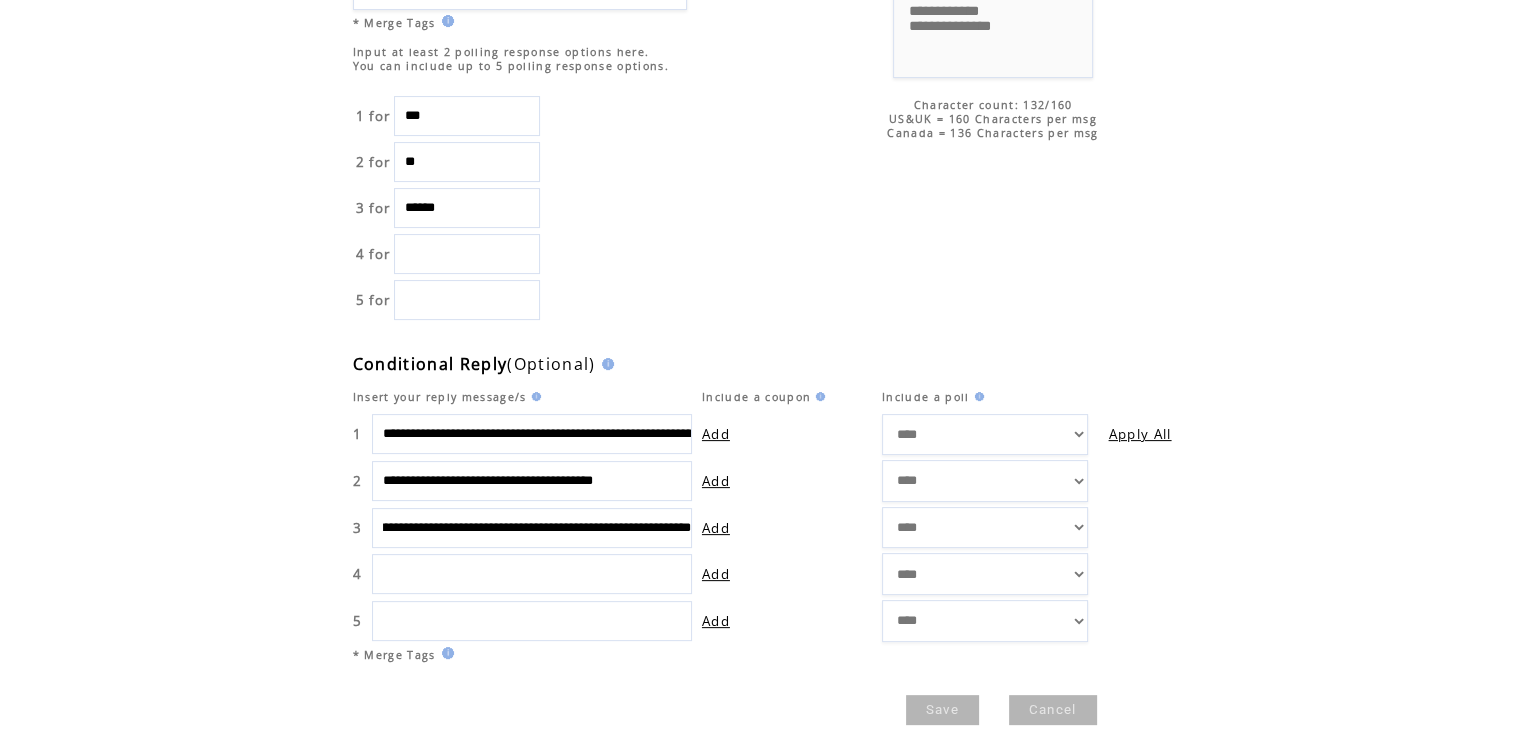 scroll, scrollTop: 0, scrollLeft: 458, axis: horizontal 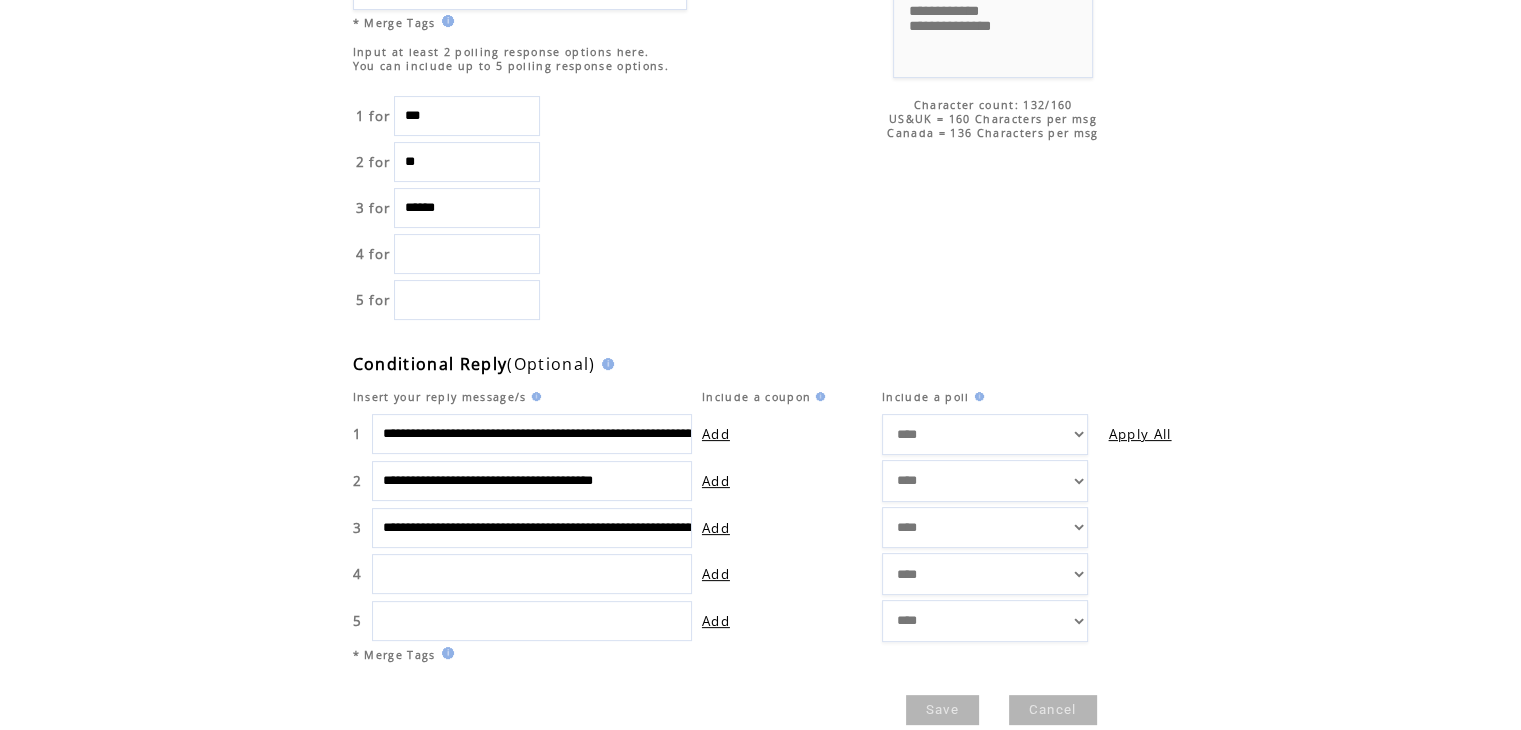 click at bounding box center (532, 574) 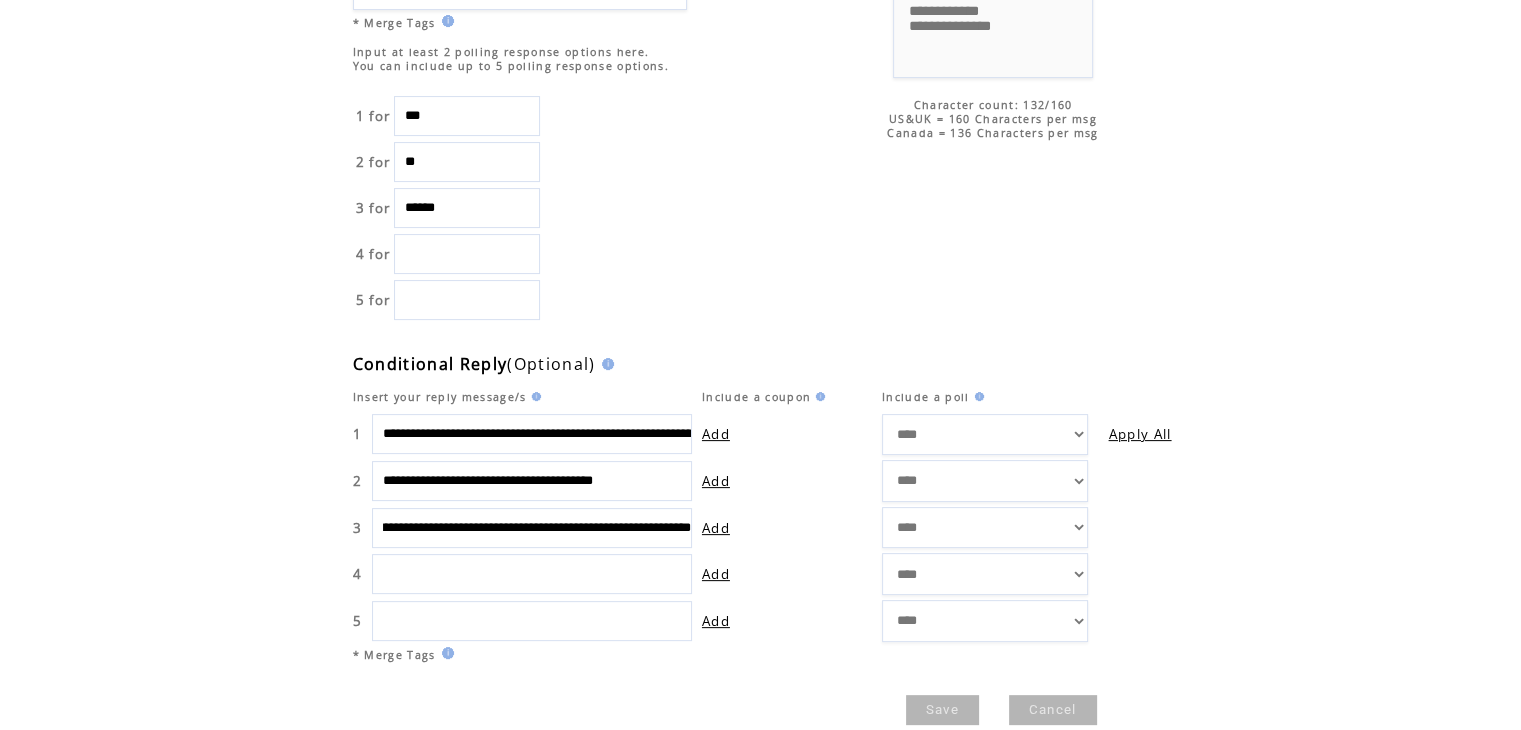 scroll, scrollTop: 0, scrollLeft: 458, axis: horizontal 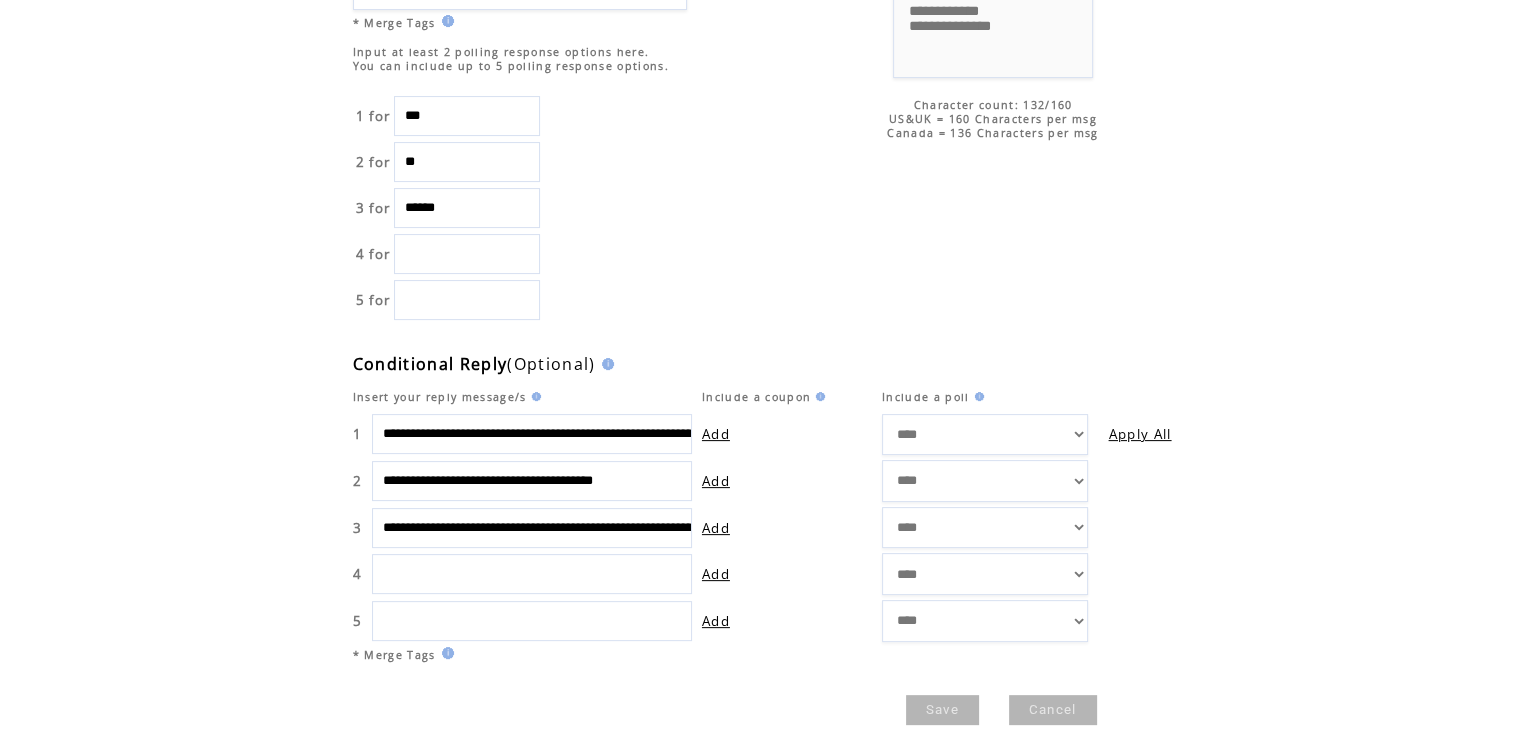 click on "Save" at bounding box center [942, 710] 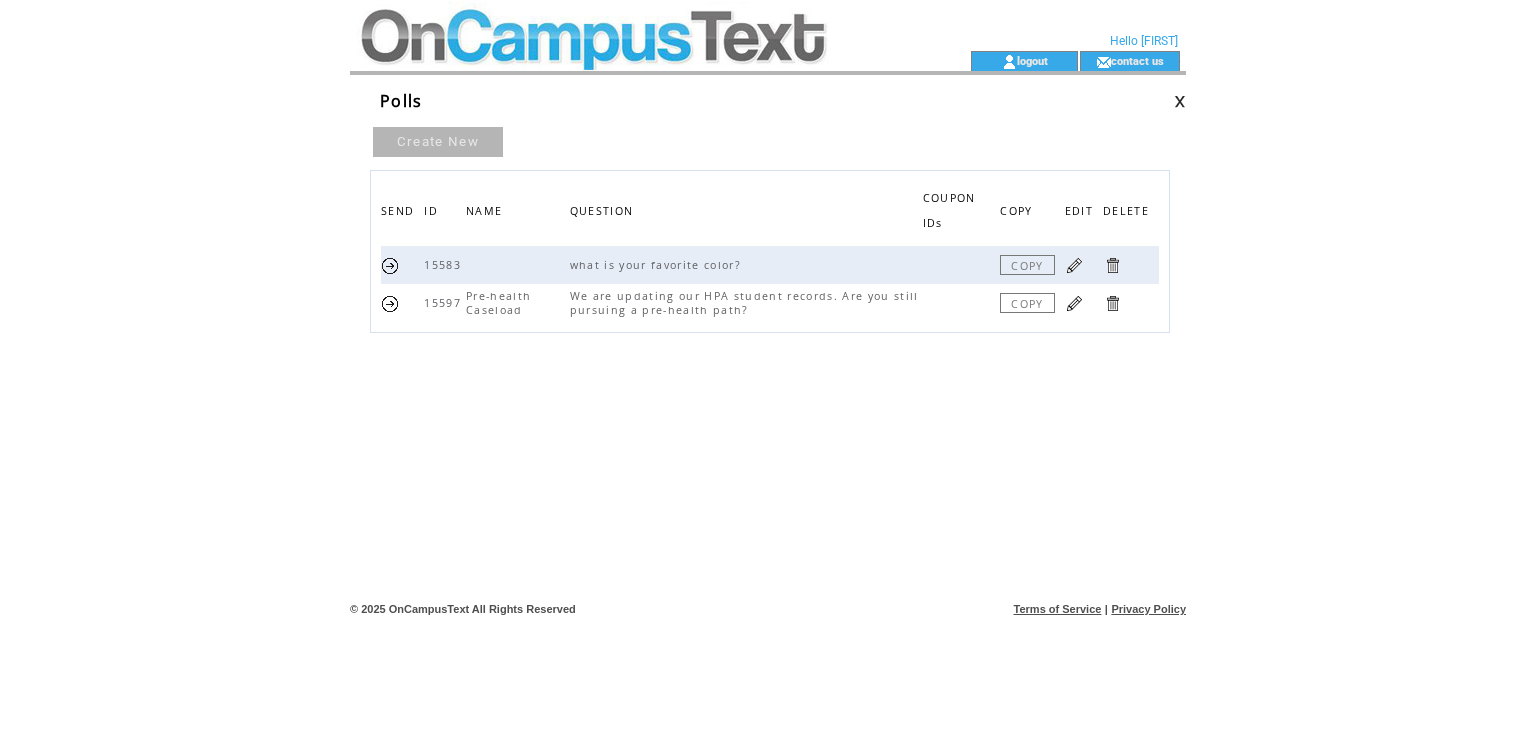 scroll, scrollTop: 0, scrollLeft: 0, axis: both 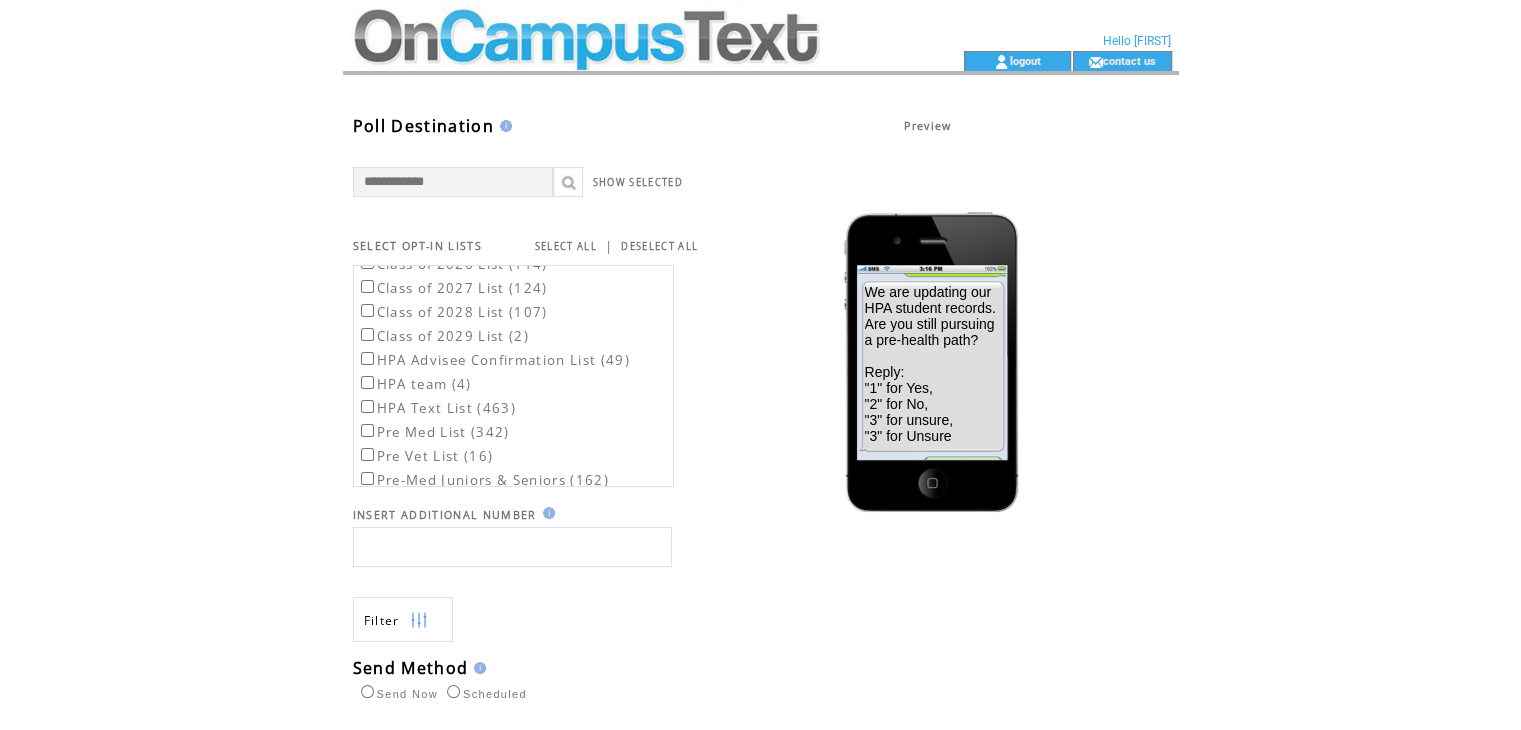 click at bounding box center (512, 547) 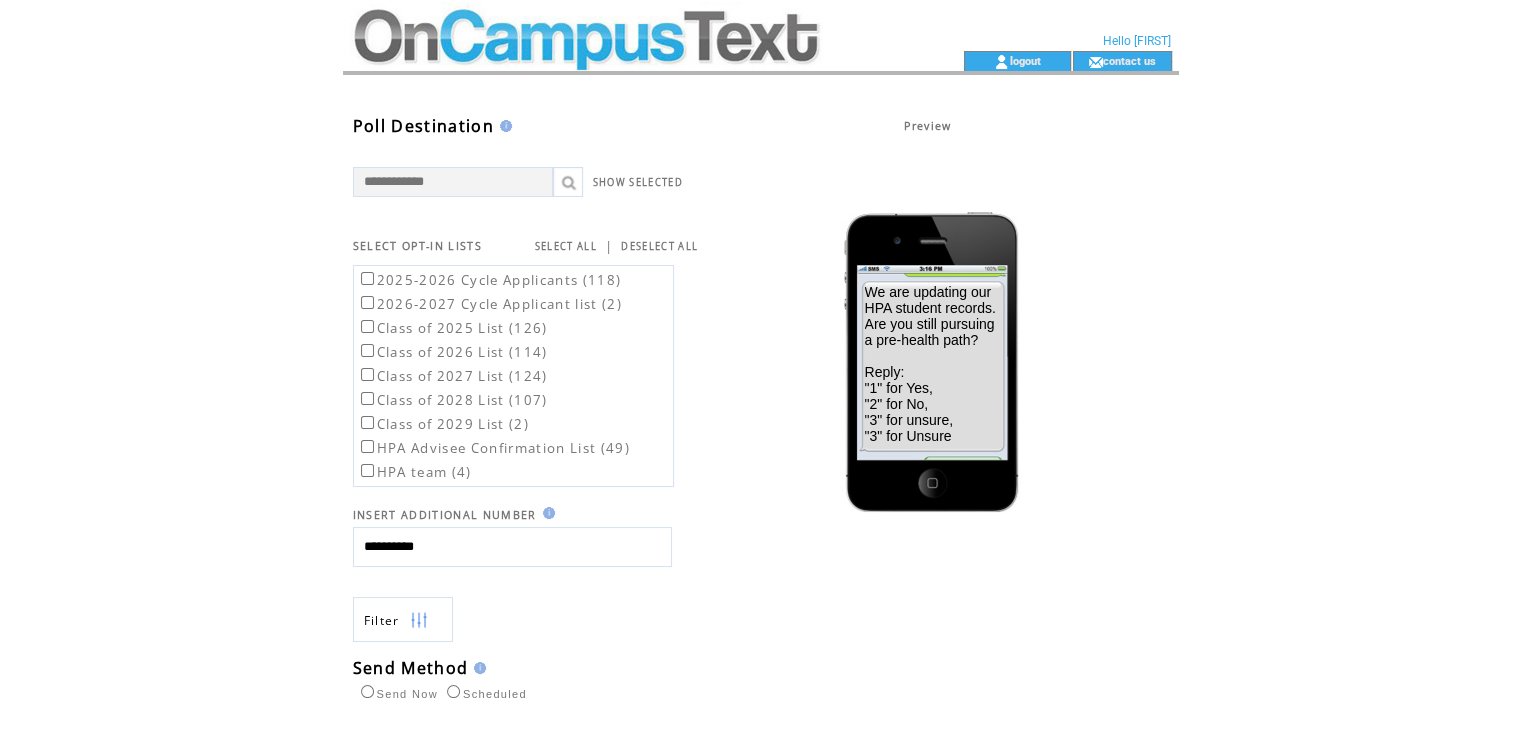 scroll, scrollTop: 88, scrollLeft: 0, axis: vertical 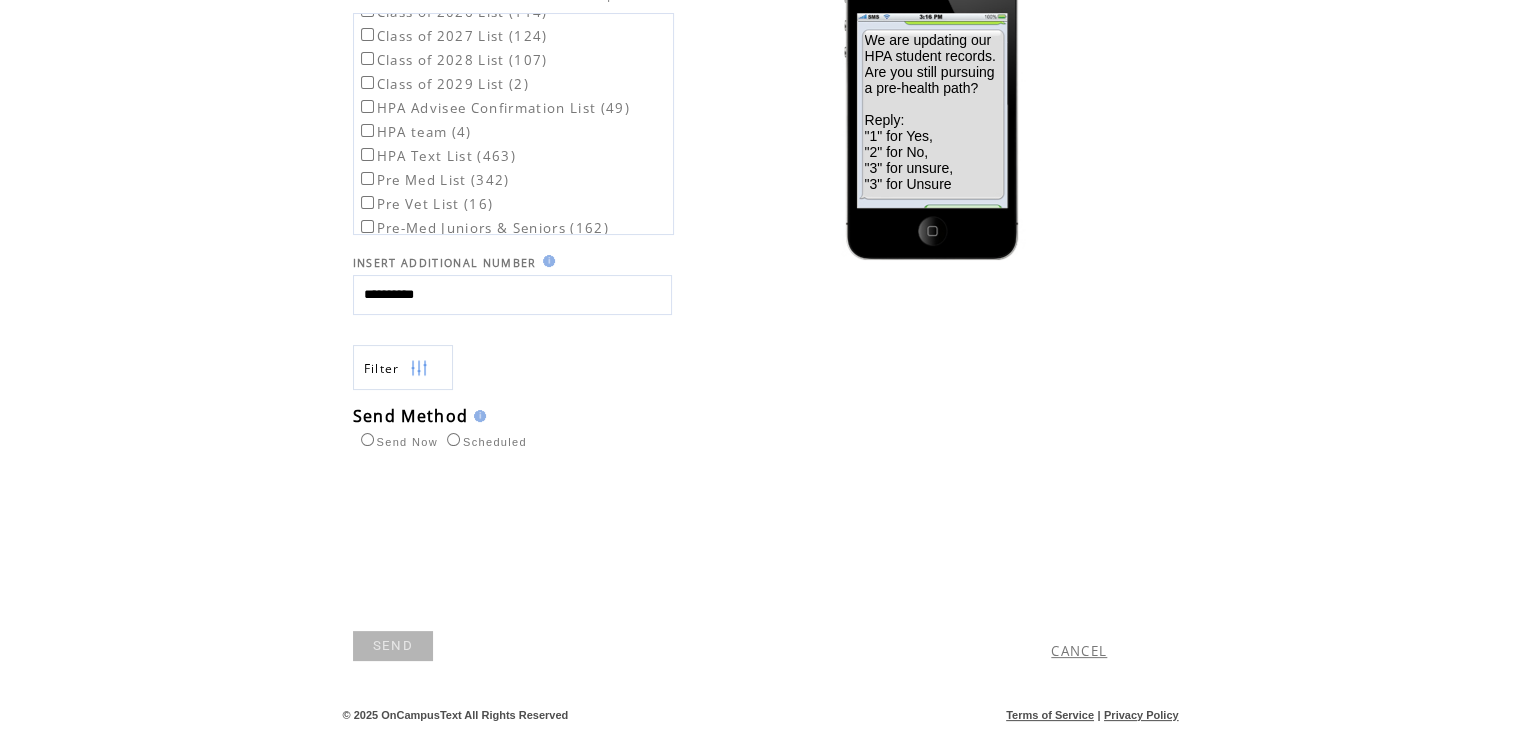 type on "**********" 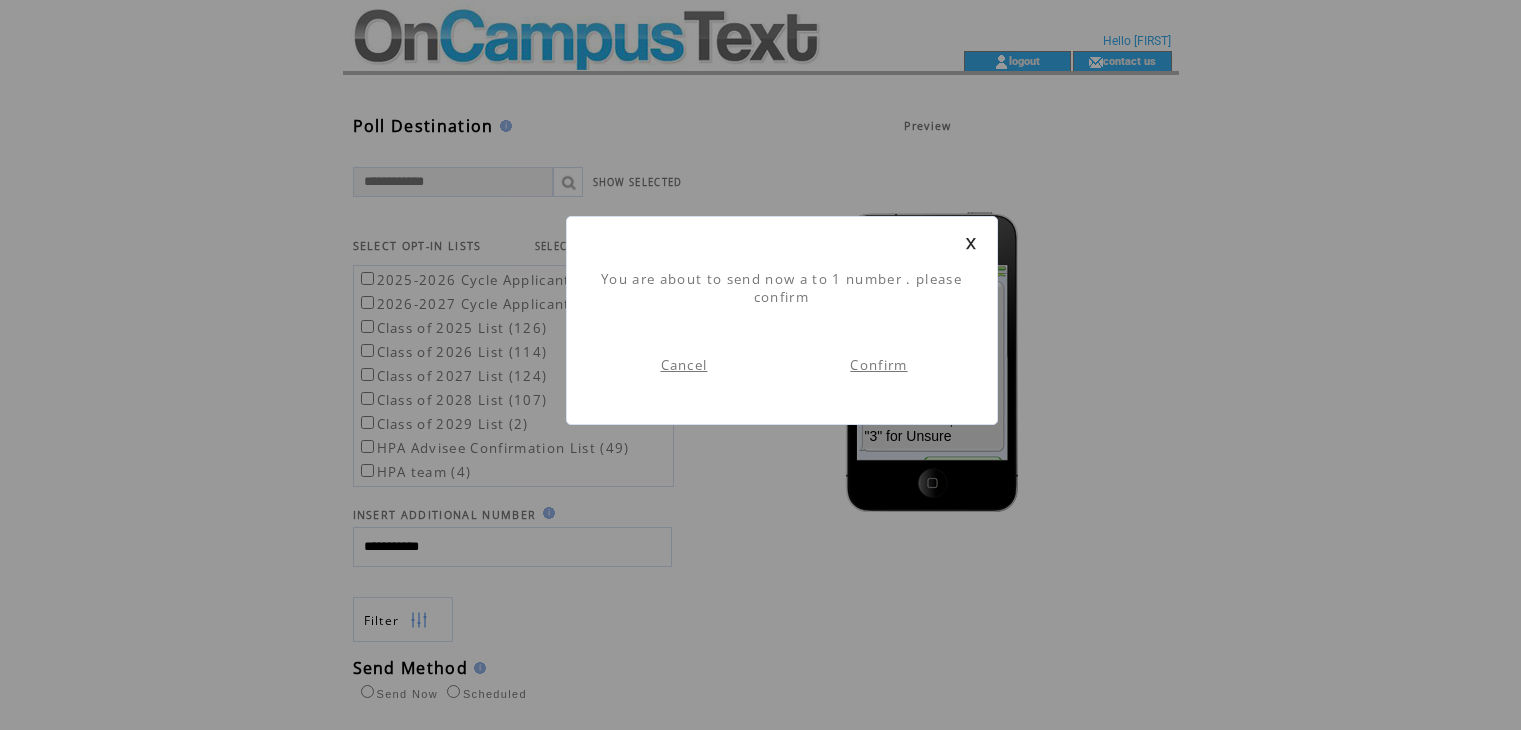 scroll, scrollTop: 0, scrollLeft: 0, axis: both 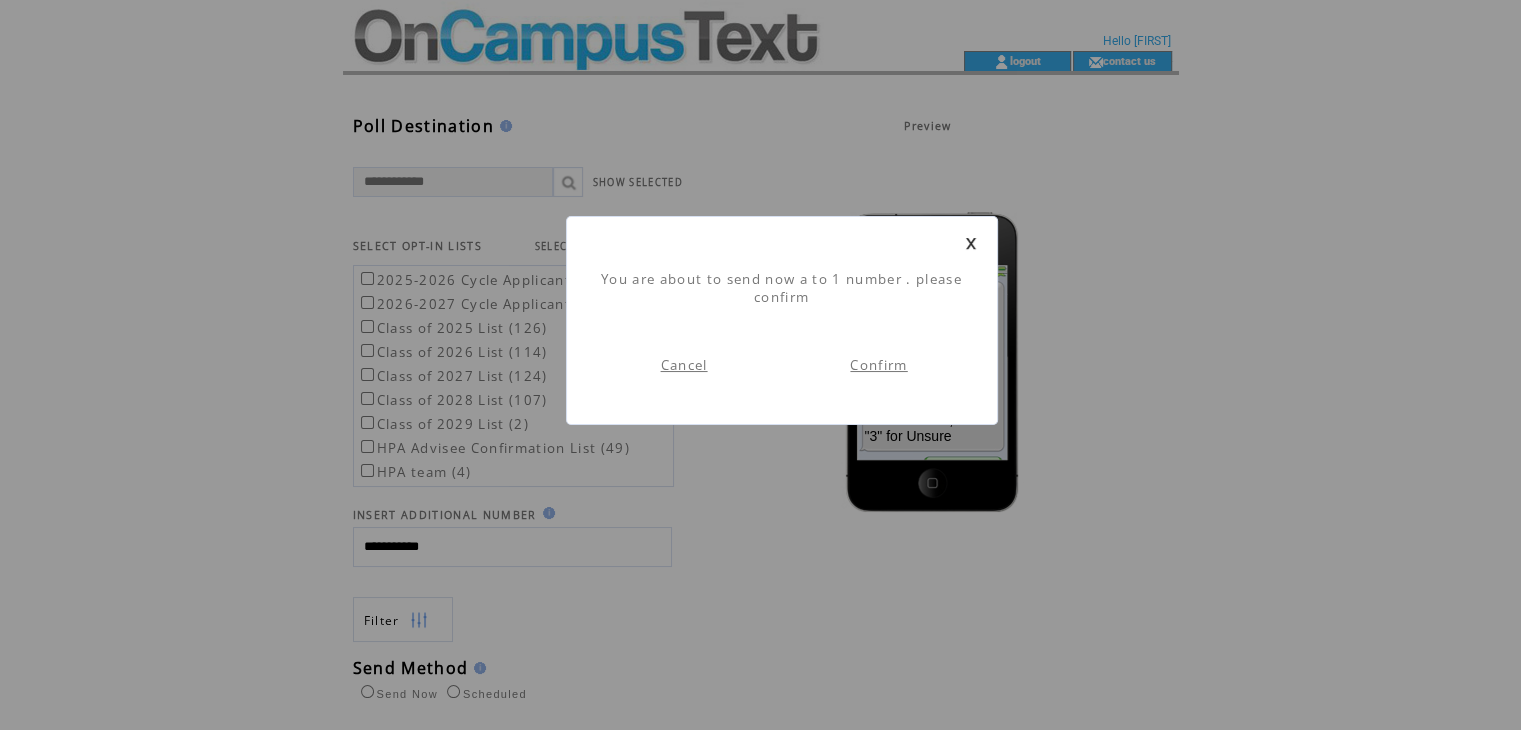 click on "Confirm" at bounding box center (878, 365) 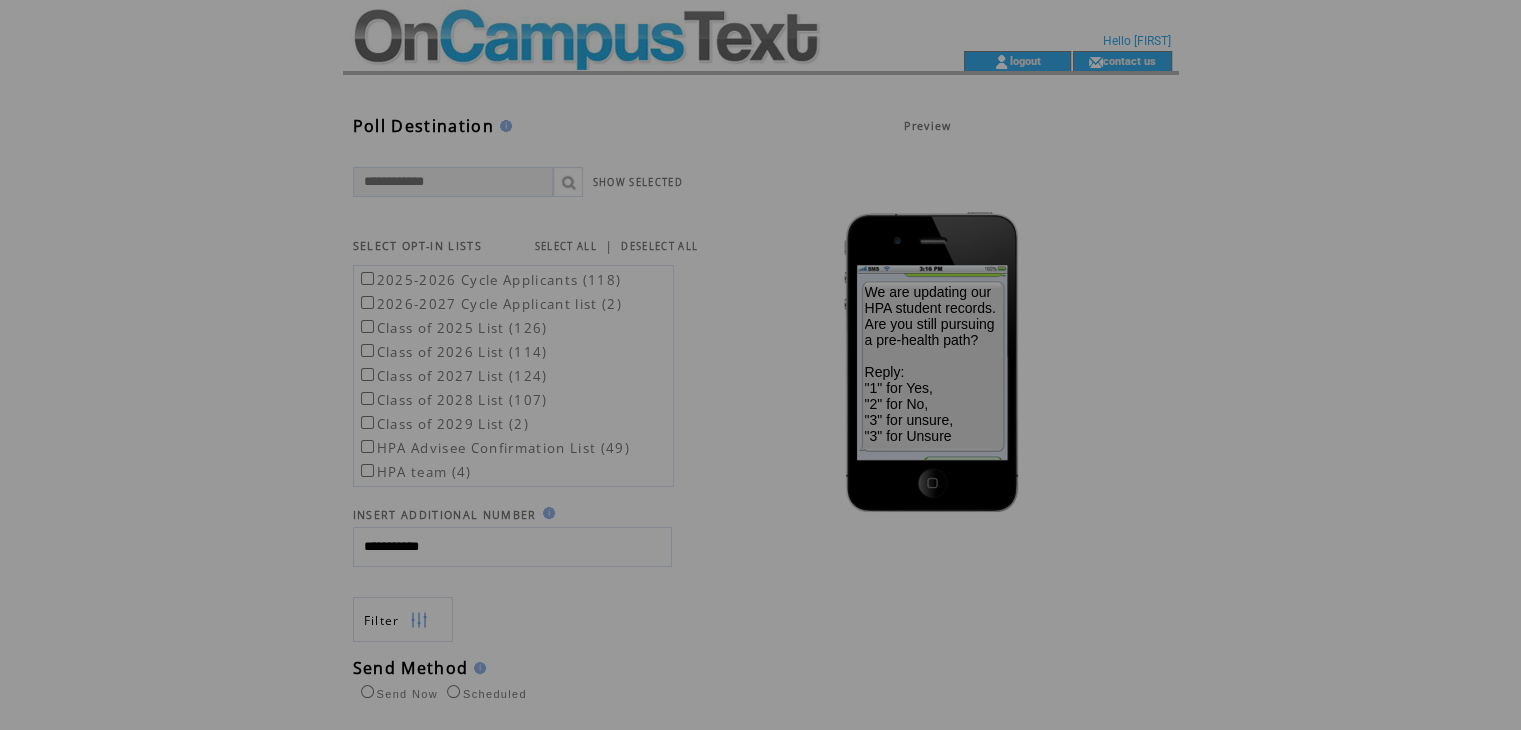 scroll, scrollTop: 0, scrollLeft: 0, axis: both 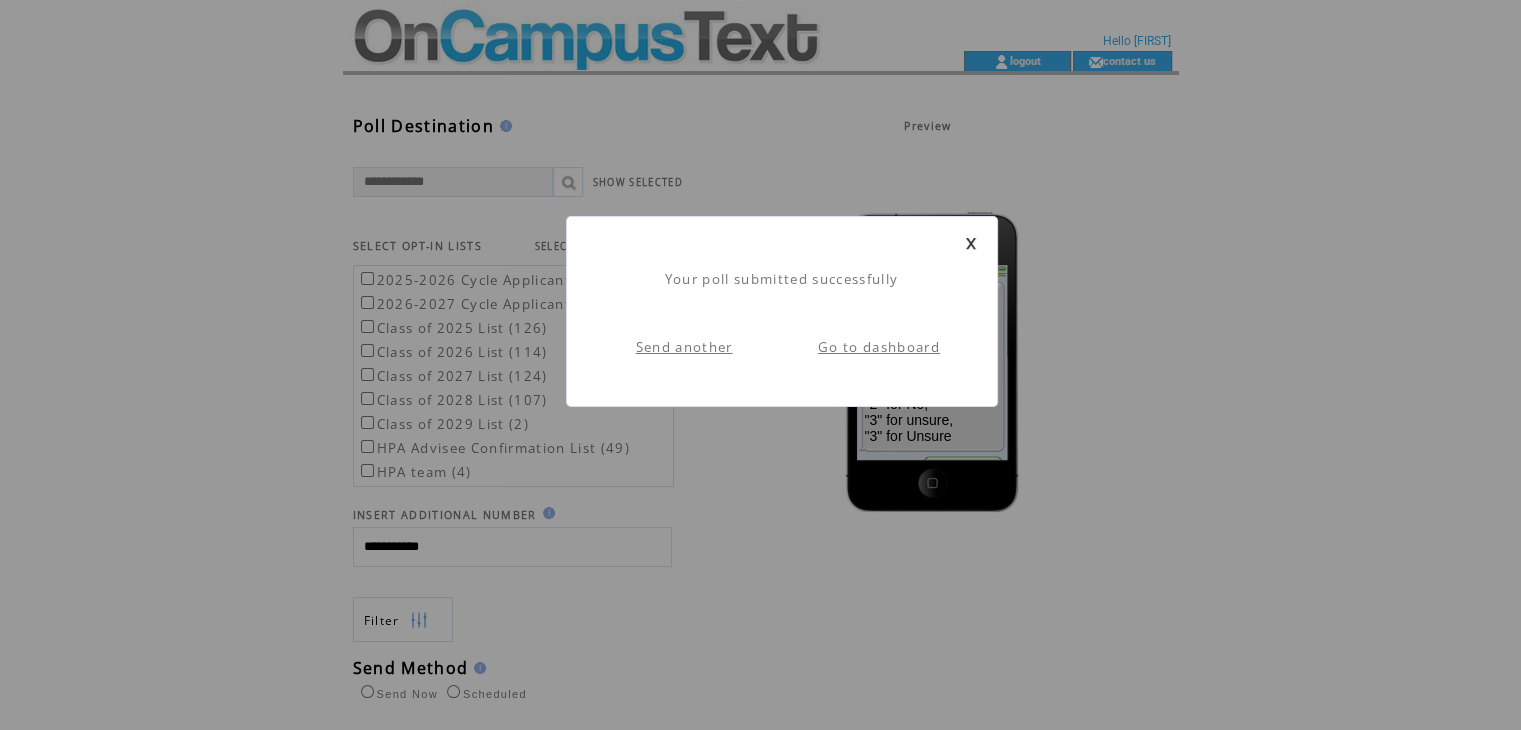 click on "Go to dashboard" at bounding box center [879, 347] 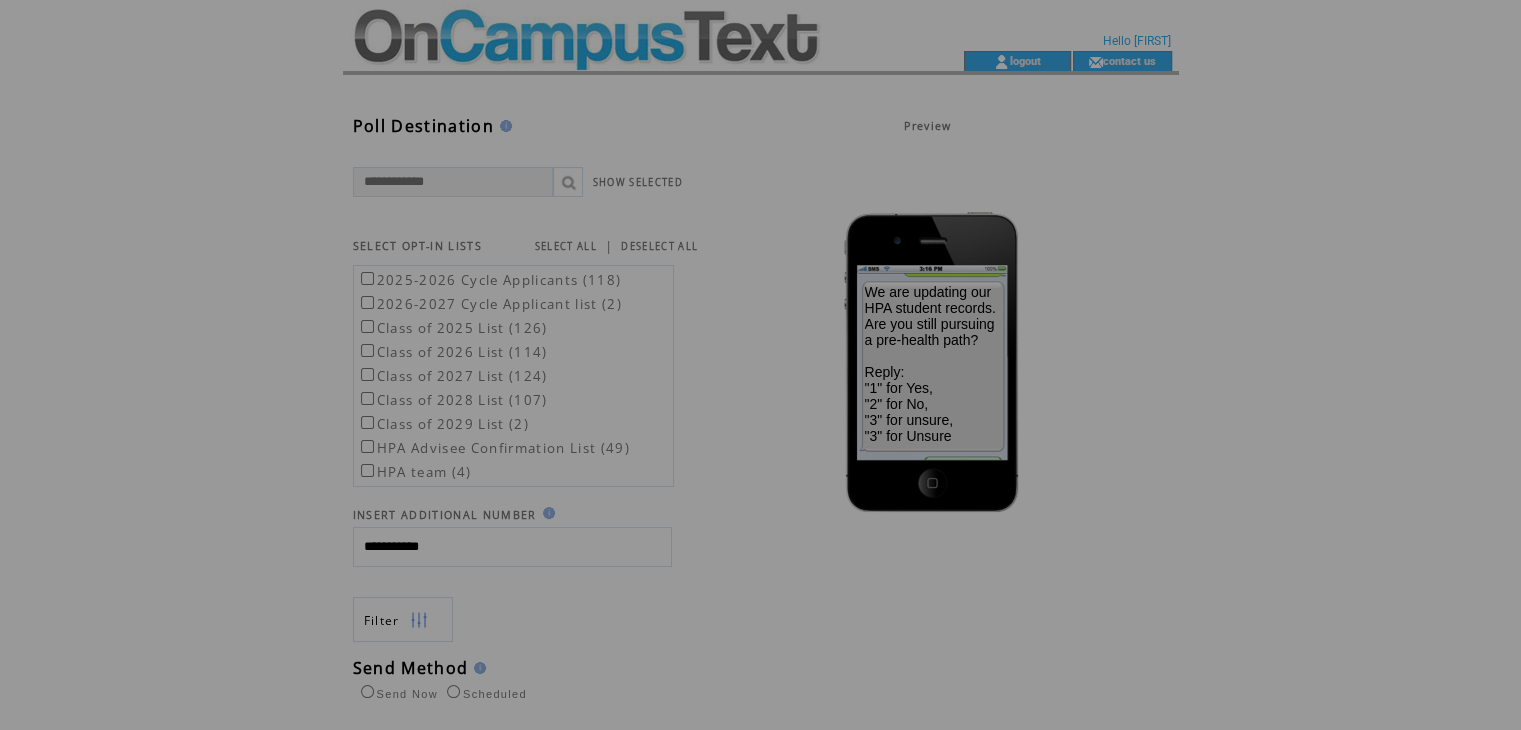 scroll, scrollTop: 0, scrollLeft: 0, axis: both 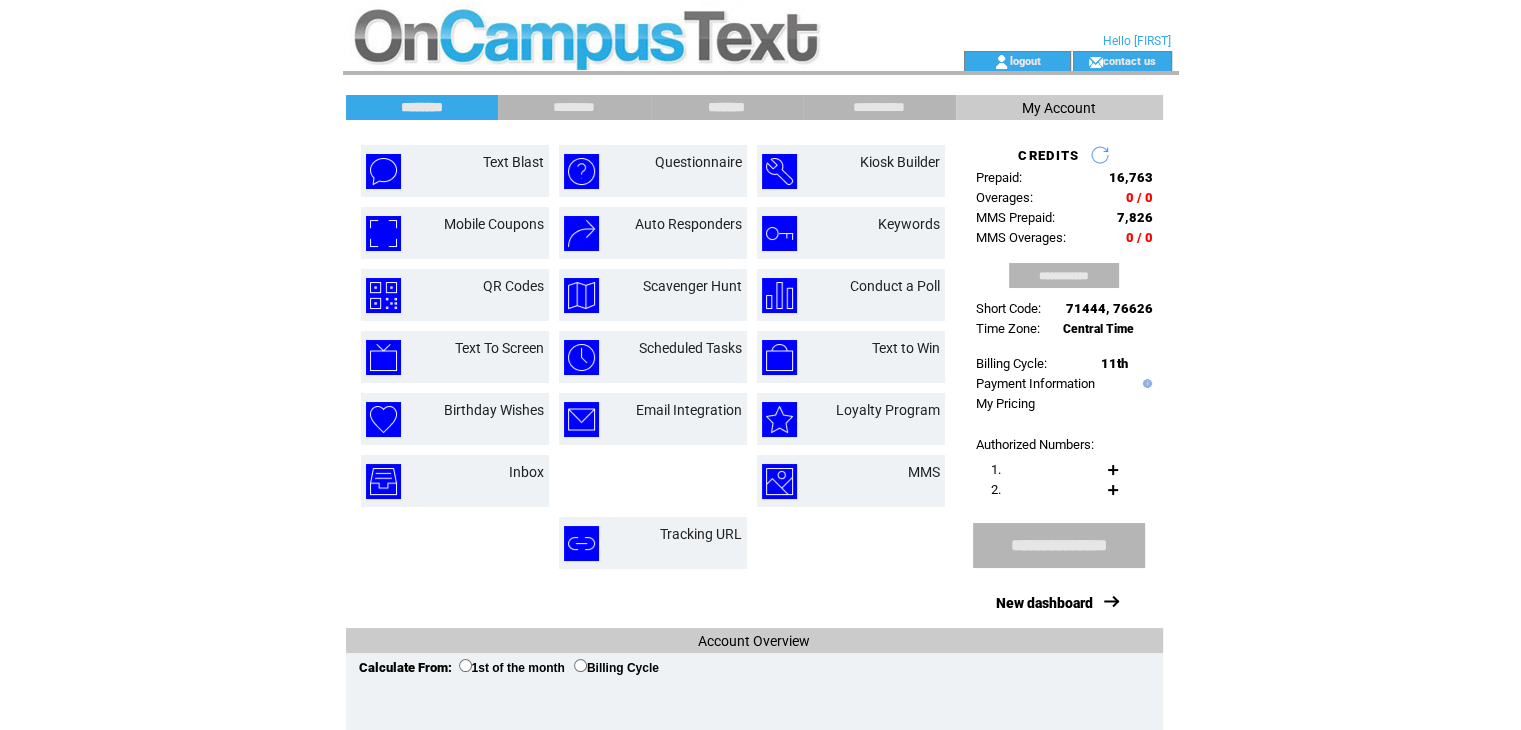click on "*******" at bounding box center [727, 107] 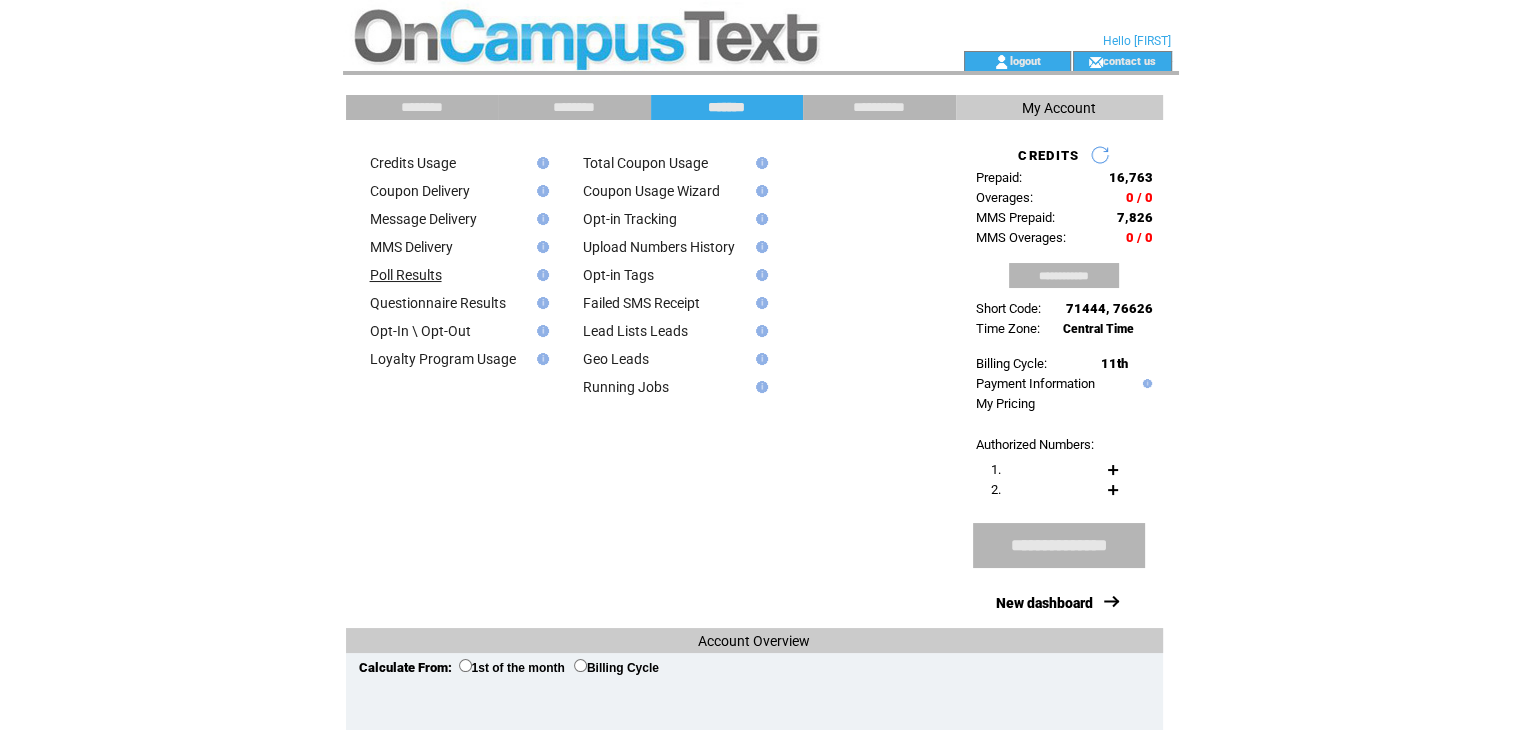click on "Poll Results" at bounding box center [406, 275] 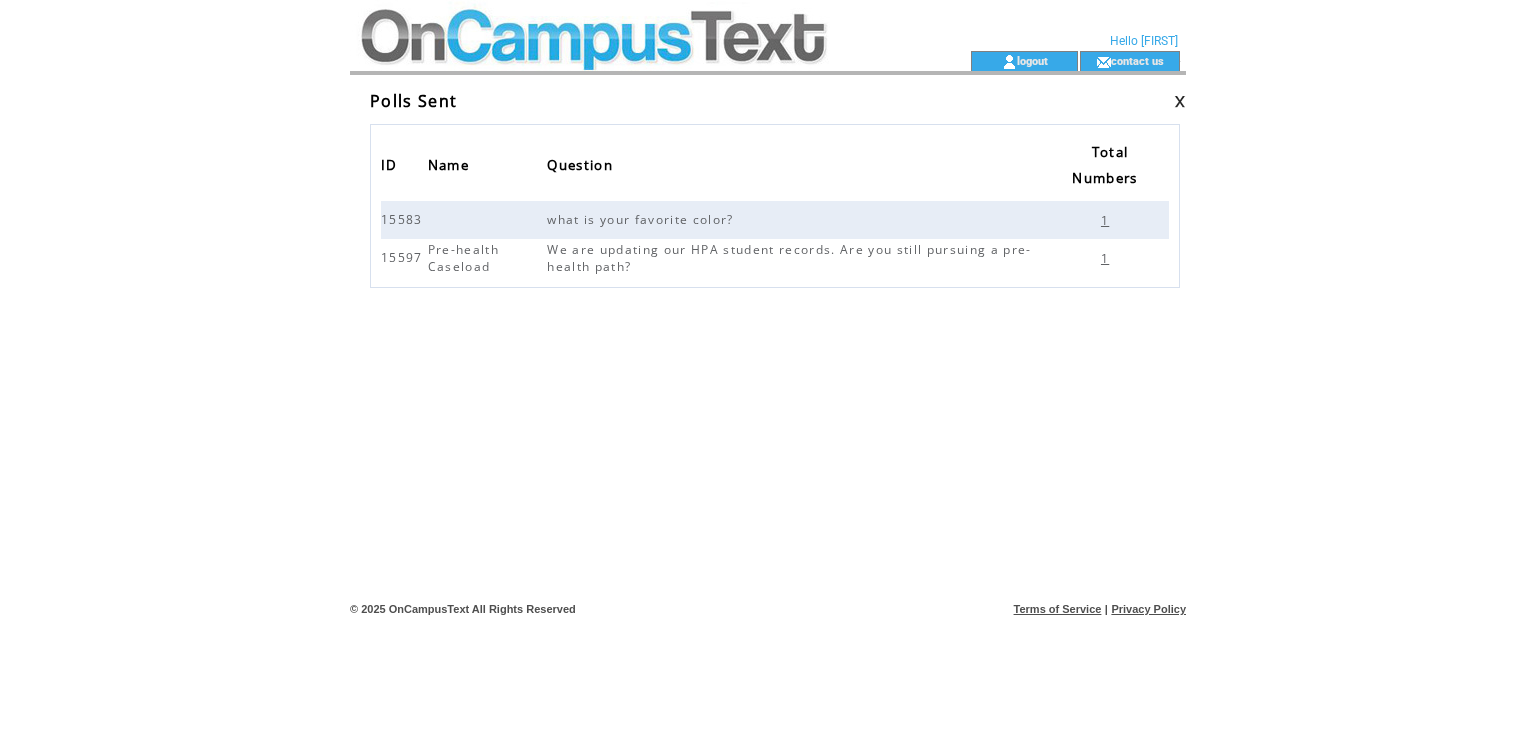 scroll, scrollTop: 0, scrollLeft: 0, axis: both 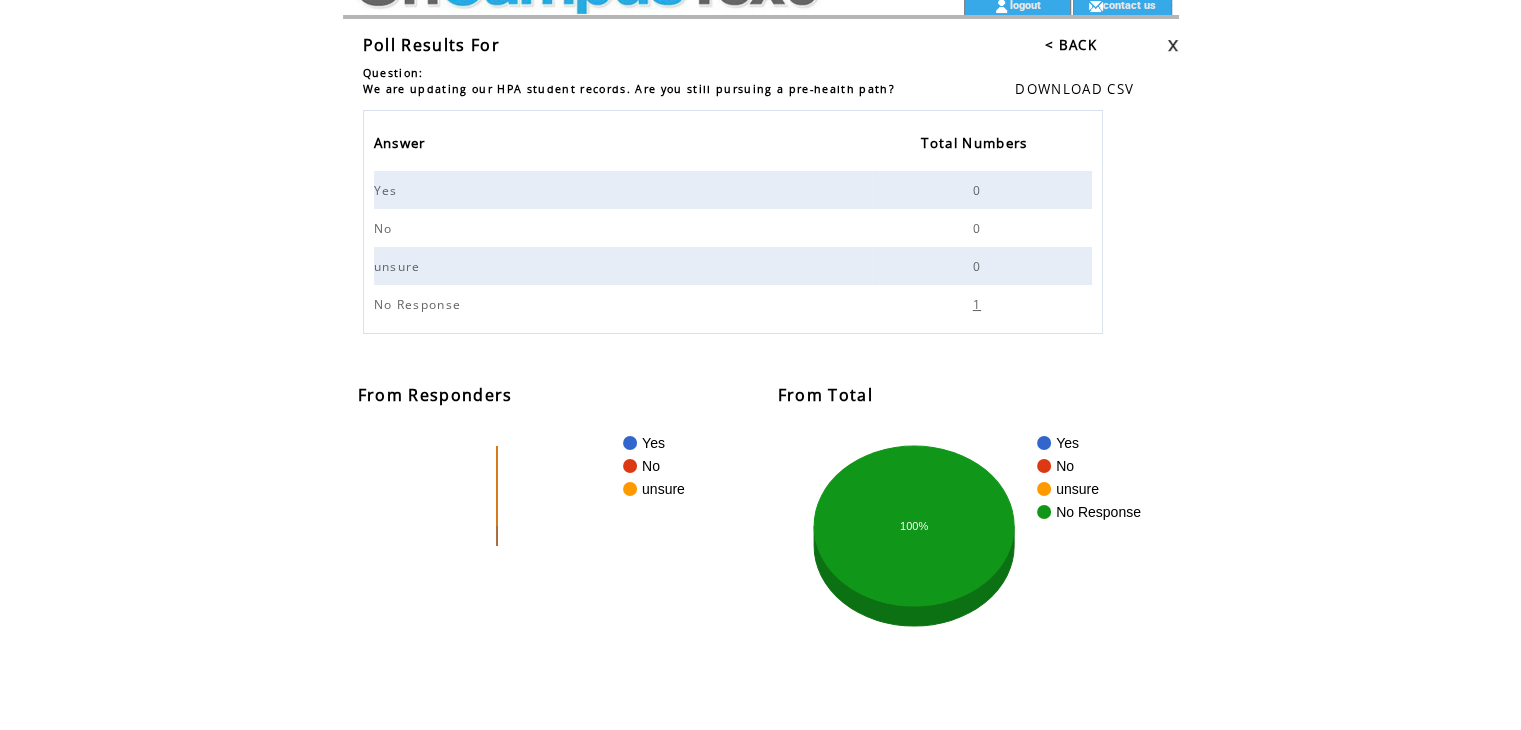 click on "1" at bounding box center (979, 304) 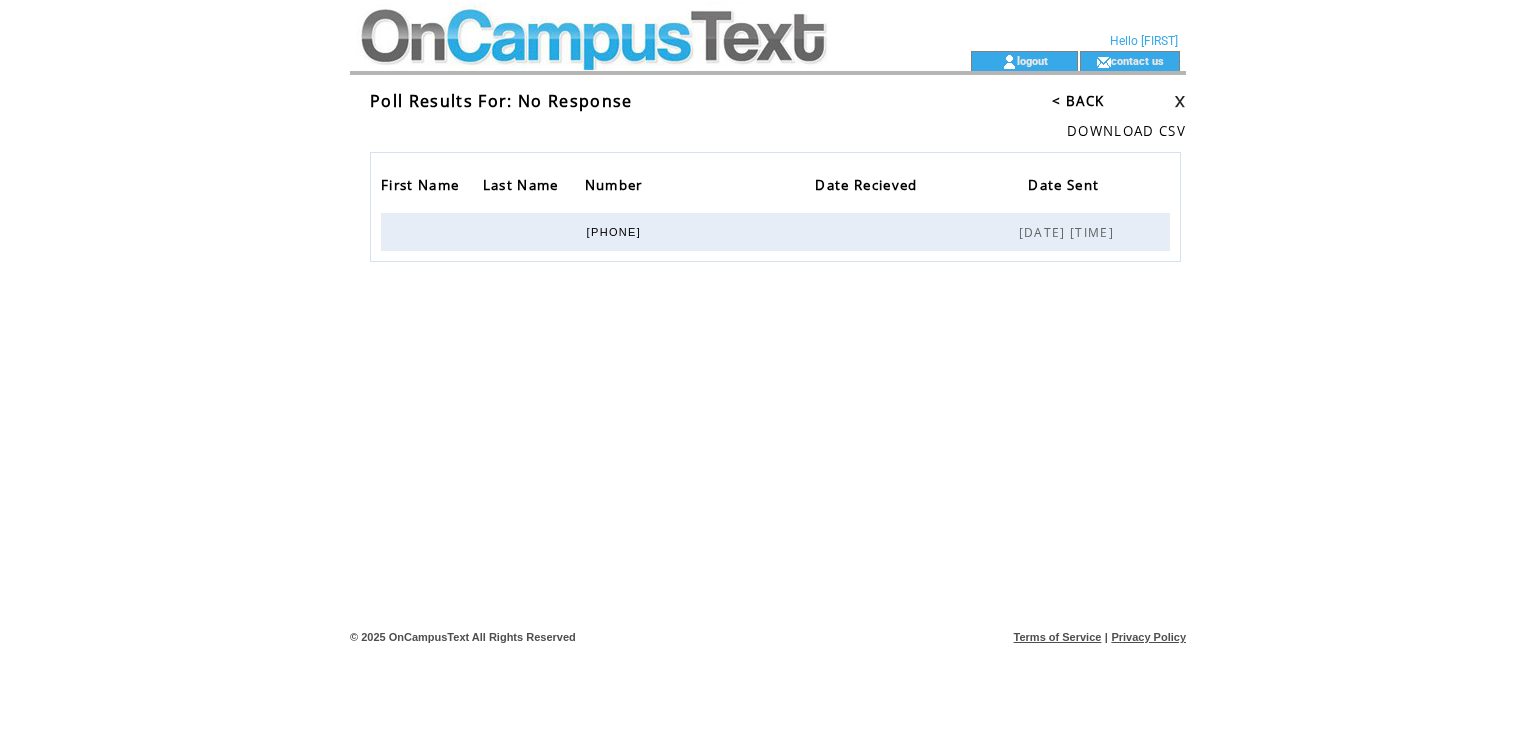scroll, scrollTop: 0, scrollLeft: 0, axis: both 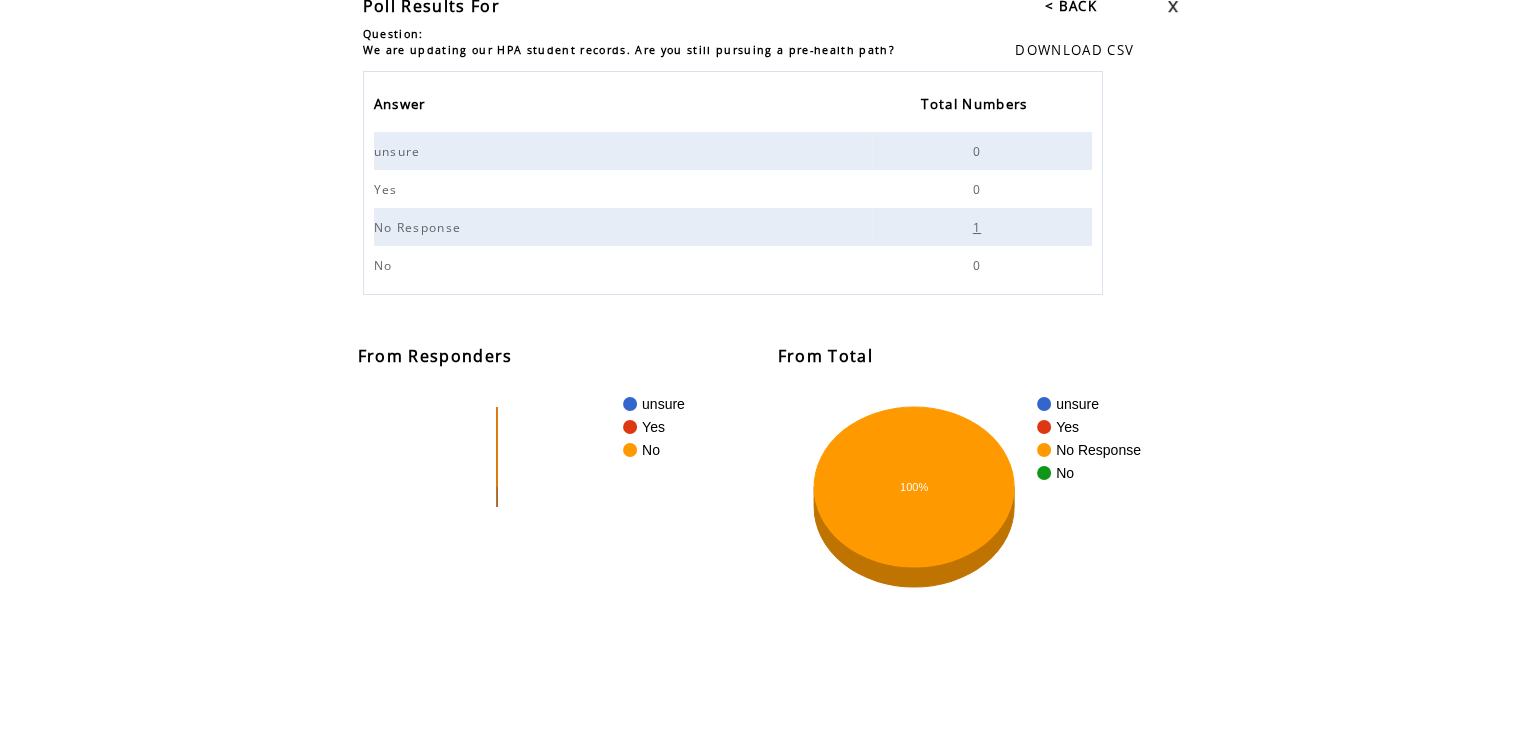 click on "1" at bounding box center (979, 227) 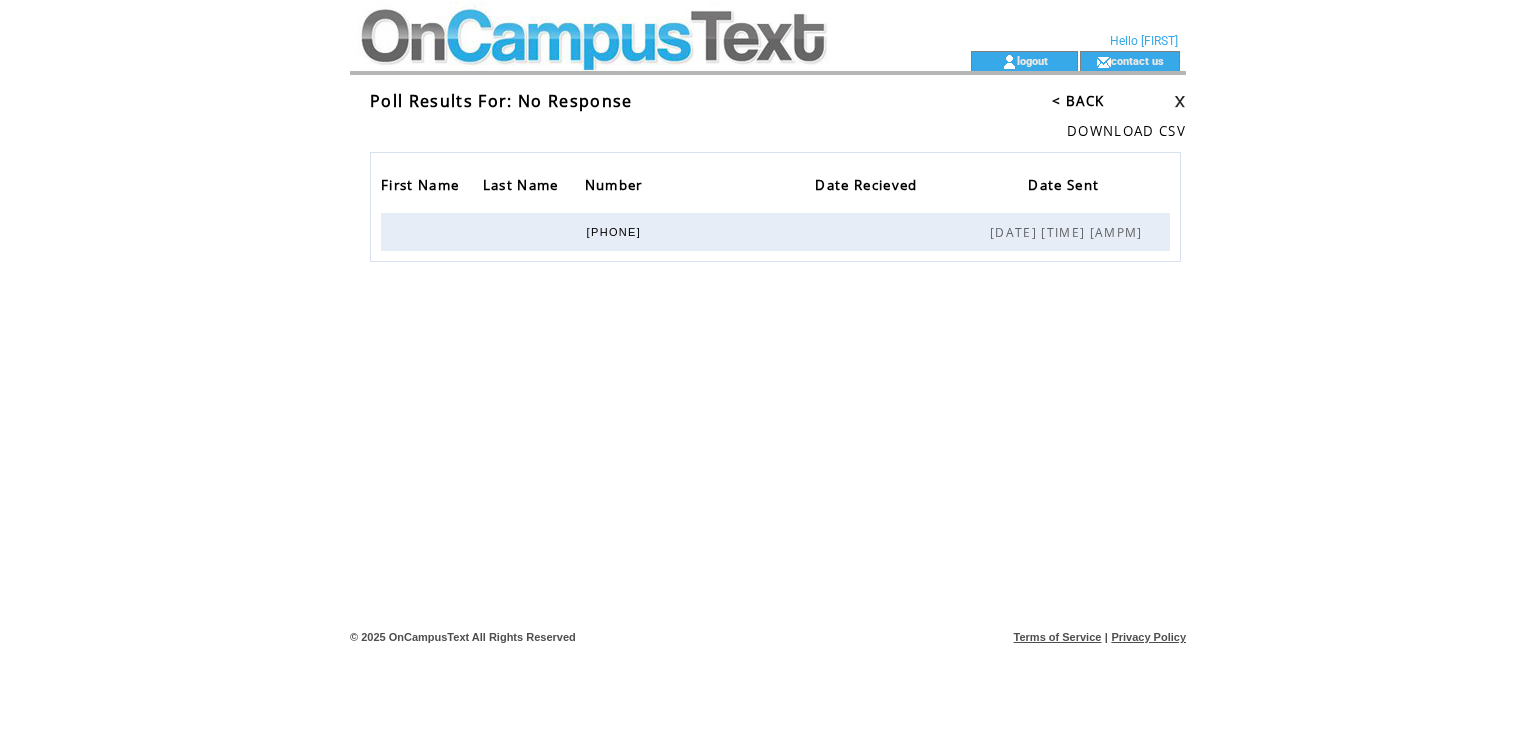 scroll, scrollTop: 0, scrollLeft: 0, axis: both 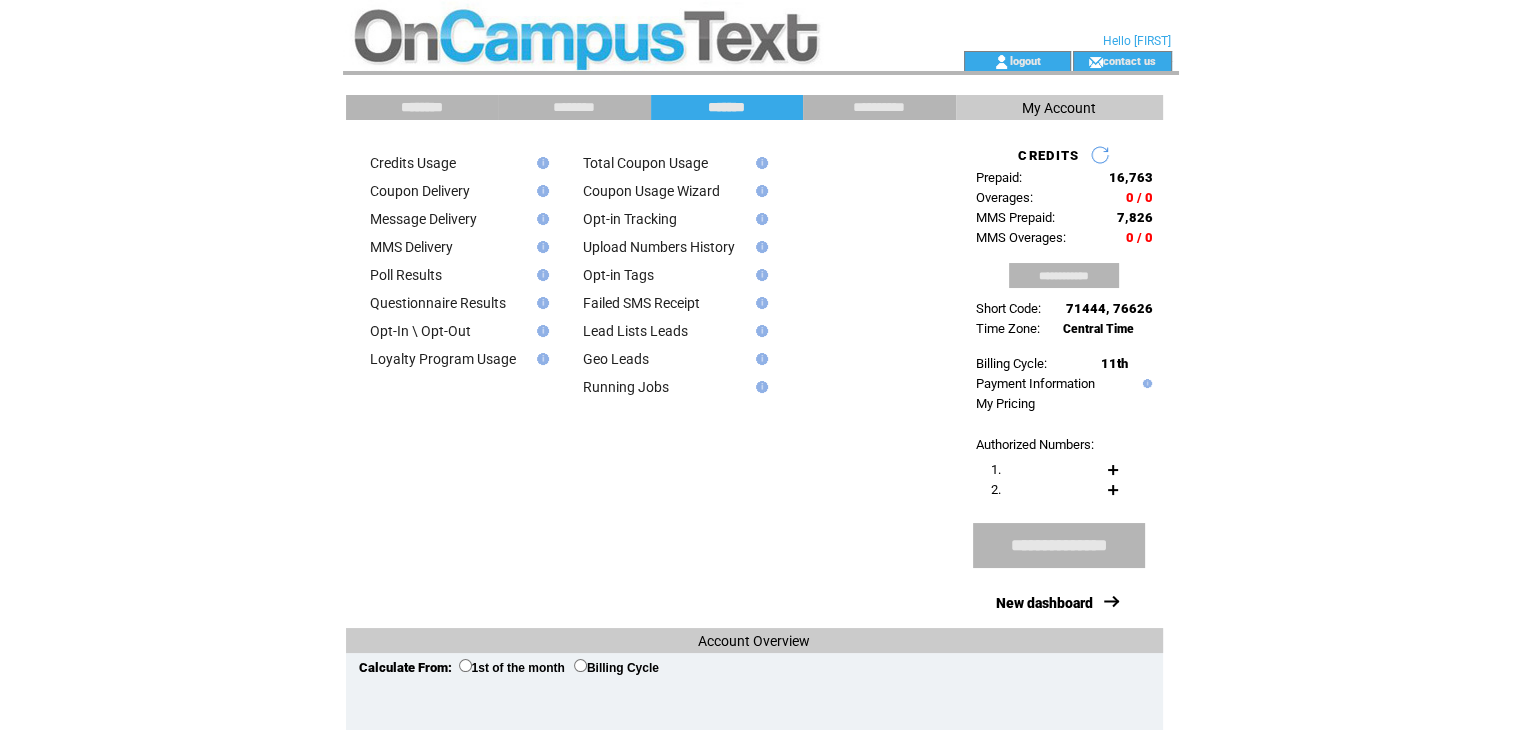 click on "********" at bounding box center [422, 107] 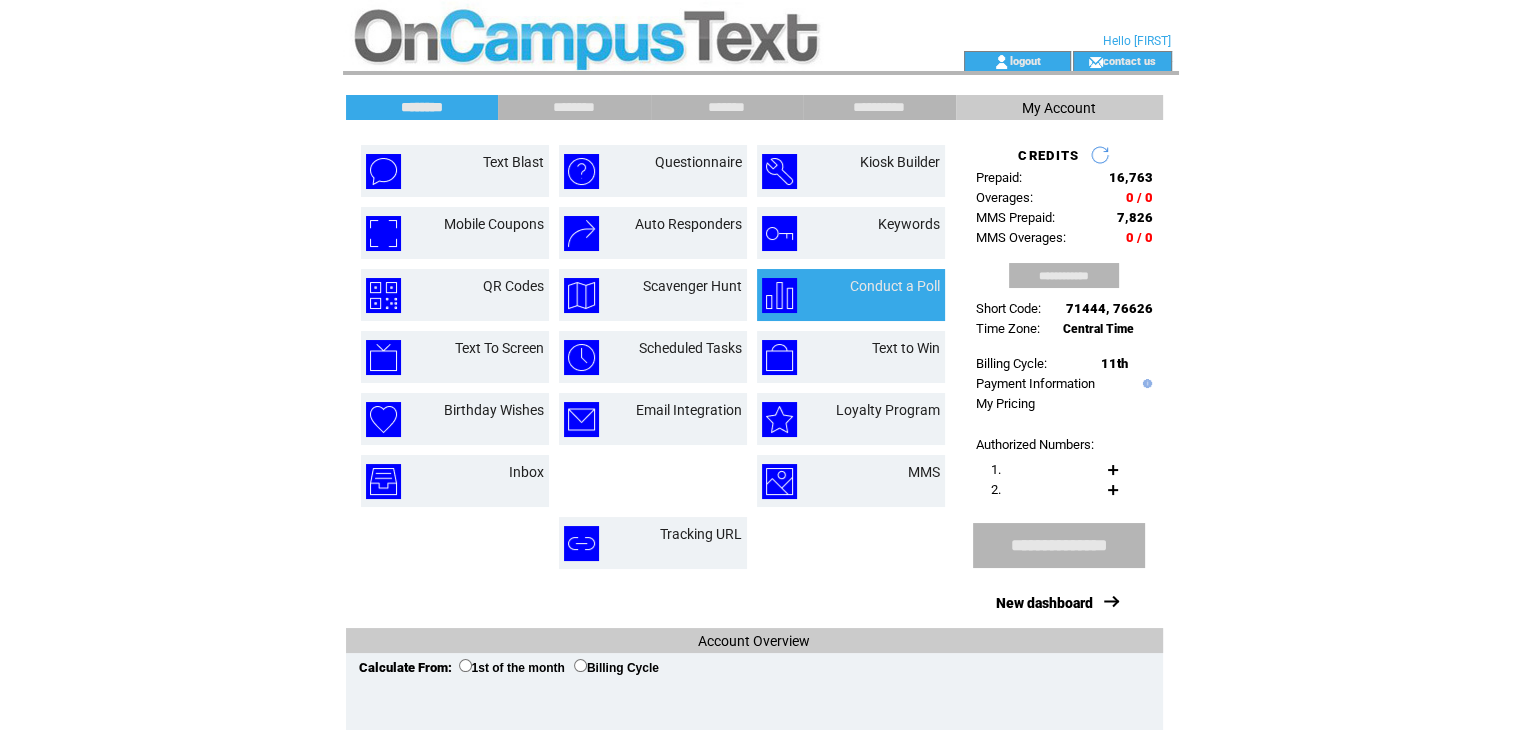 click at bounding box center [789, 295] 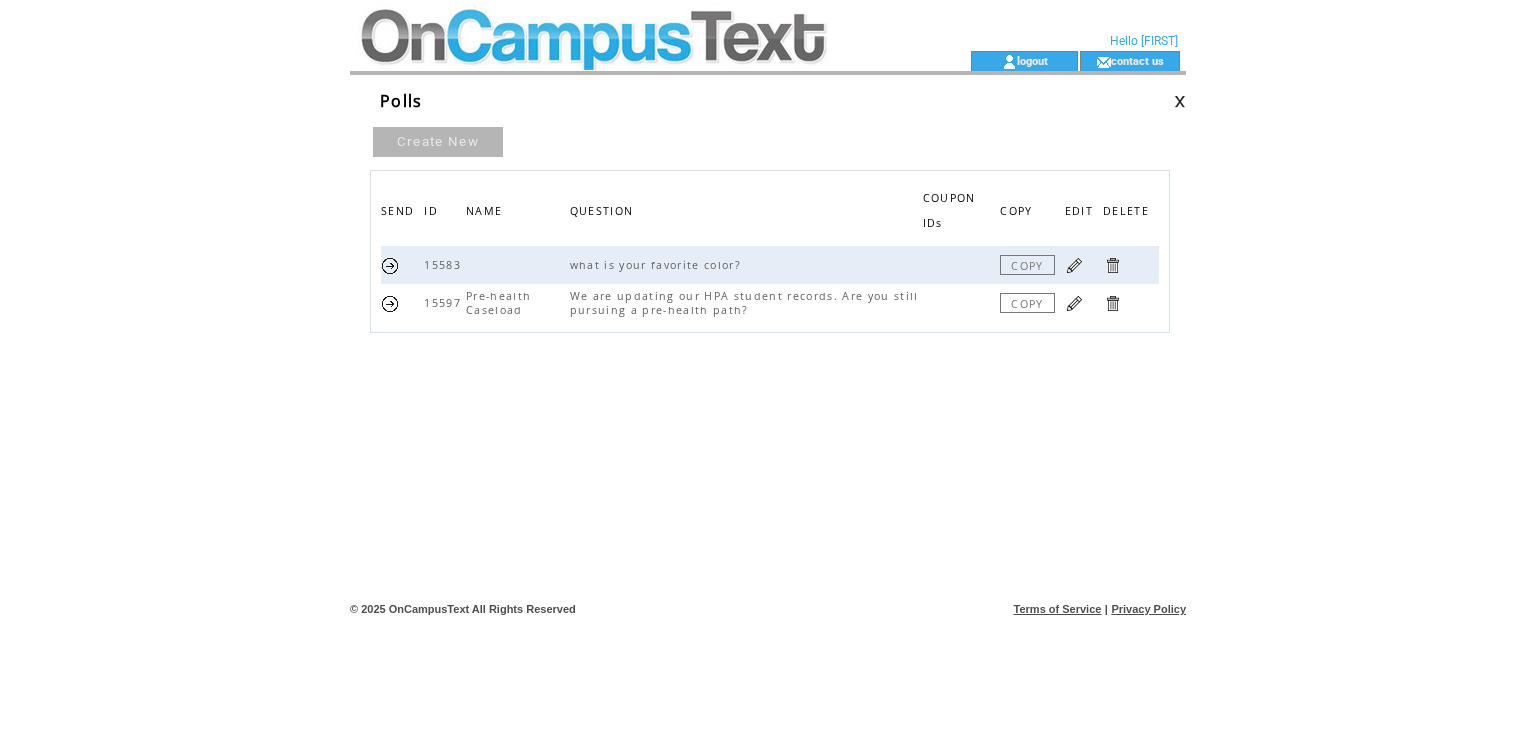 scroll, scrollTop: 0, scrollLeft: 0, axis: both 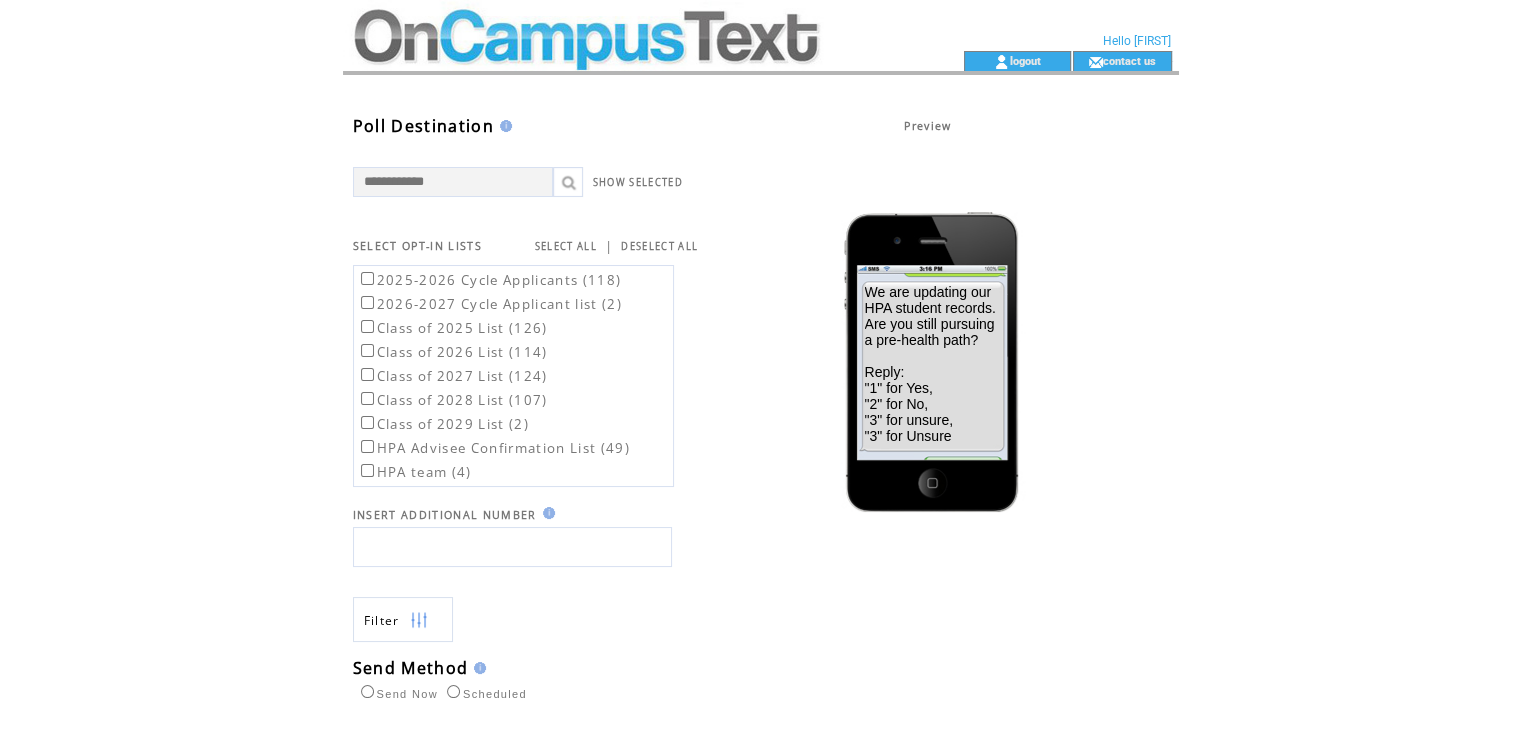 click at bounding box center [512, 547] 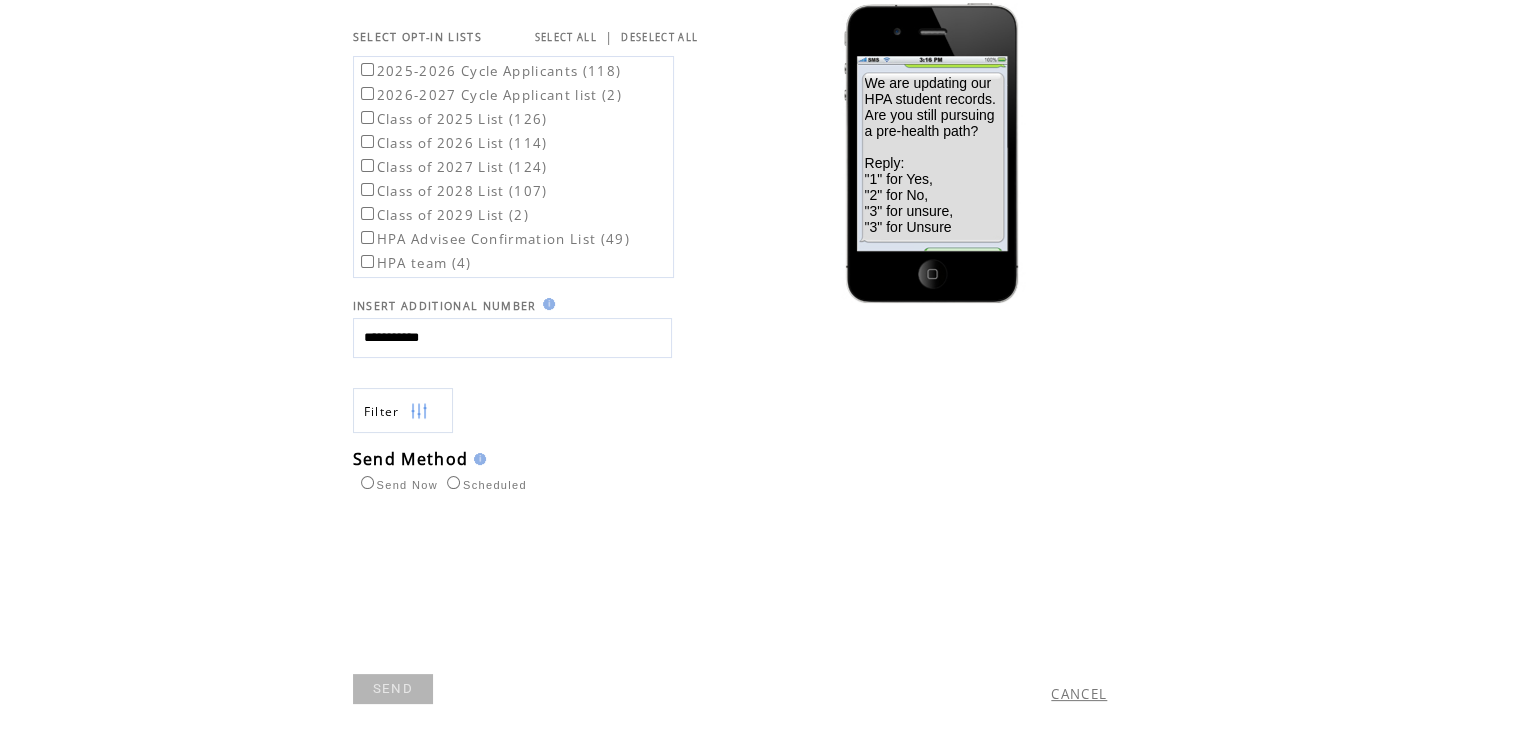 scroll, scrollTop: 252, scrollLeft: 0, axis: vertical 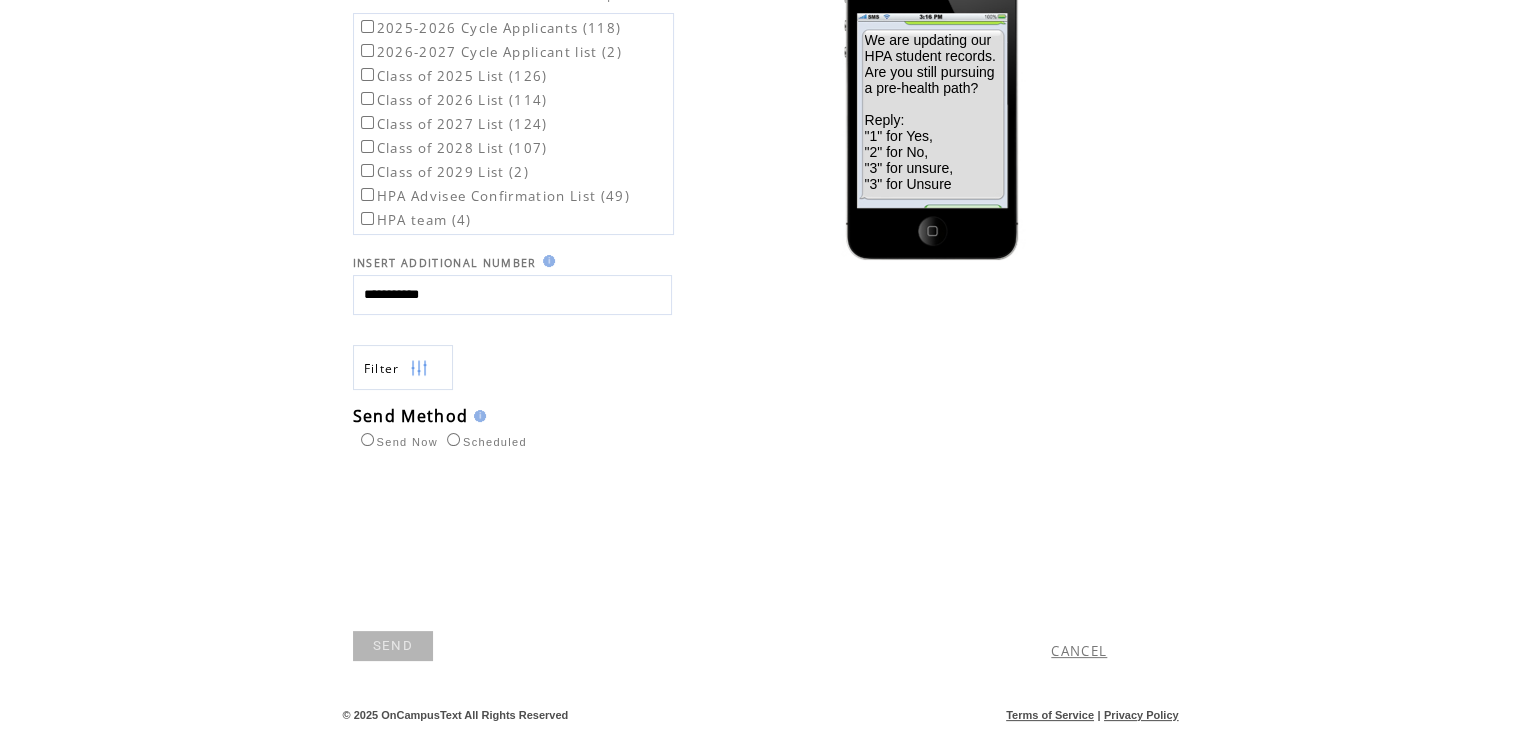 type on "**********" 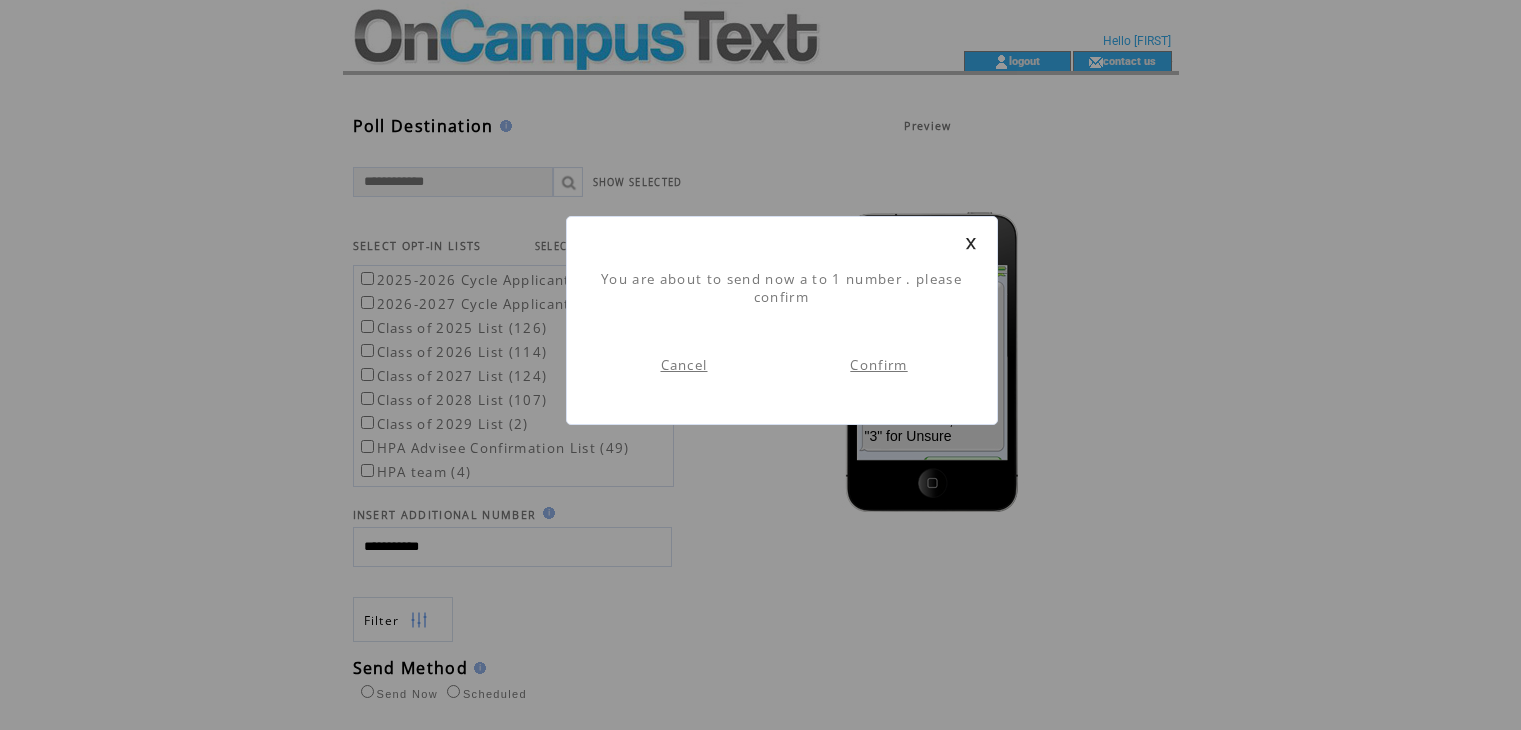 scroll, scrollTop: 0, scrollLeft: 0, axis: both 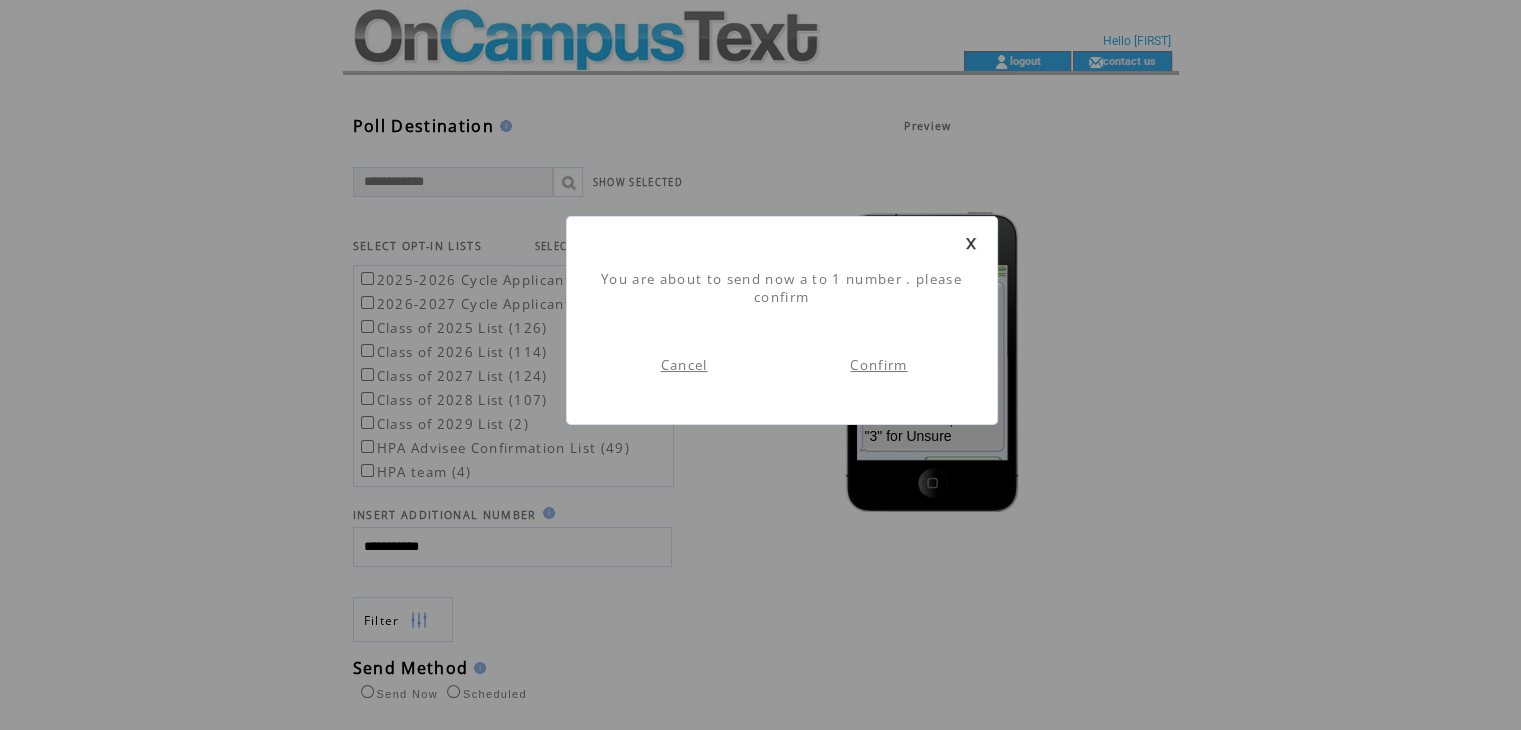 click on "Confirm" at bounding box center (878, 365) 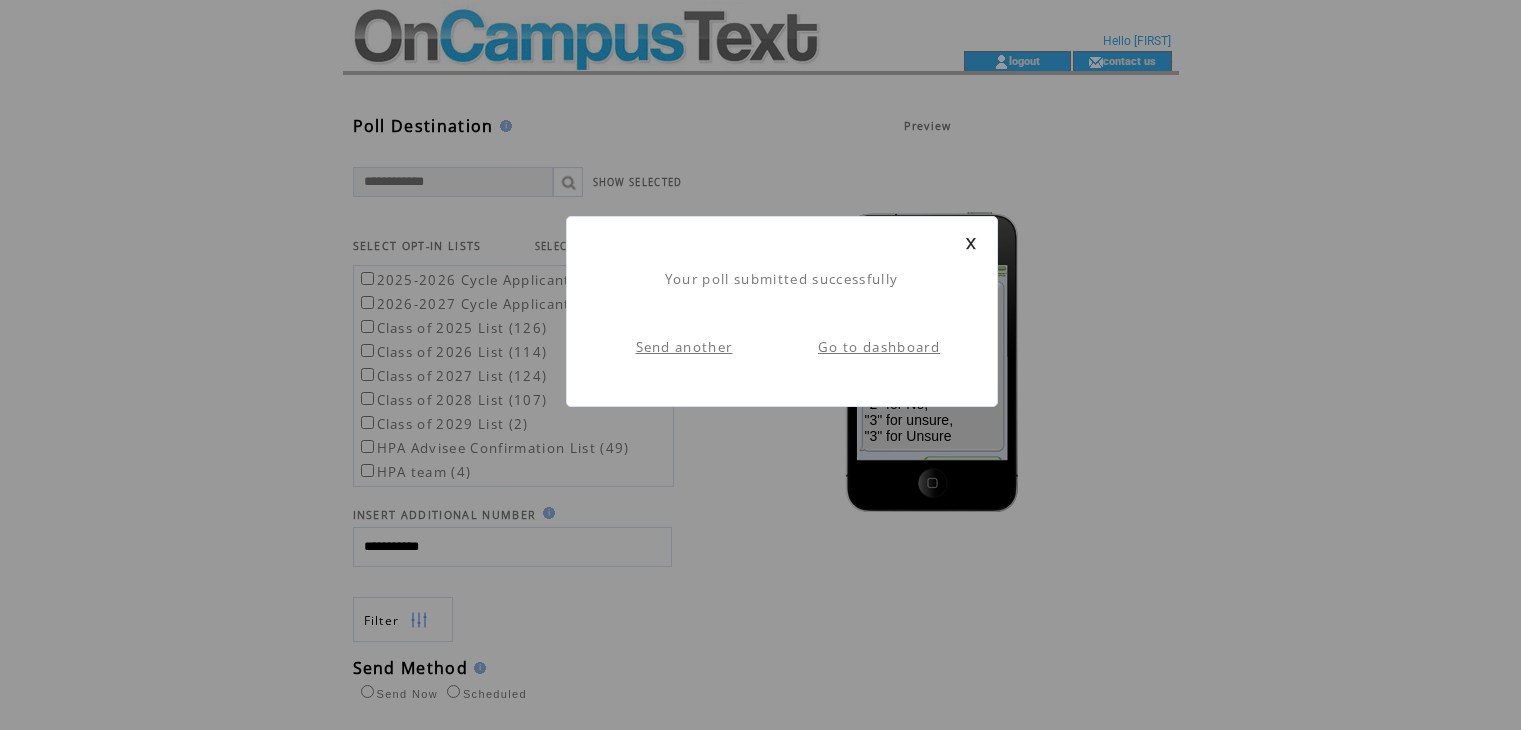 scroll, scrollTop: 0, scrollLeft: 0, axis: both 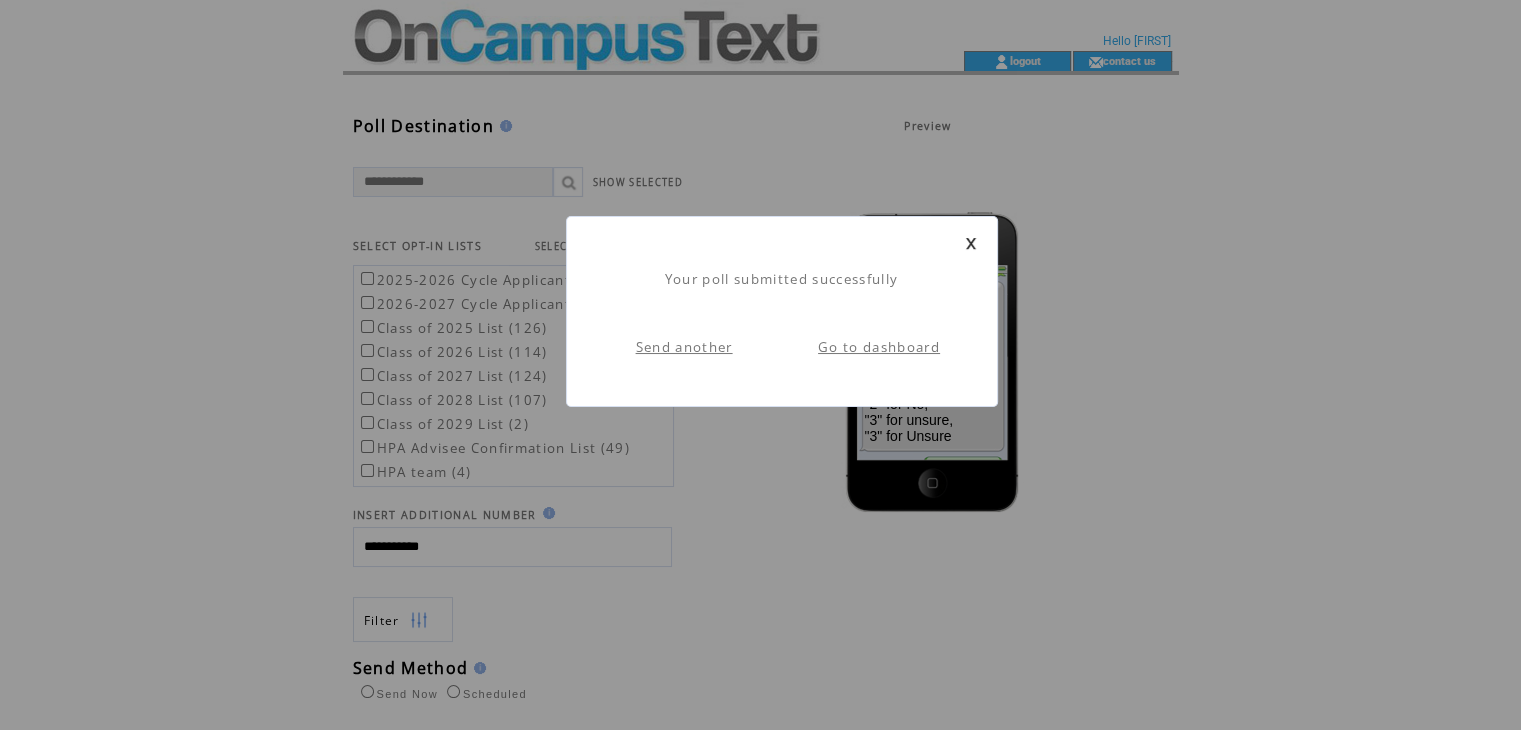 click on "Go to dashboard" at bounding box center (879, 347) 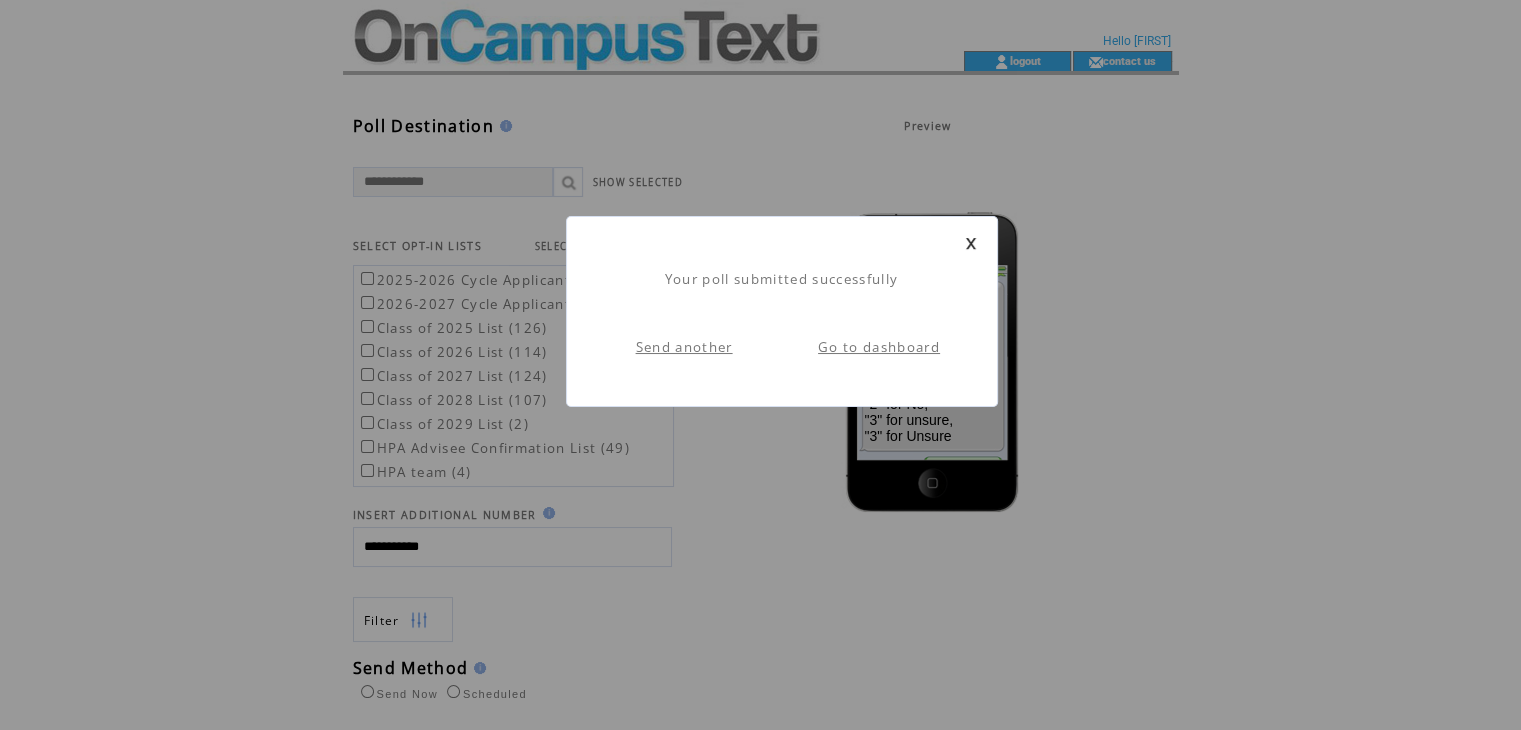 scroll, scrollTop: 0, scrollLeft: 0, axis: both 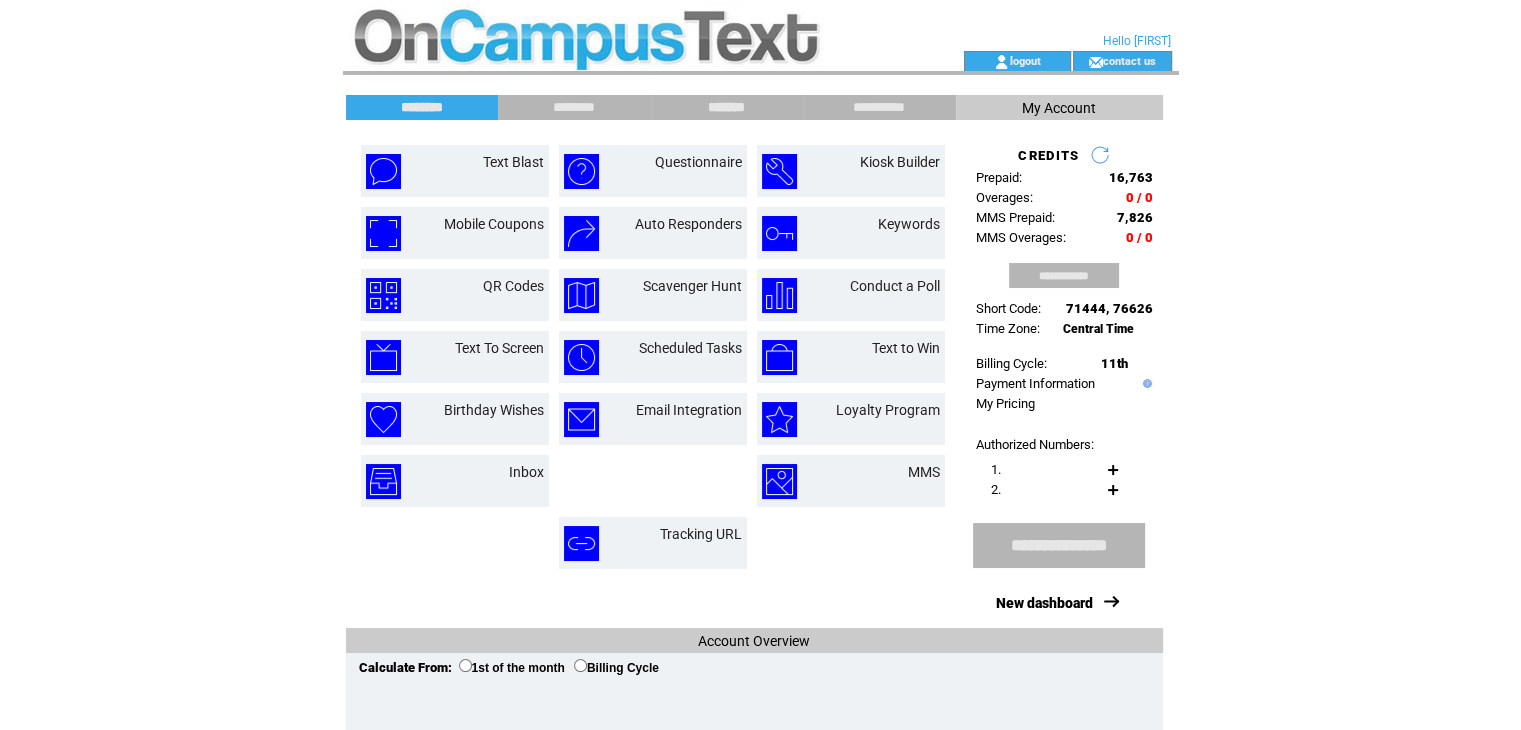 click on "*******" at bounding box center (727, 107) 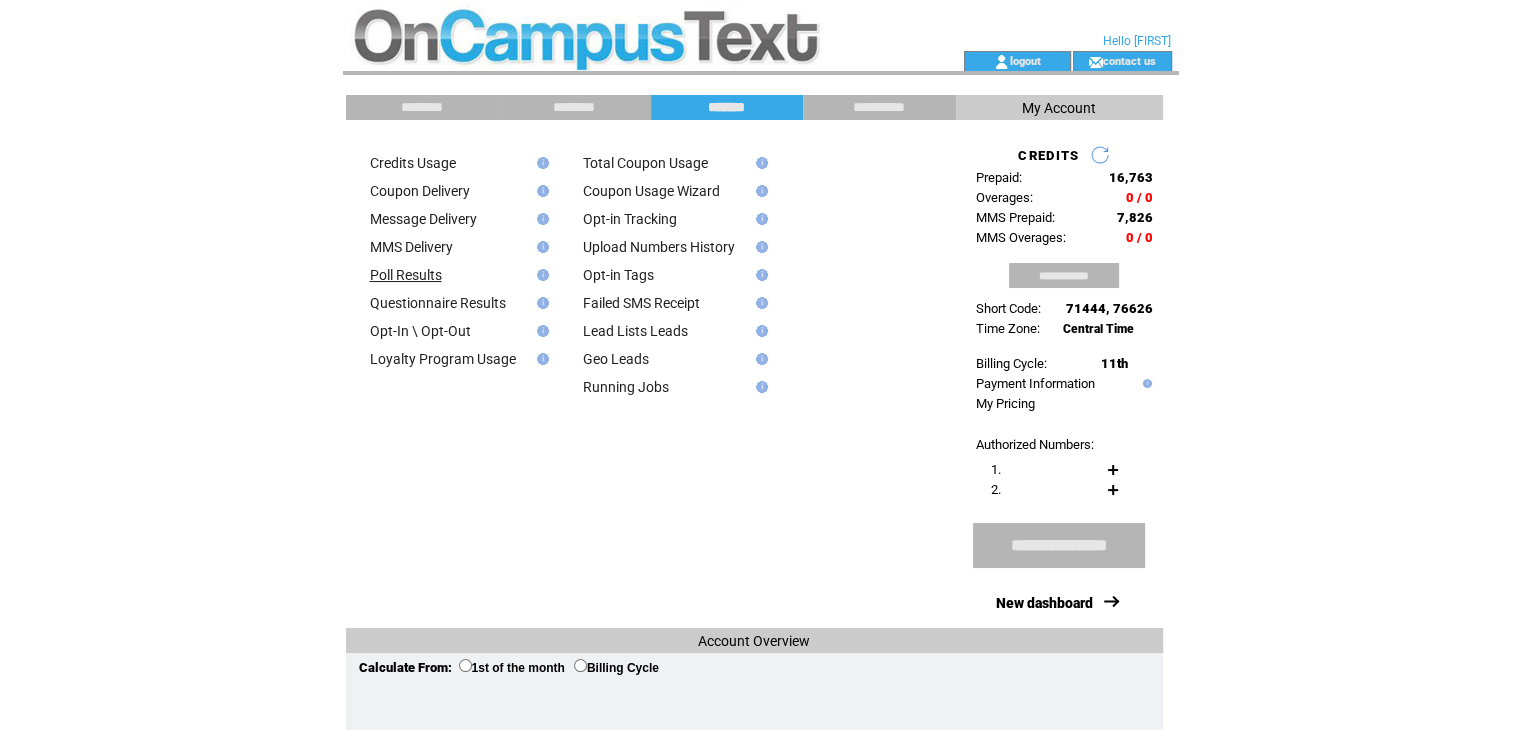 click on "Poll Results" at bounding box center [406, 275] 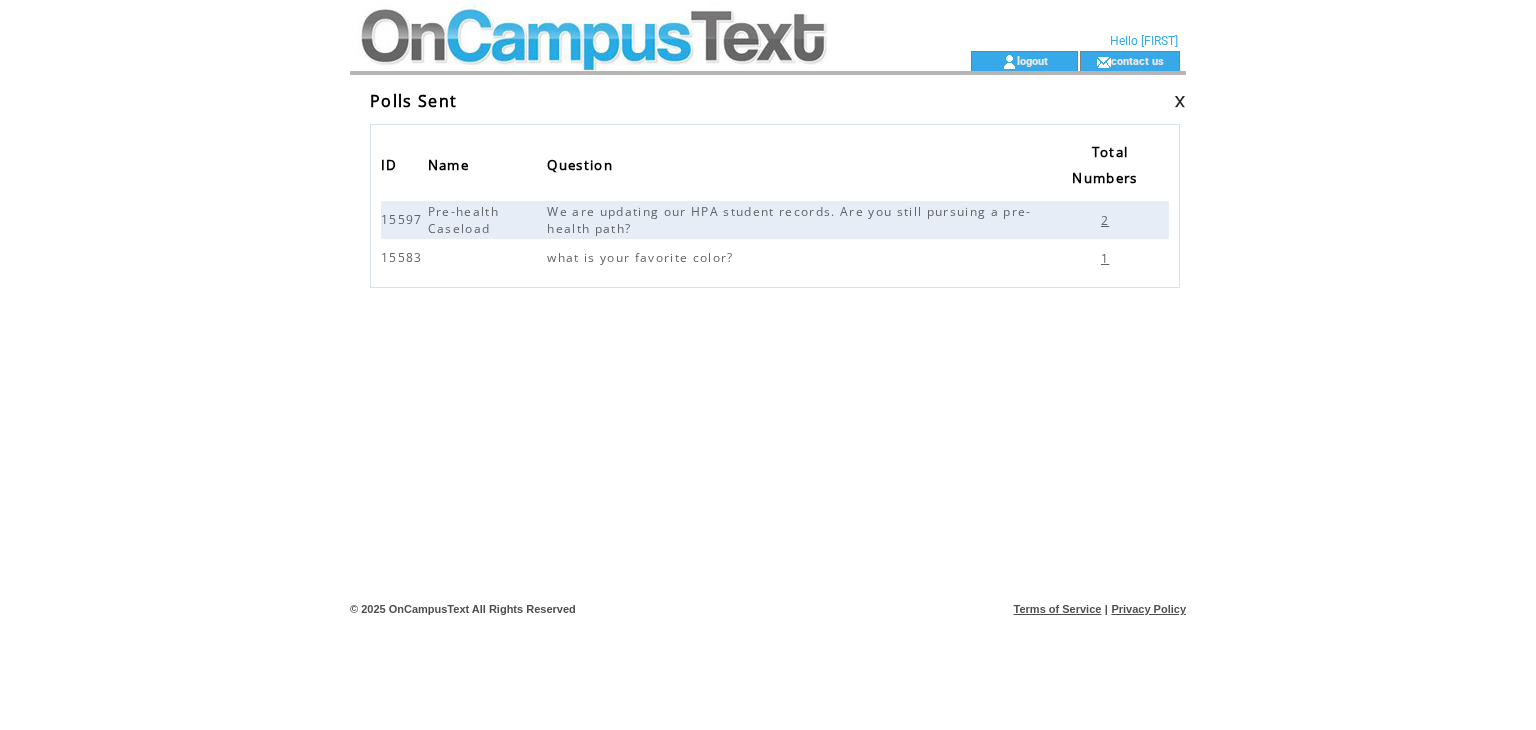 scroll, scrollTop: 0, scrollLeft: 0, axis: both 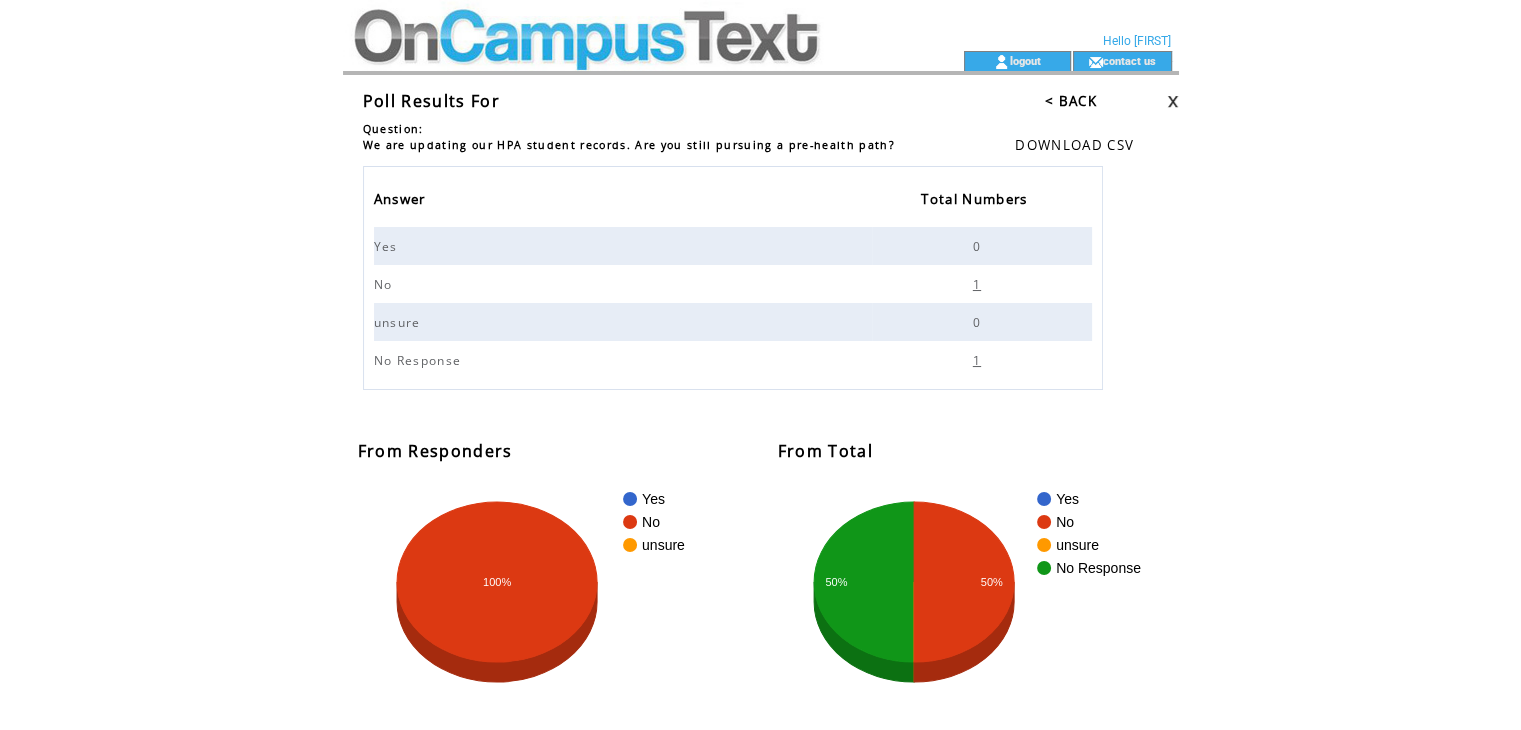 click on "1" at bounding box center (979, 284) 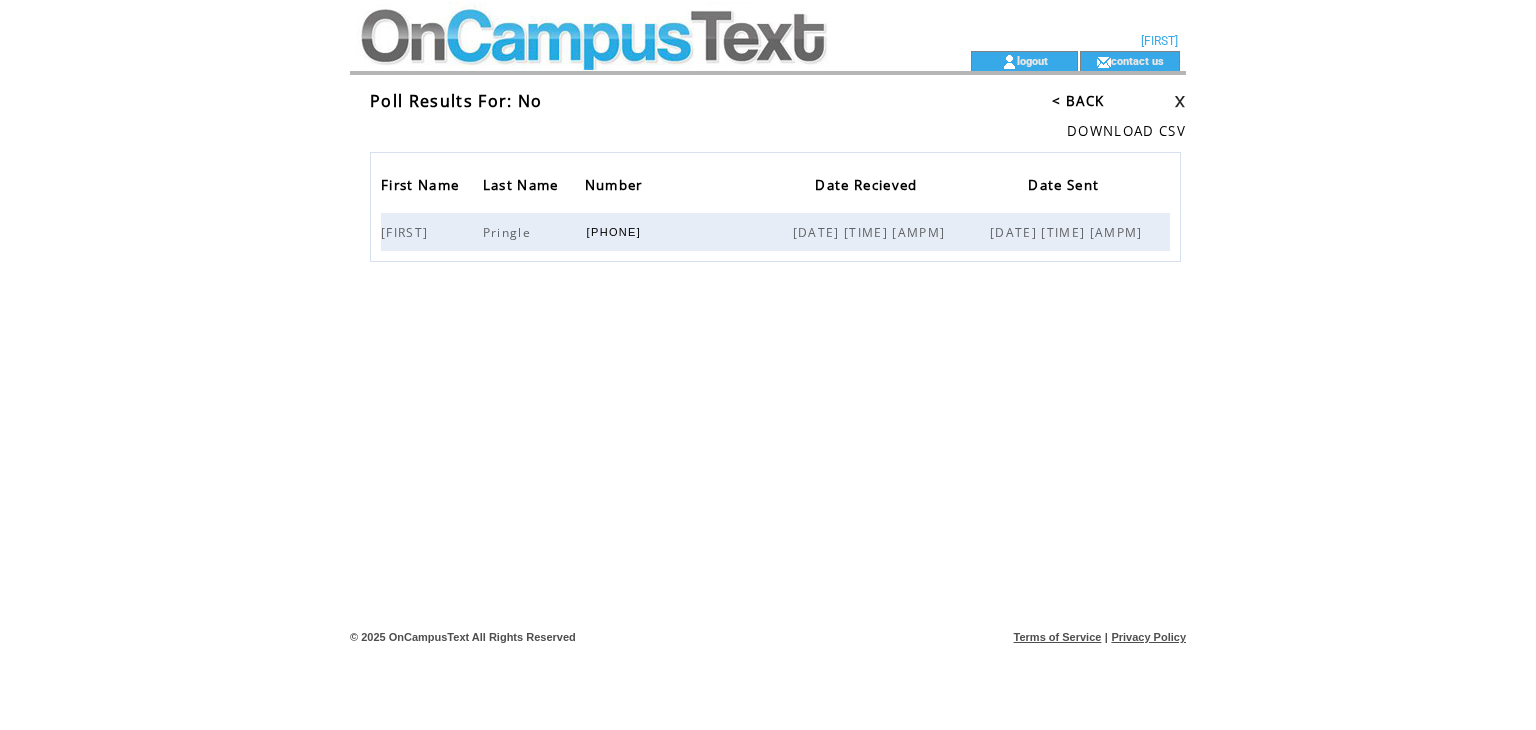 scroll, scrollTop: 0, scrollLeft: 0, axis: both 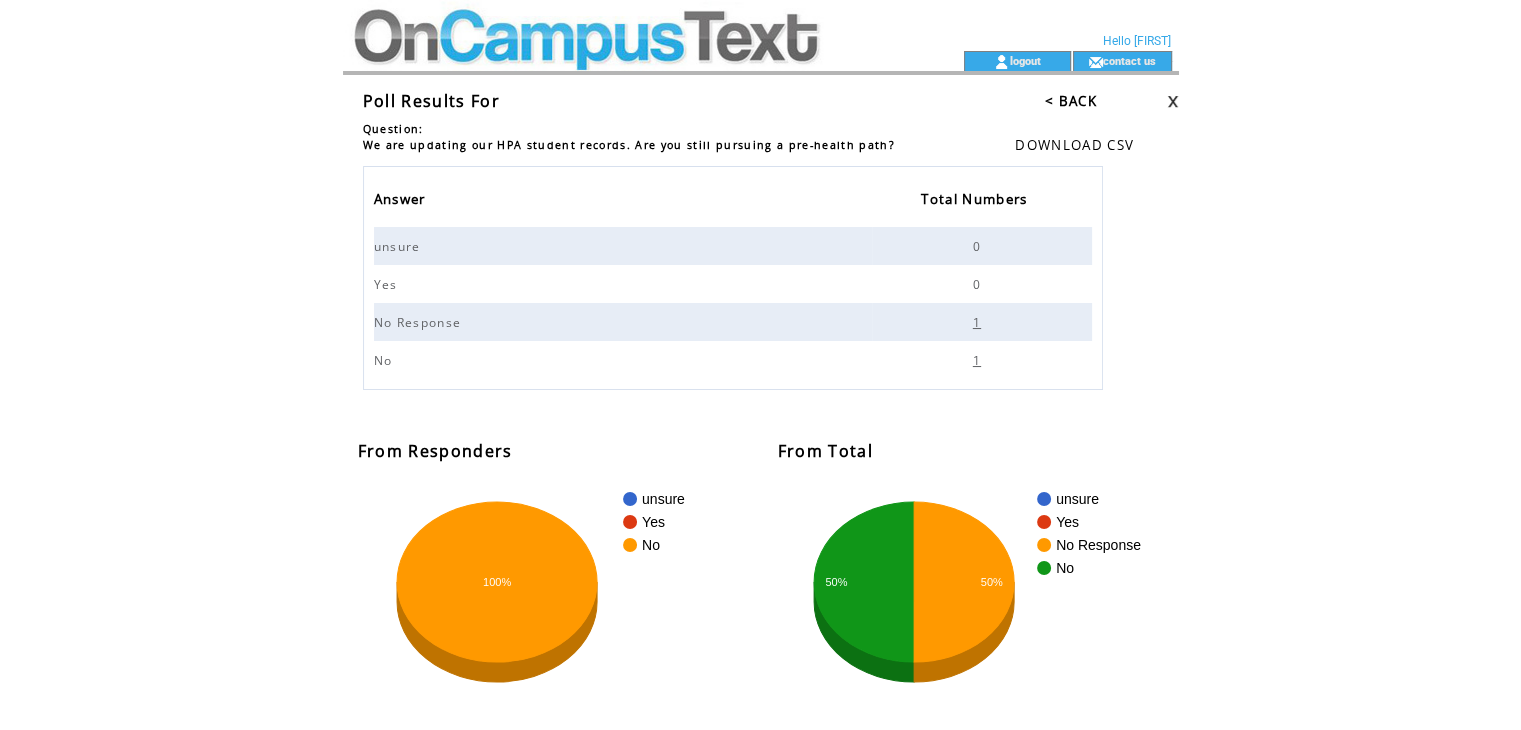 click on "1" at bounding box center (979, 322) 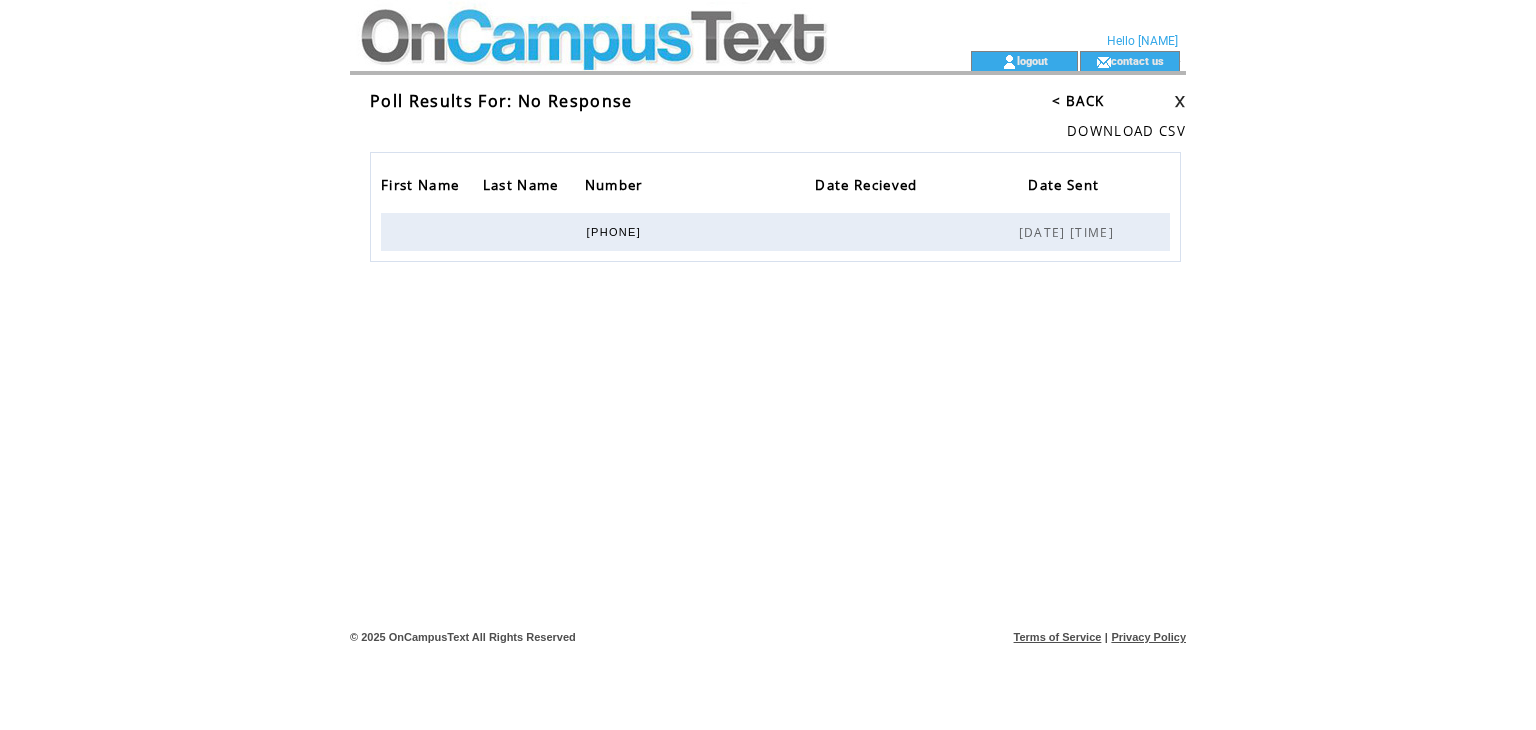 scroll, scrollTop: 0, scrollLeft: 0, axis: both 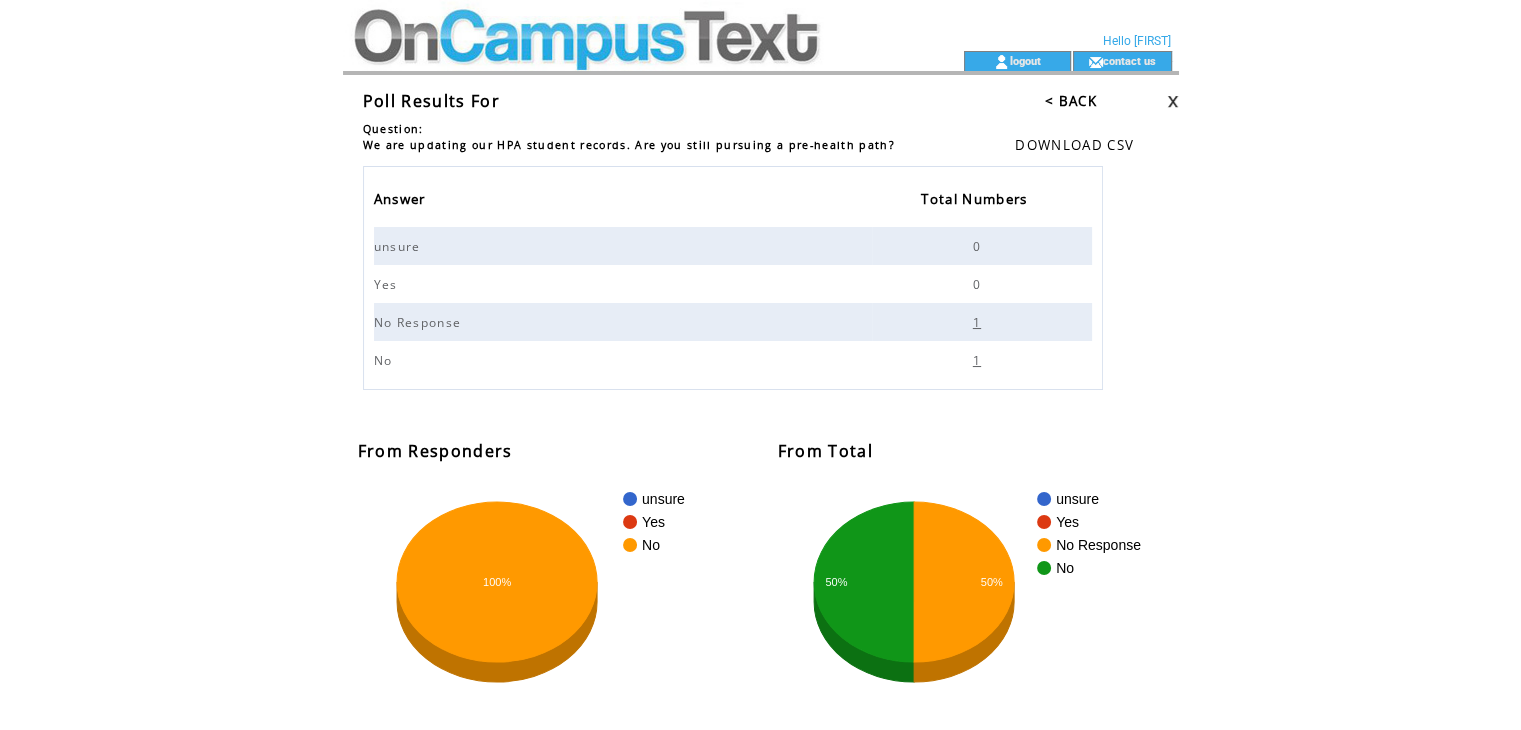 click on "1" at bounding box center [979, 360] 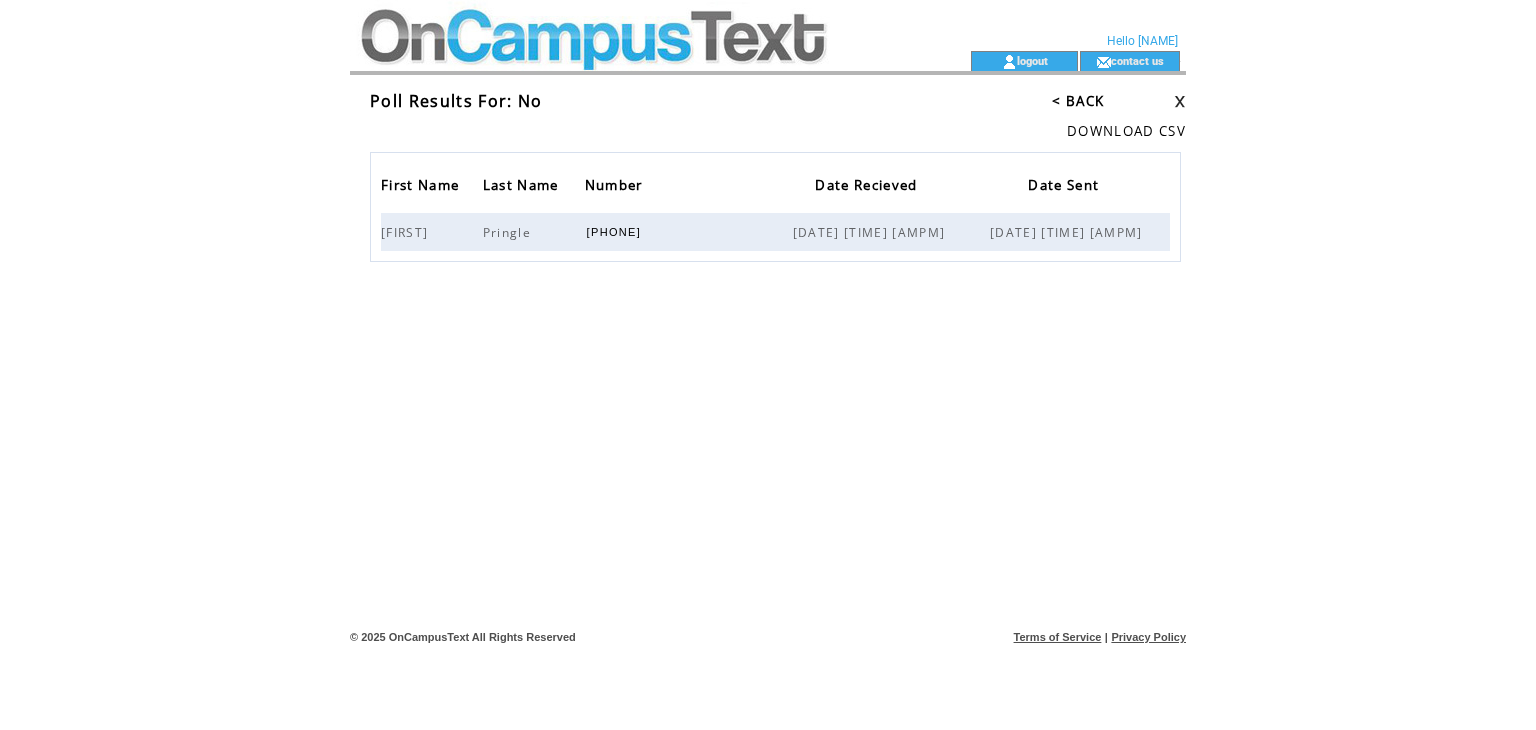 scroll, scrollTop: 0, scrollLeft: 0, axis: both 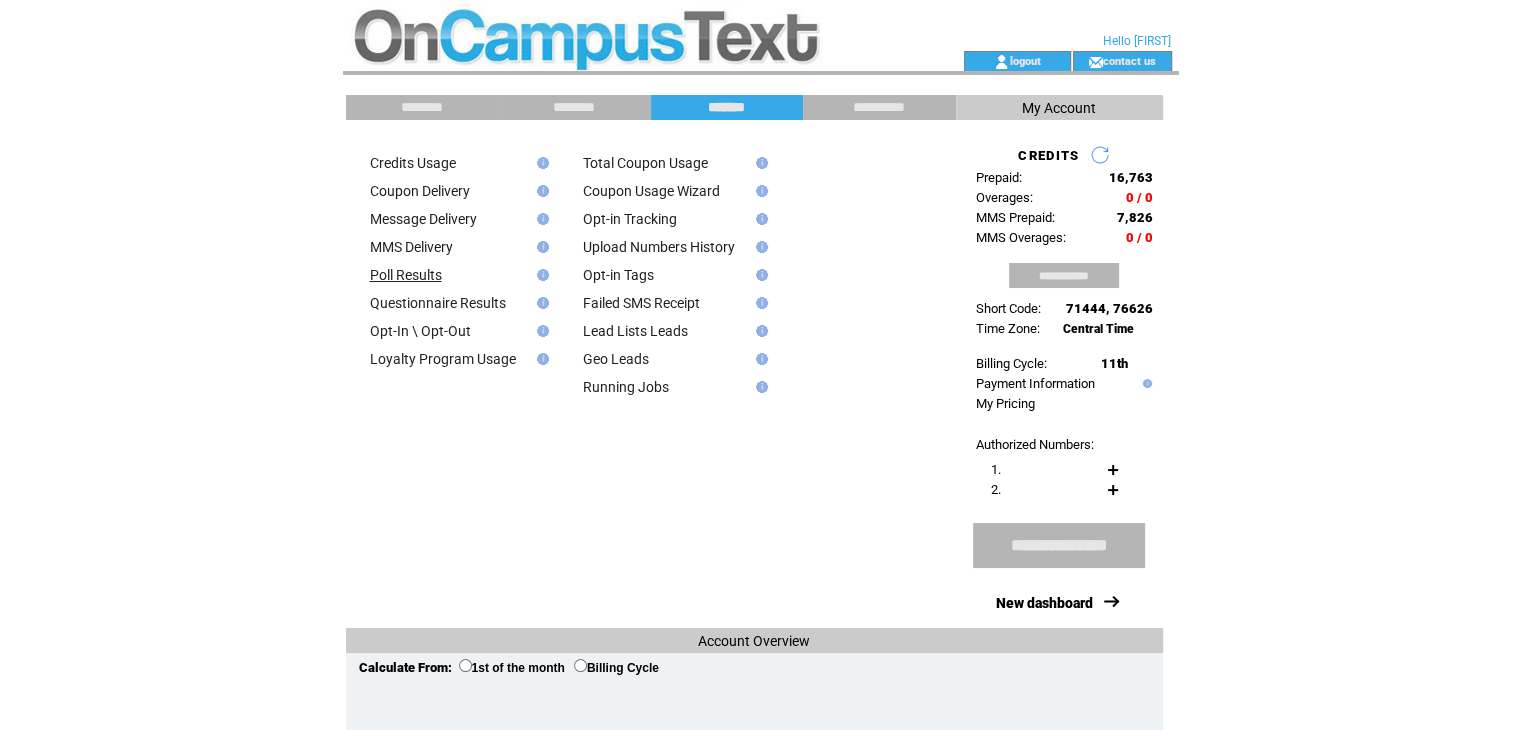 click on "Poll Results" at bounding box center [406, 275] 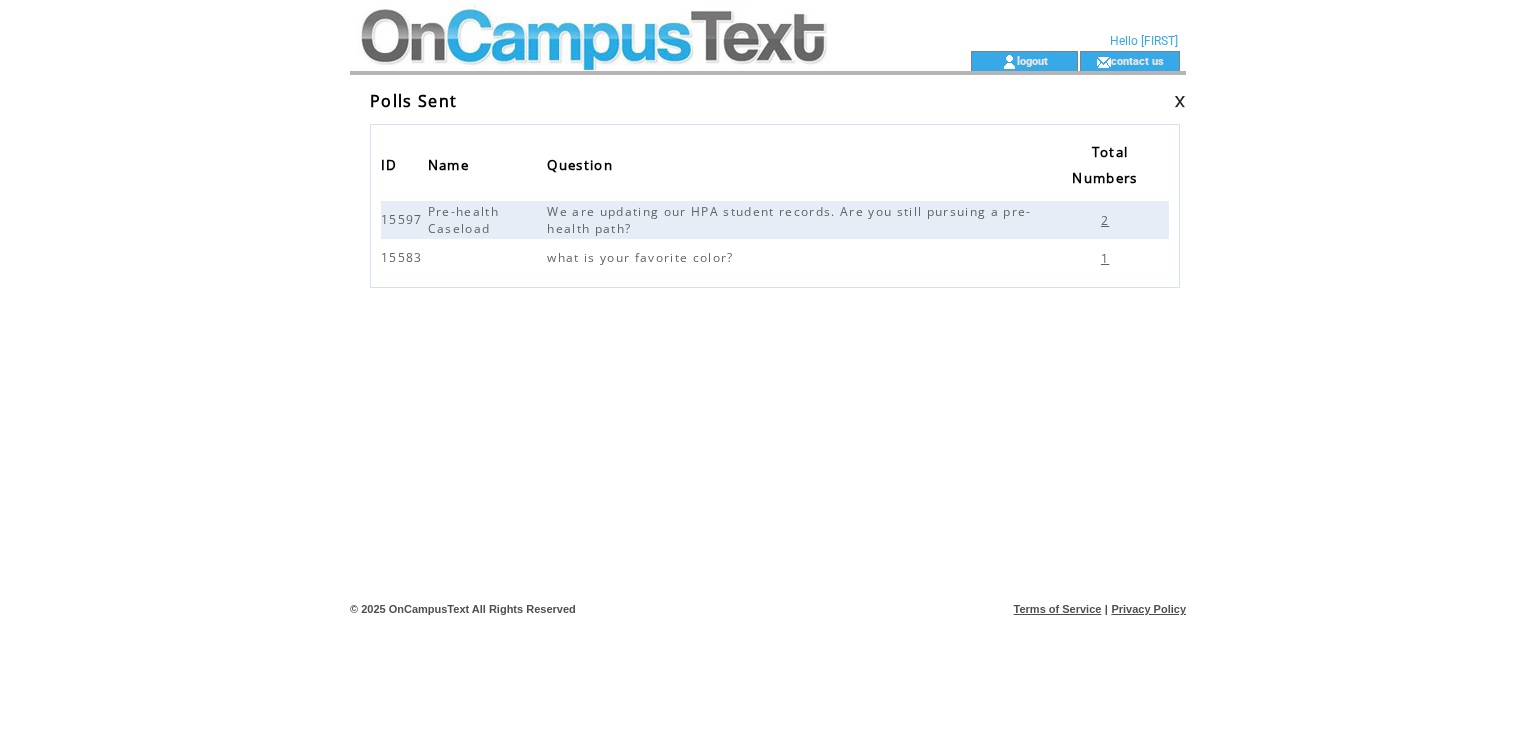 scroll, scrollTop: 0, scrollLeft: 0, axis: both 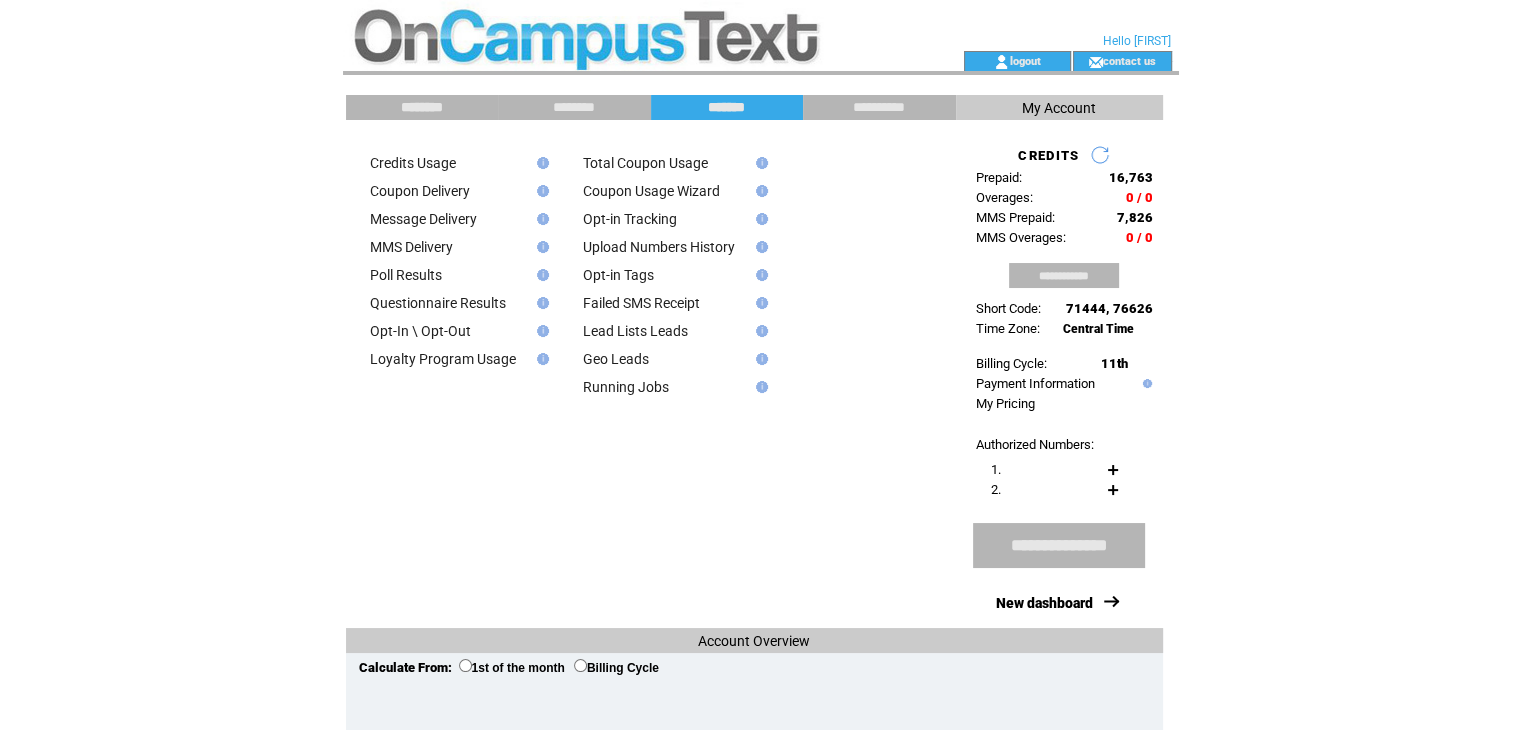 click on "********" 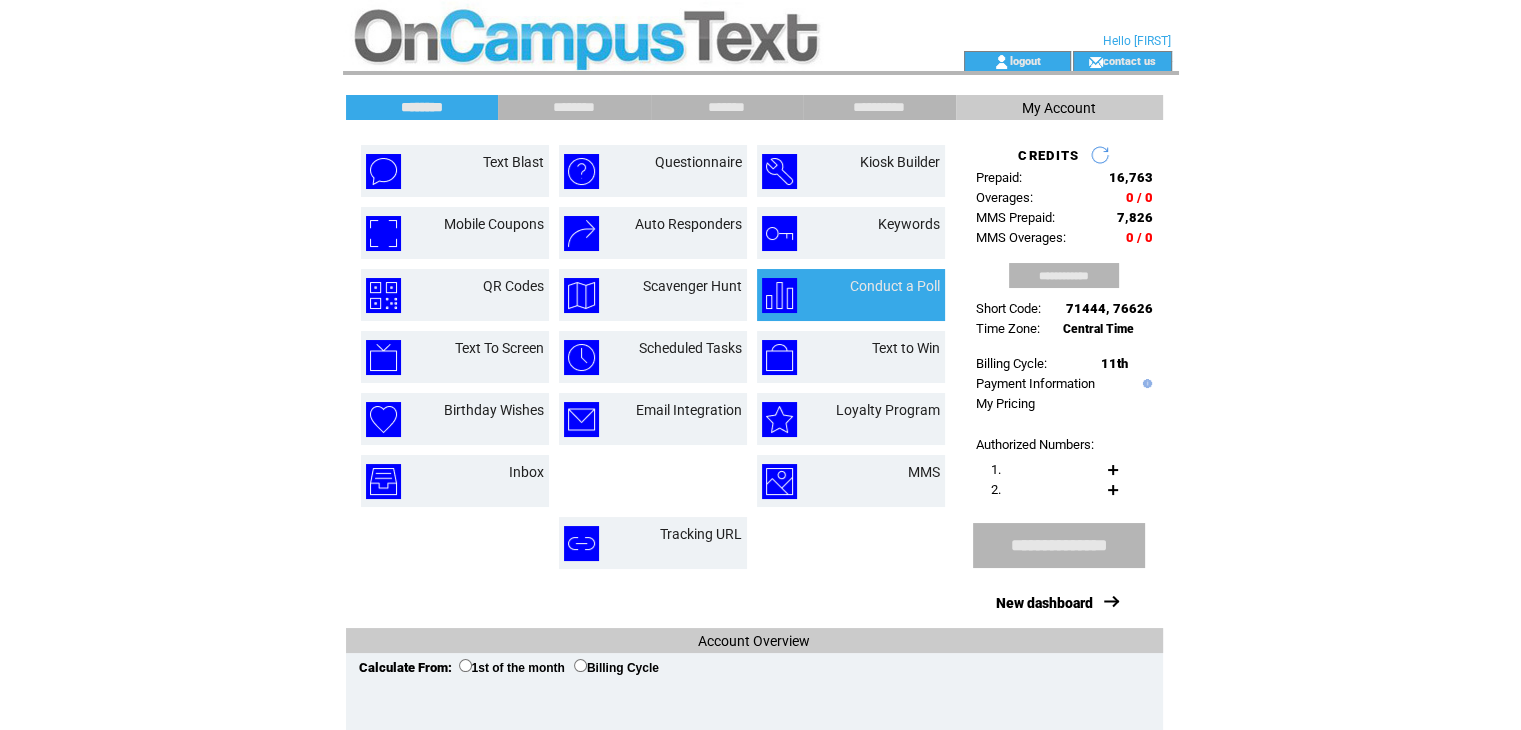 click on "Conduct a Poll" 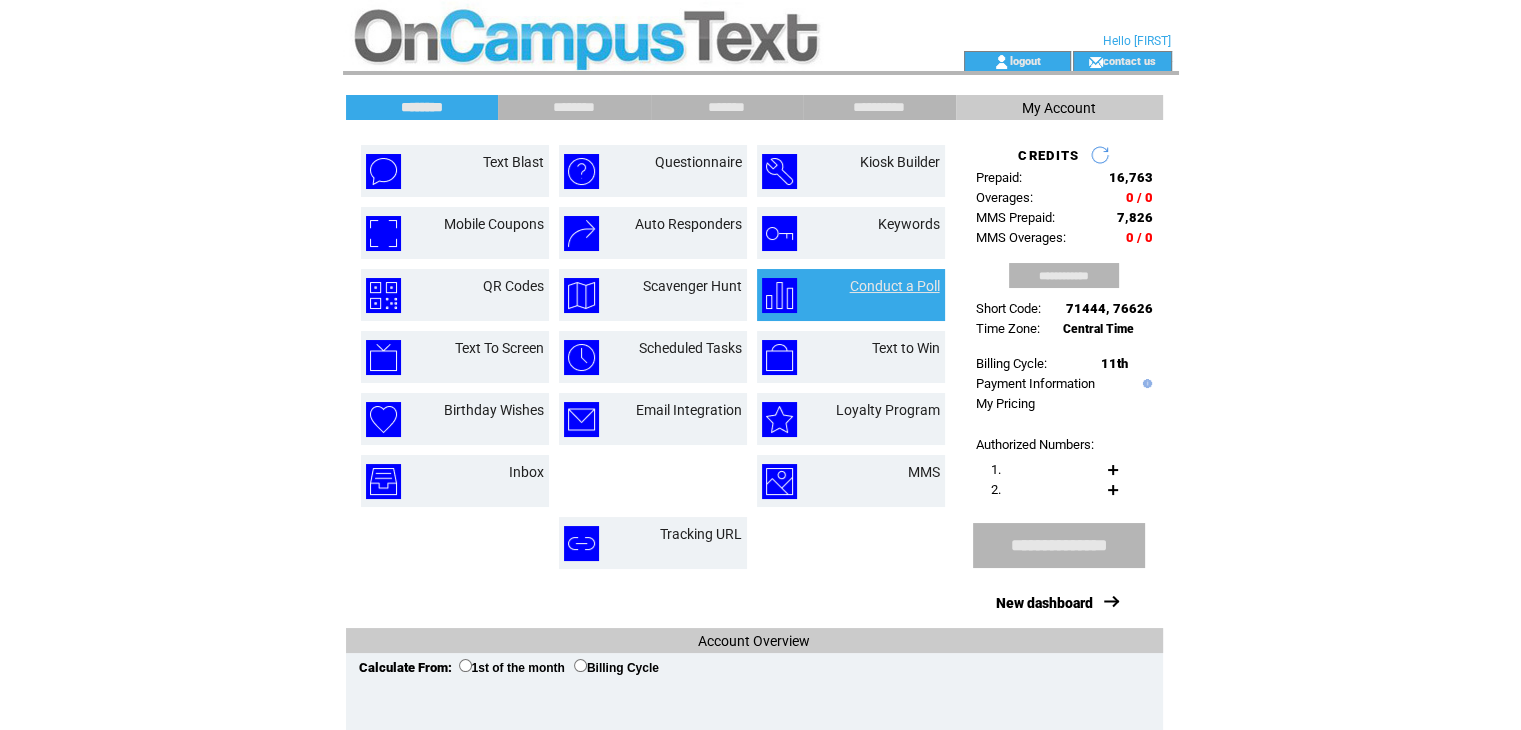 click on "Conduct a Poll" 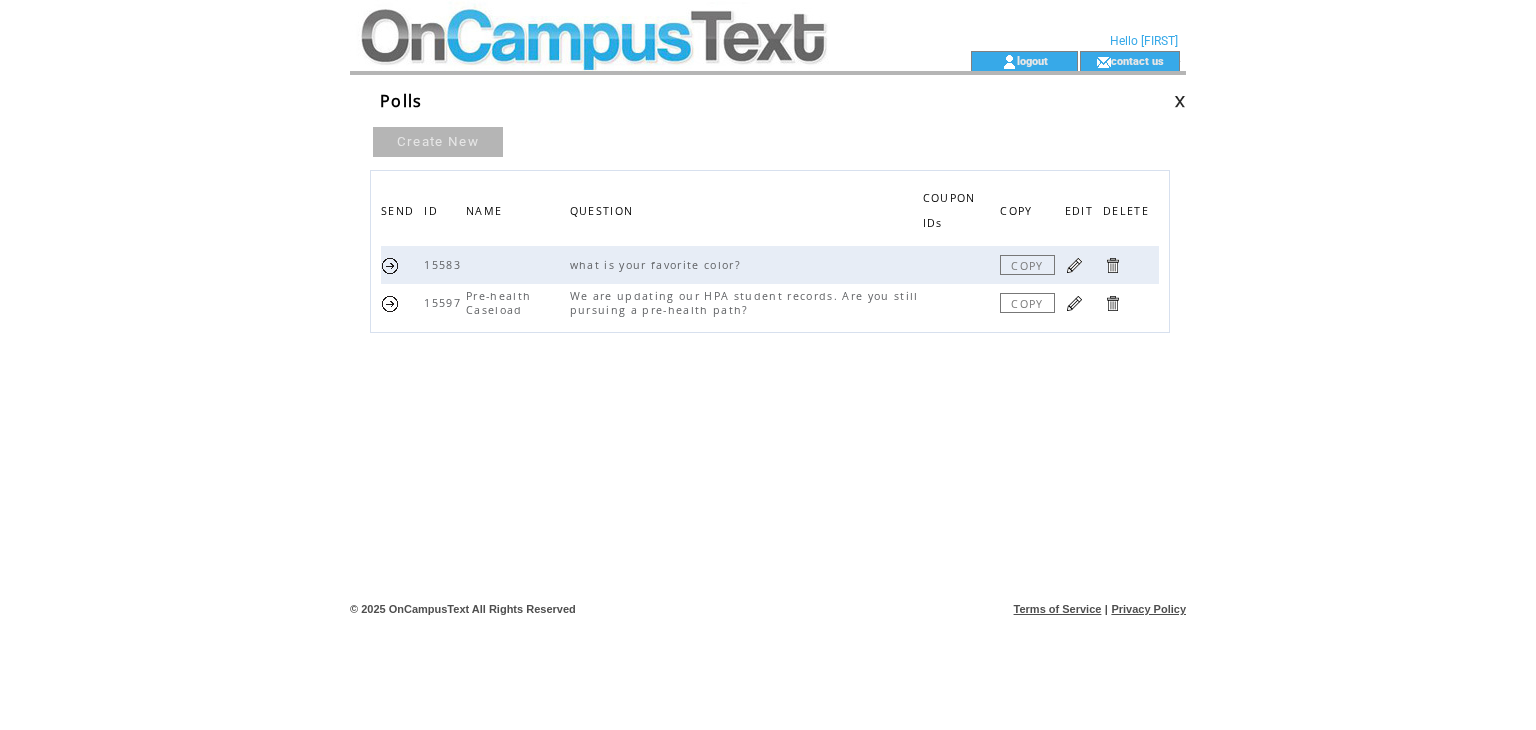 scroll, scrollTop: 0, scrollLeft: 0, axis: both 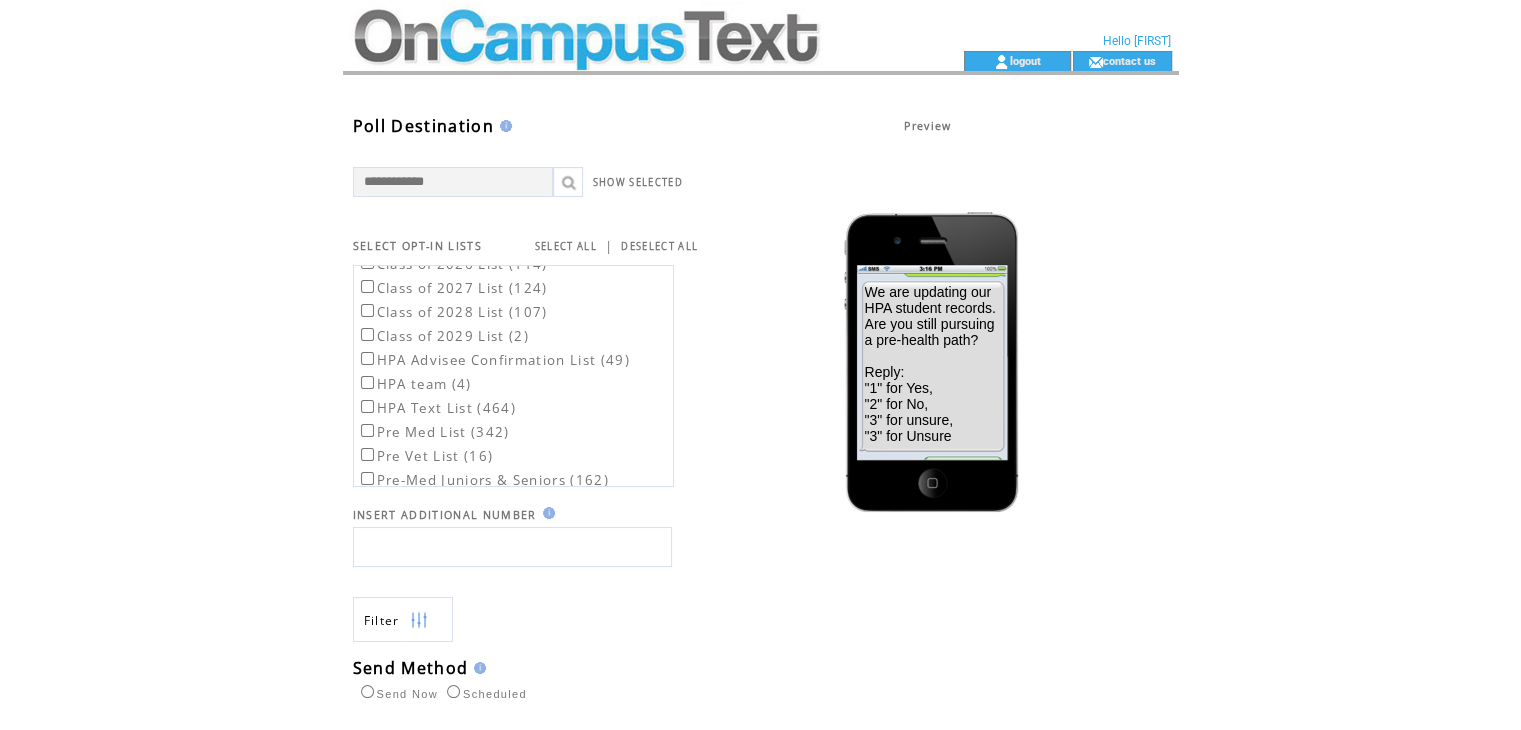 click at bounding box center (512, 547) 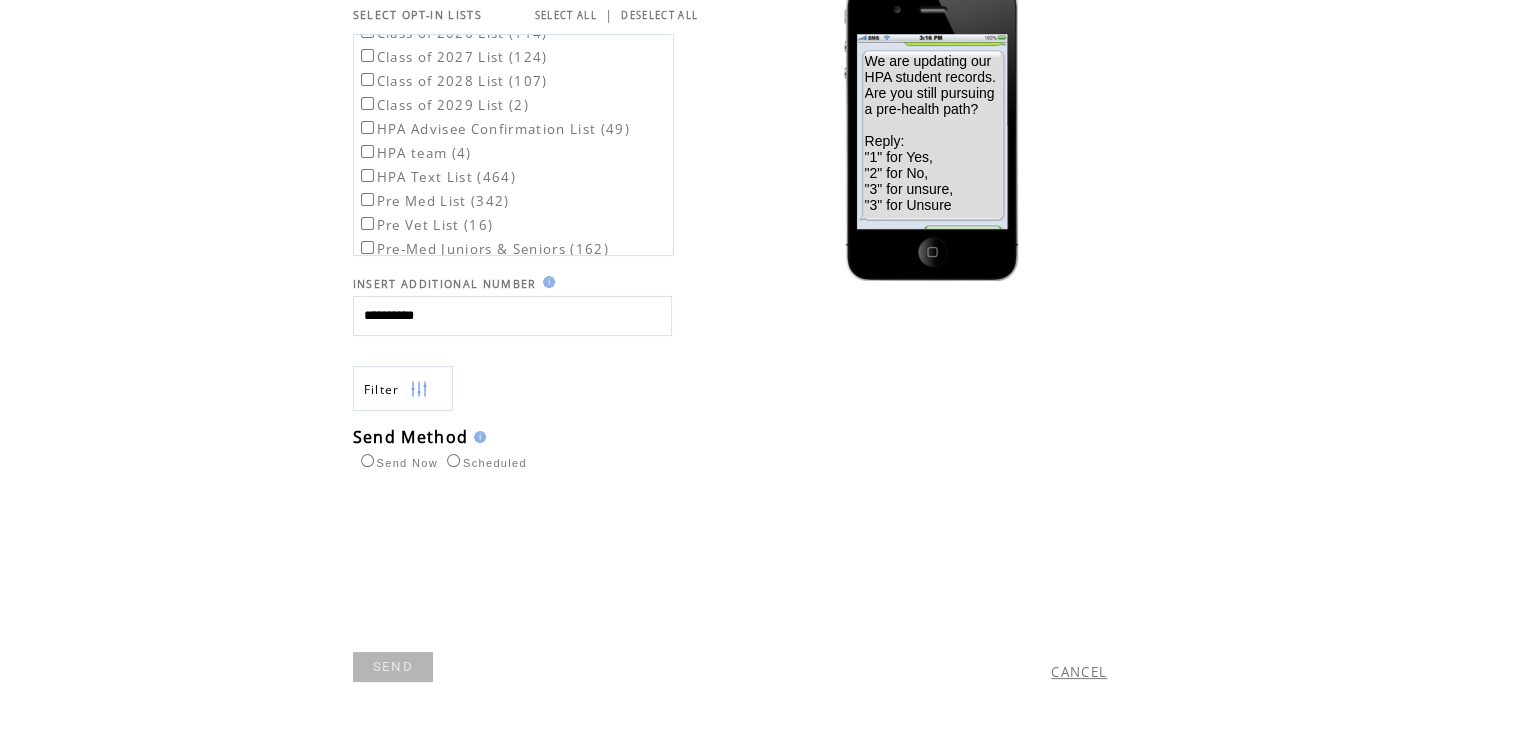 scroll, scrollTop: 252, scrollLeft: 0, axis: vertical 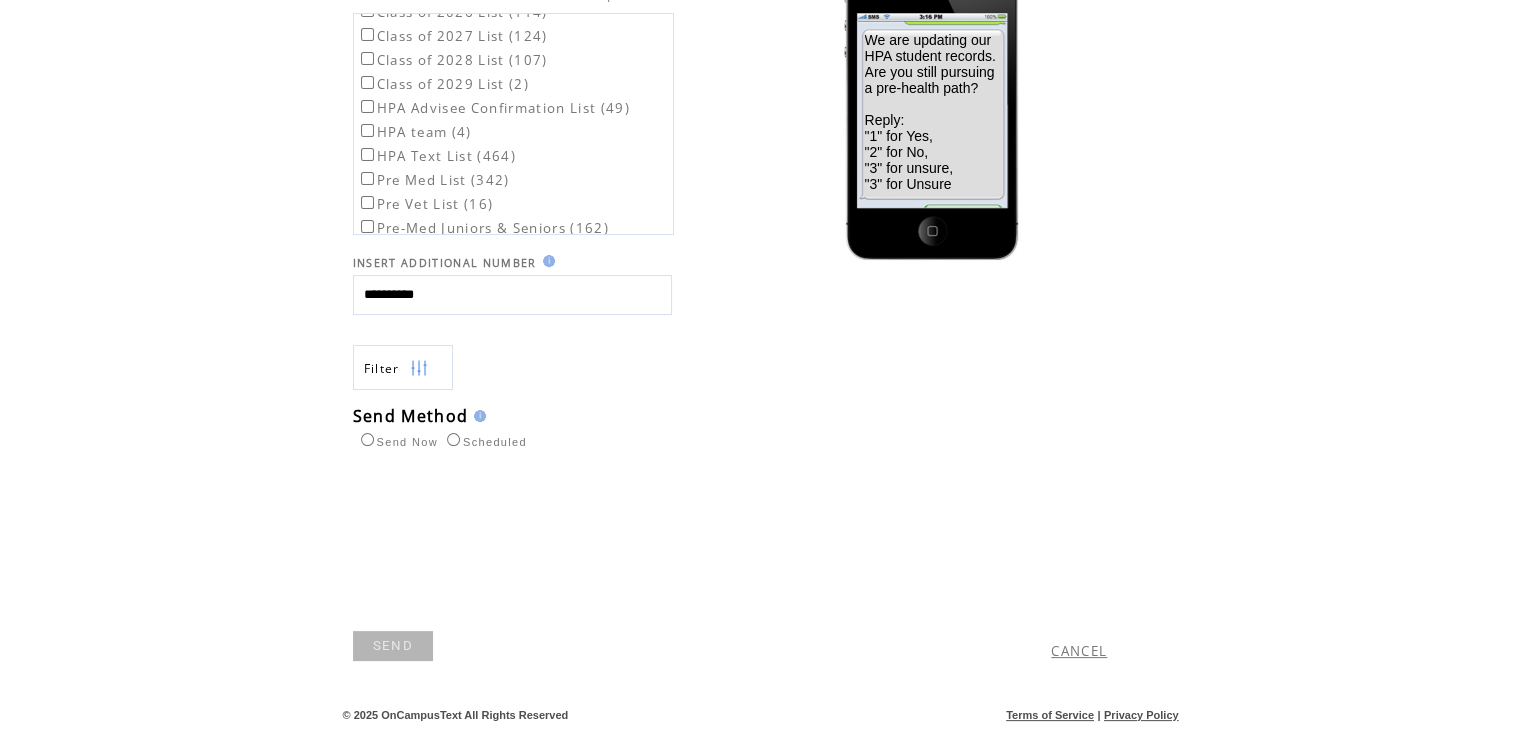 type on "**********" 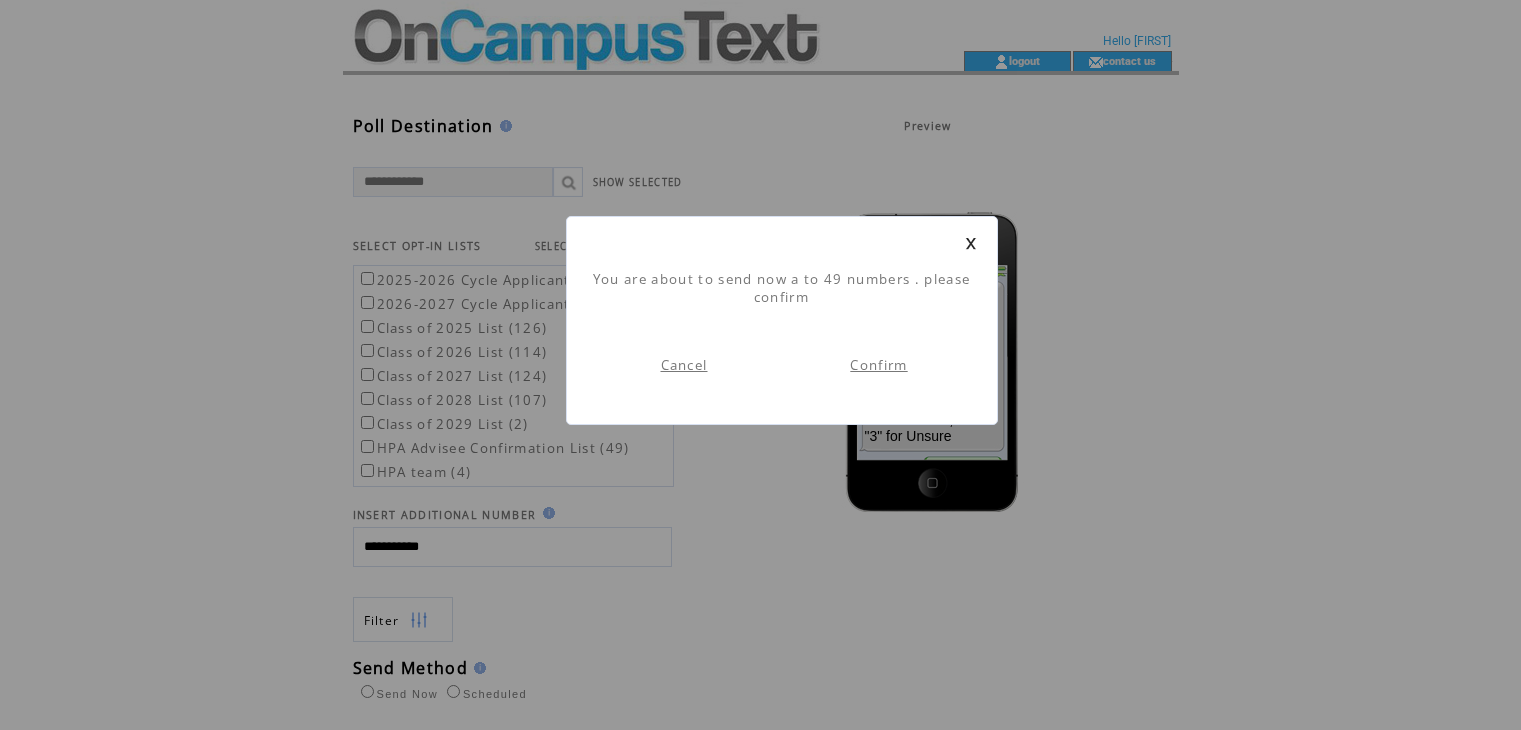 scroll, scrollTop: 0, scrollLeft: 0, axis: both 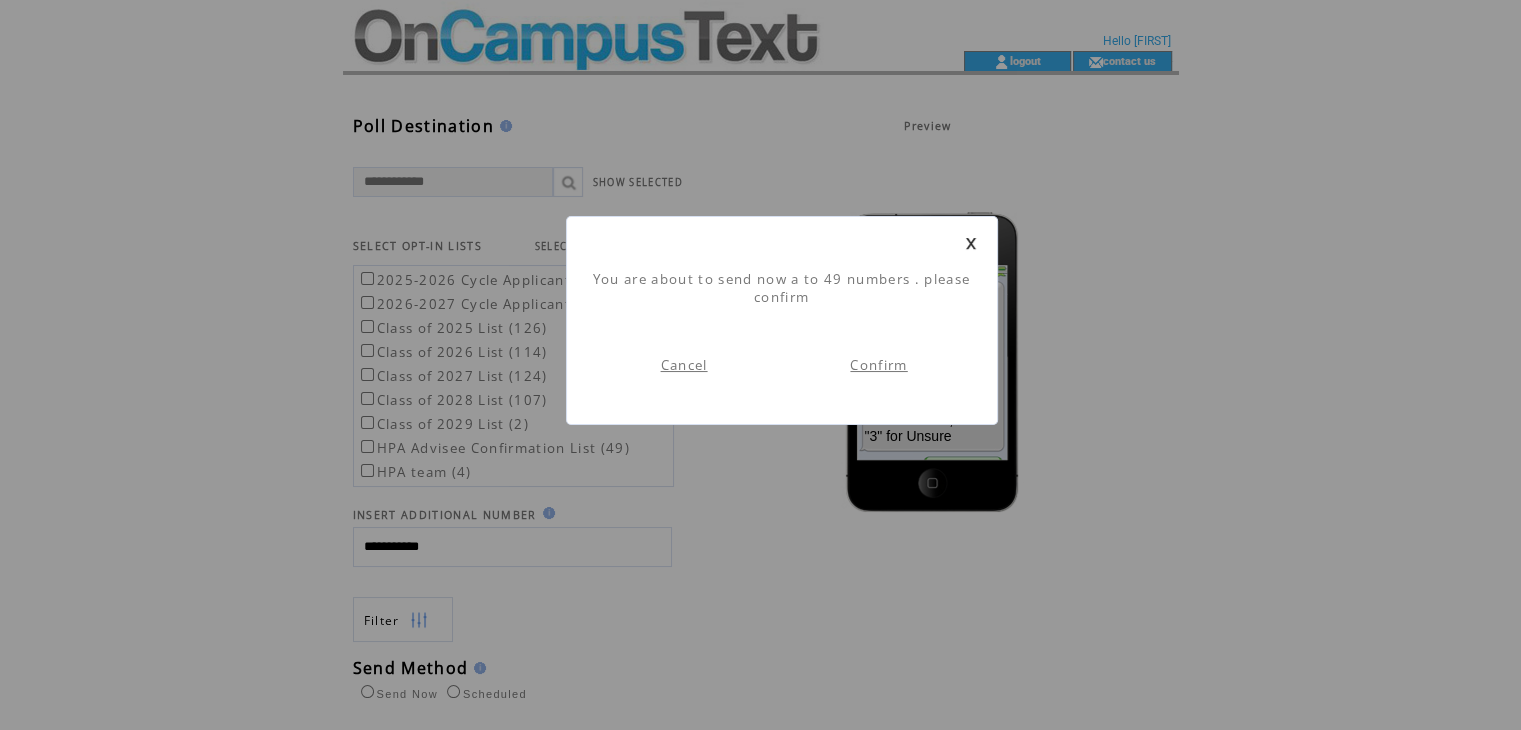 click on "Confirm" at bounding box center (878, 365) 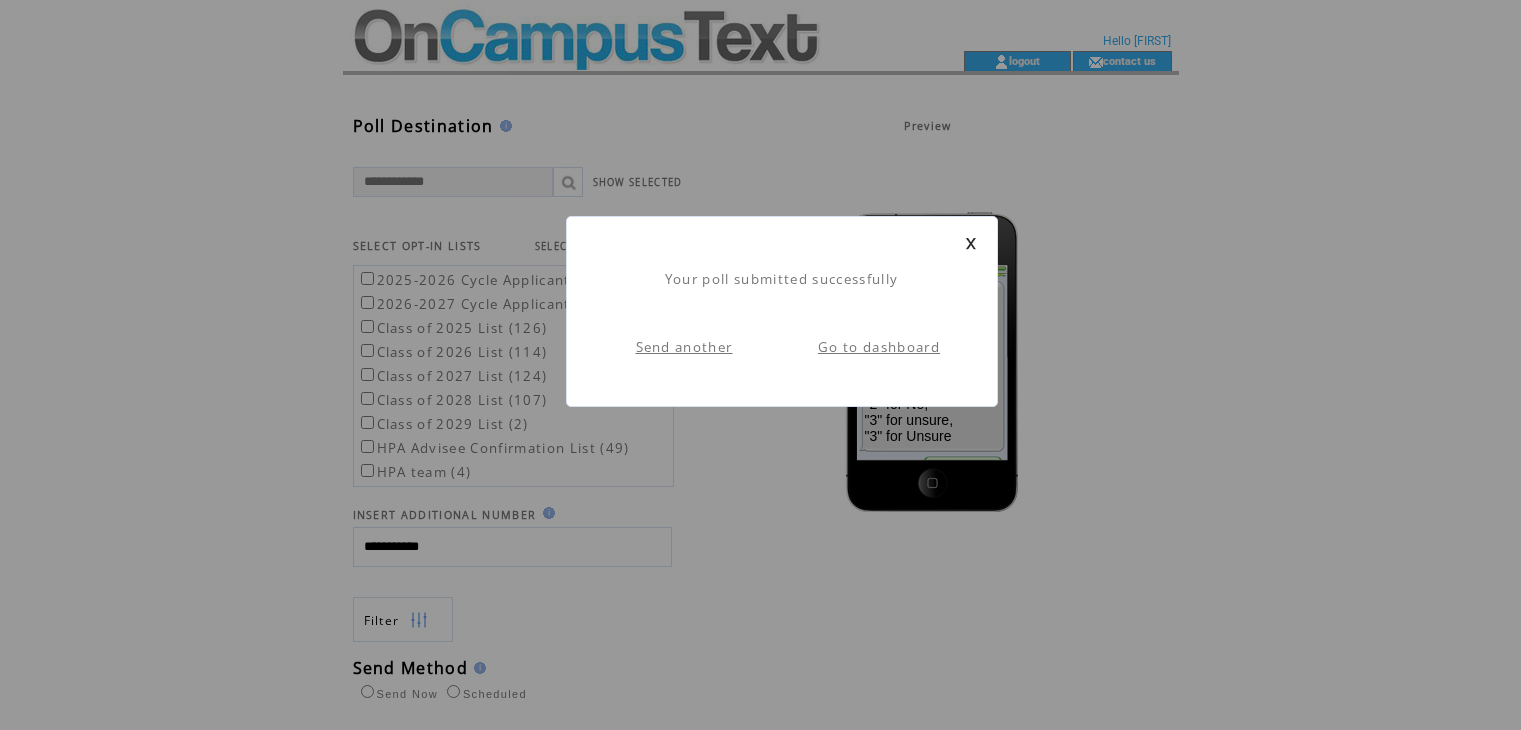scroll, scrollTop: 0, scrollLeft: 0, axis: both 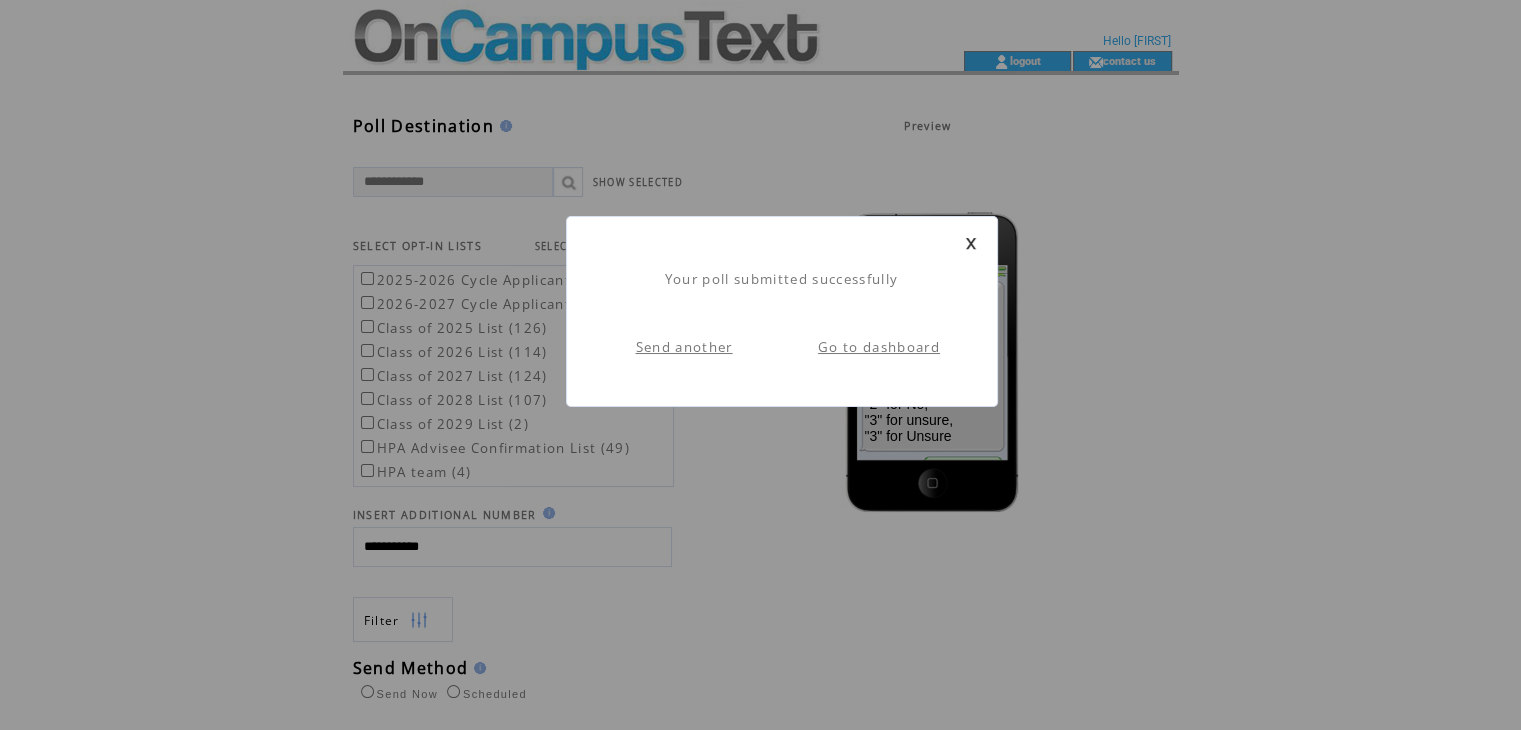 click on "Go to dashboard" at bounding box center [879, 347] 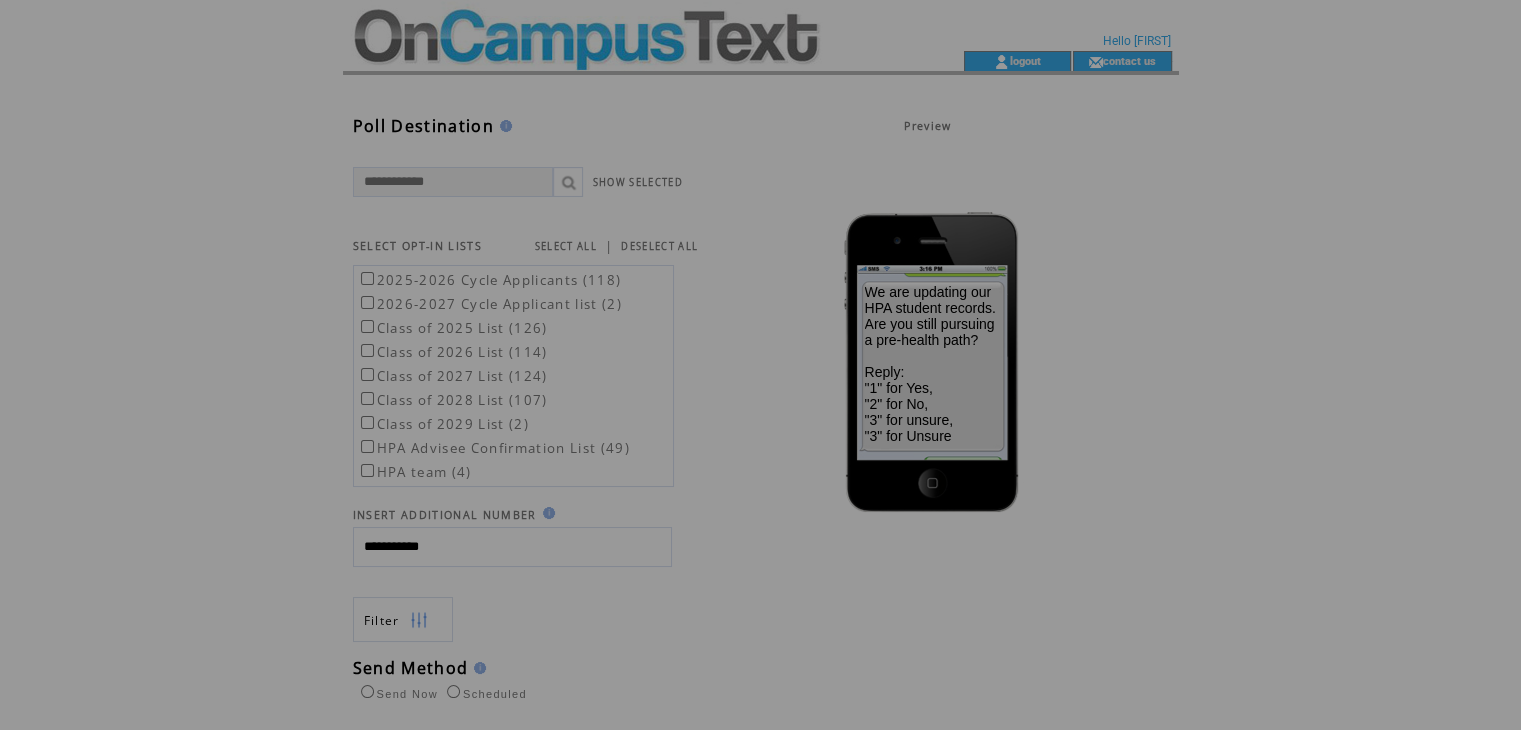 scroll, scrollTop: 0, scrollLeft: 0, axis: both 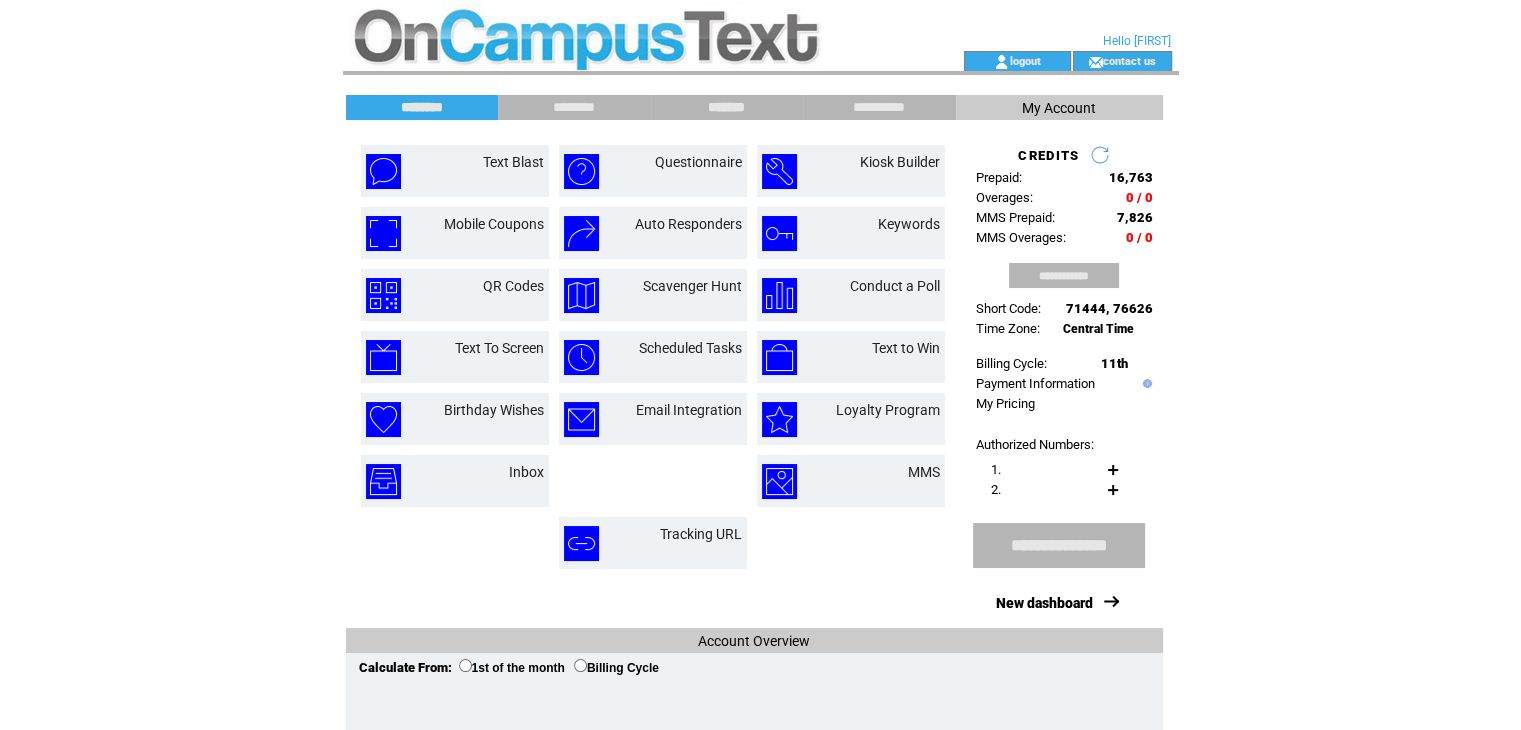 click on "*******" at bounding box center [727, 107] 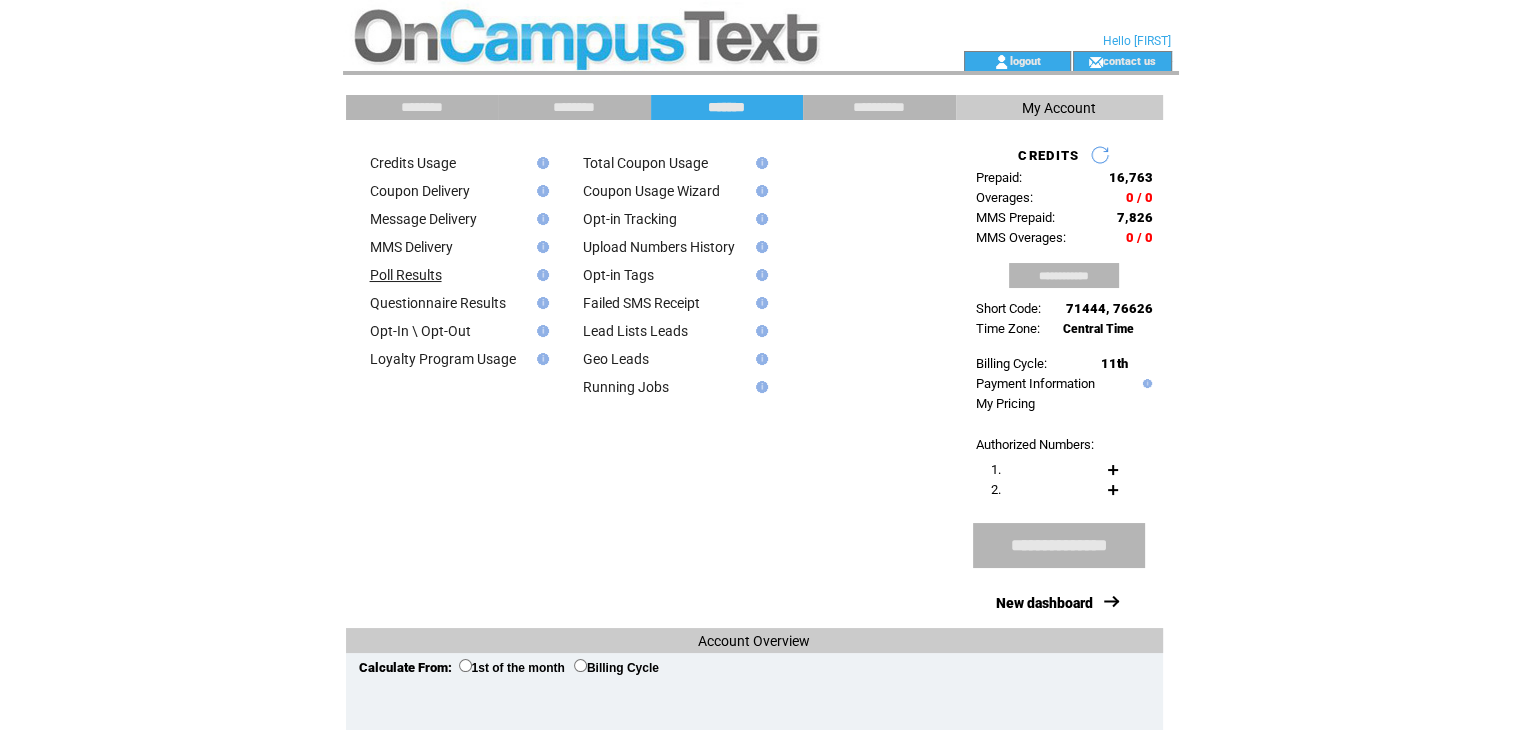 click on "Poll Results" at bounding box center (406, 275) 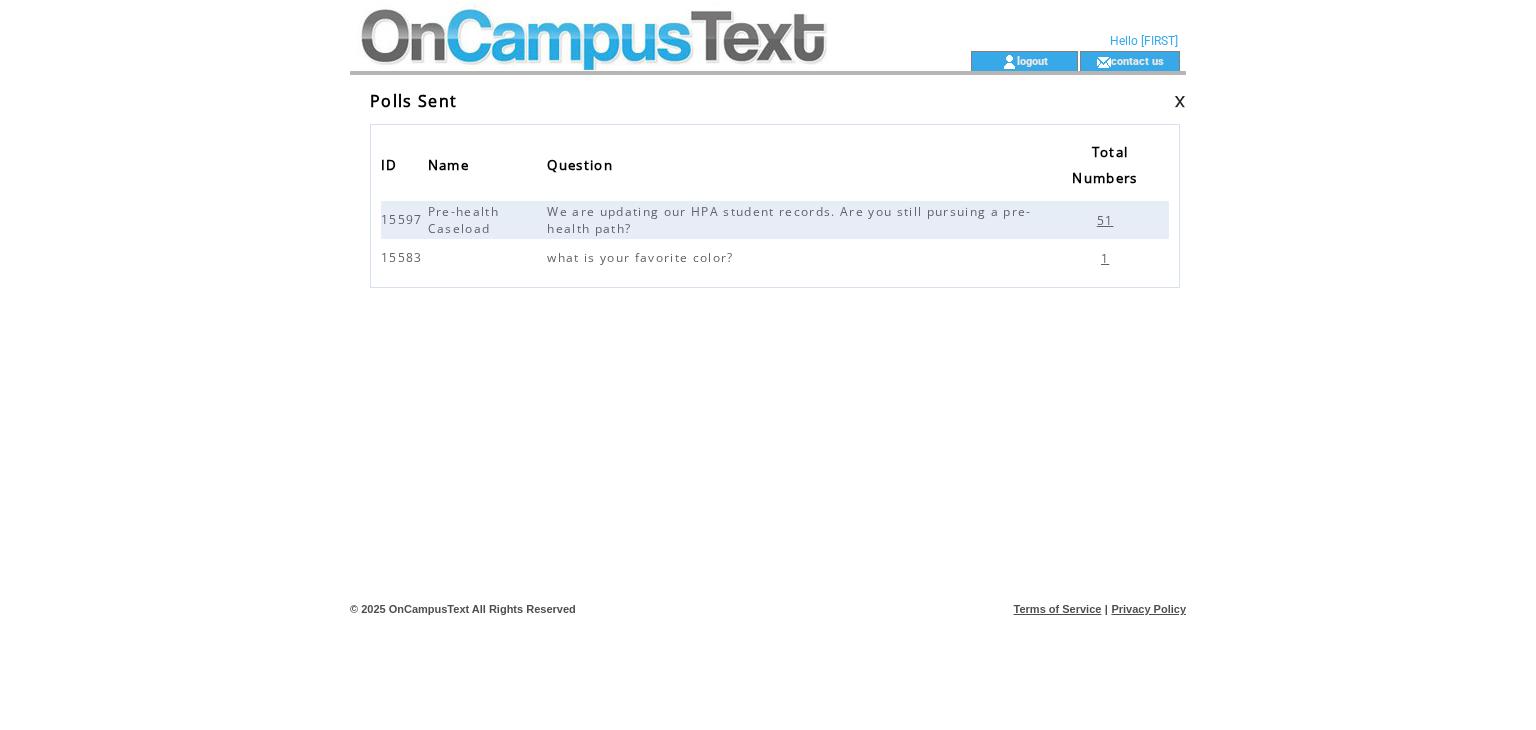 scroll, scrollTop: 0, scrollLeft: 0, axis: both 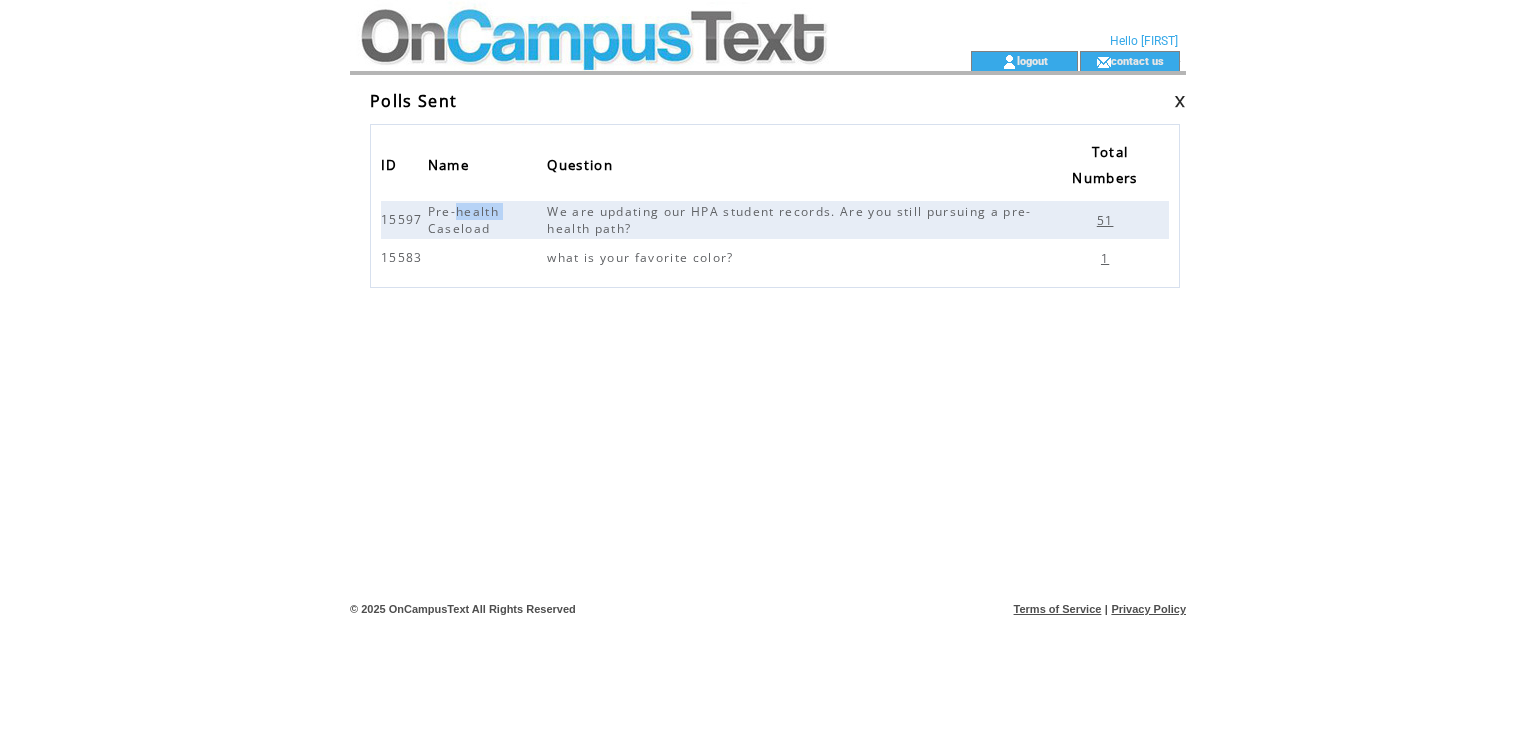 click on "Pre-health Caseload" at bounding box center (463, 220) 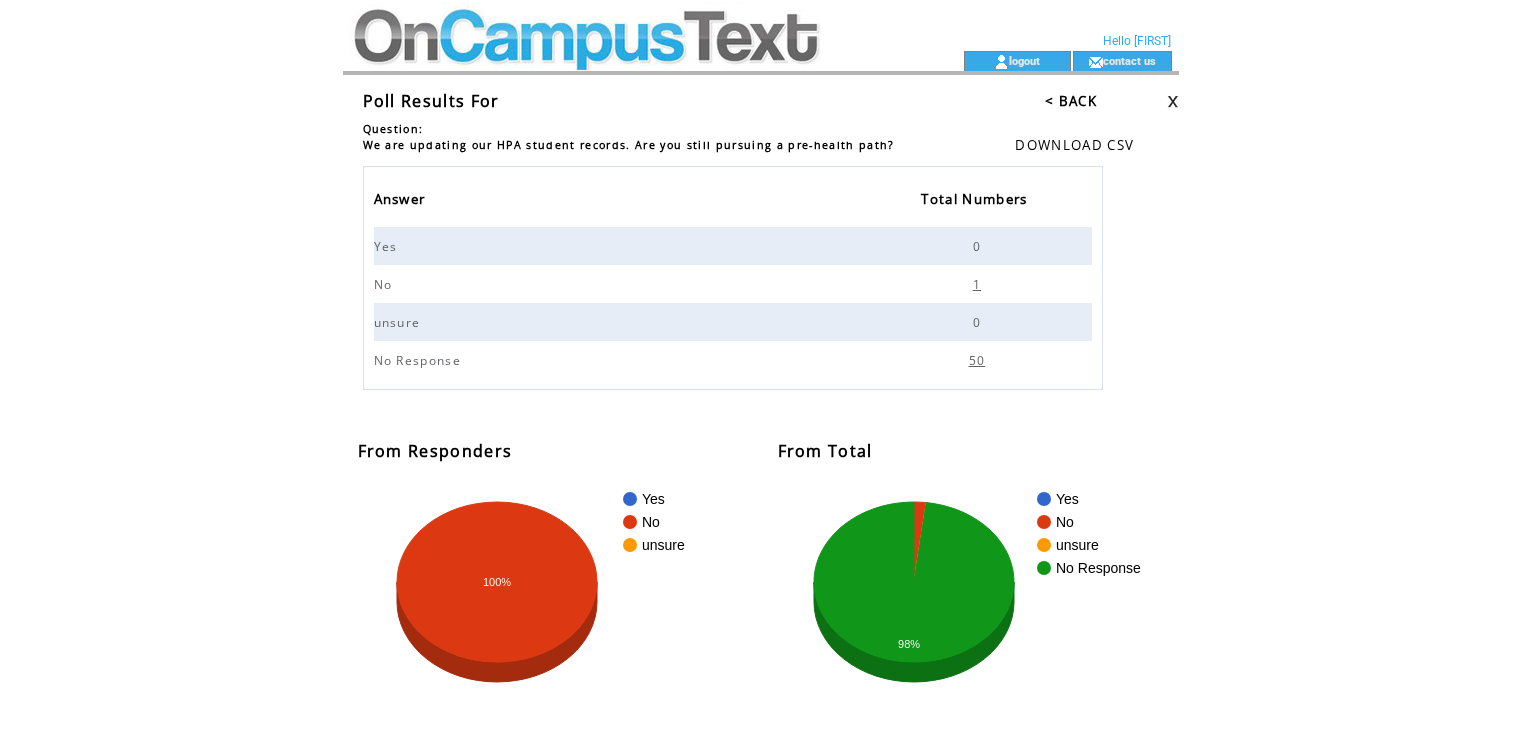 scroll, scrollTop: 0, scrollLeft: 0, axis: both 